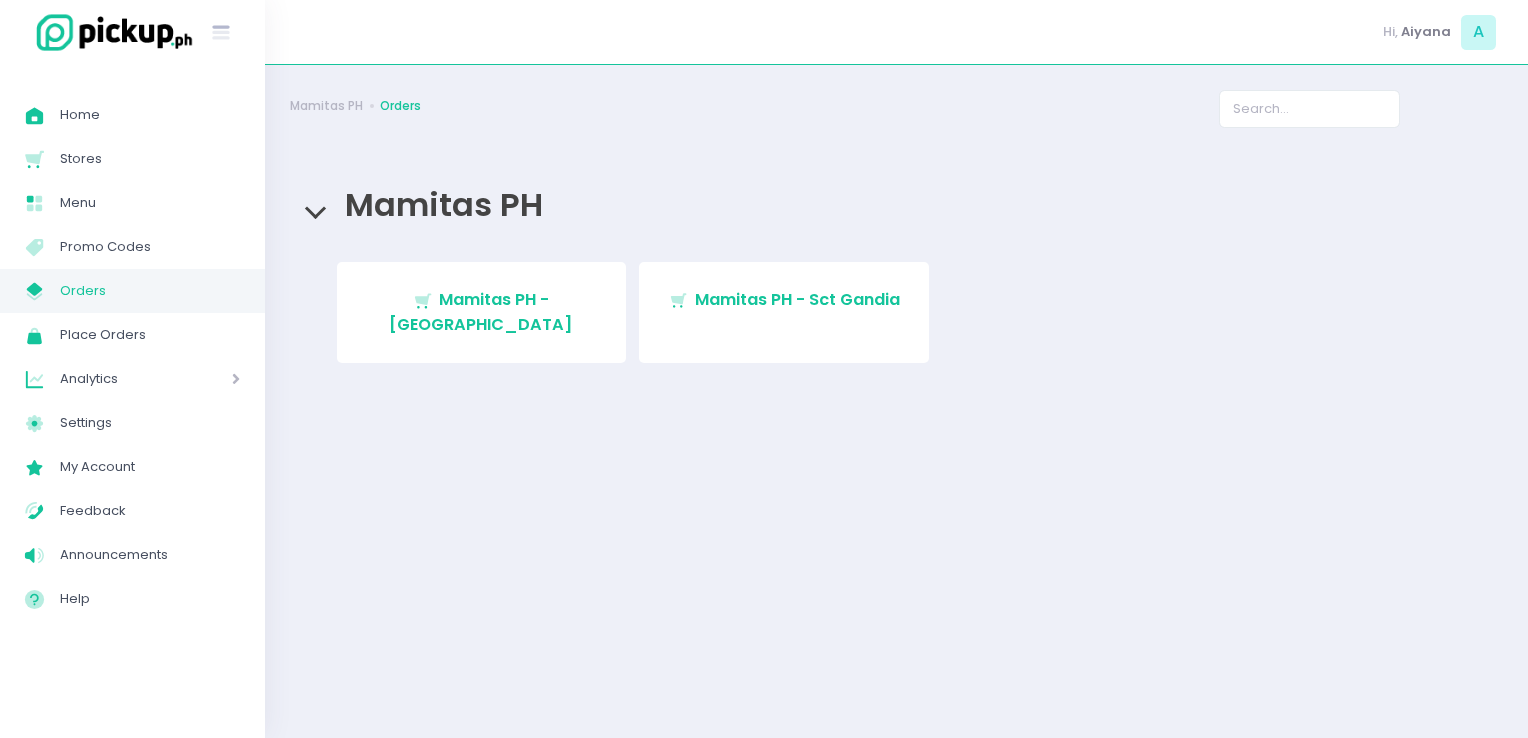 scroll, scrollTop: 0, scrollLeft: 0, axis: both 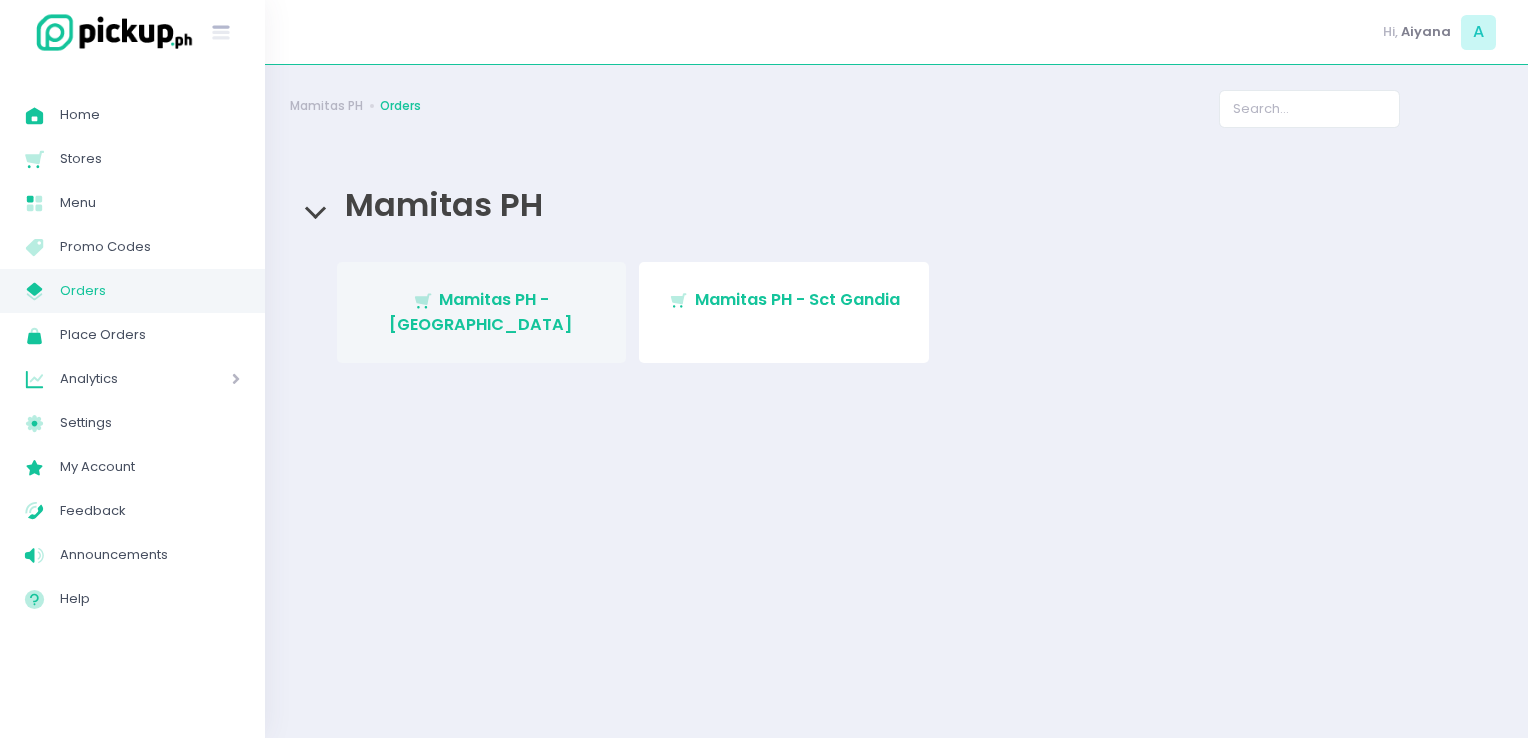 drag, startPoint x: 0, startPoint y: 0, endPoint x: 489, endPoint y: 276, distance: 561.5131 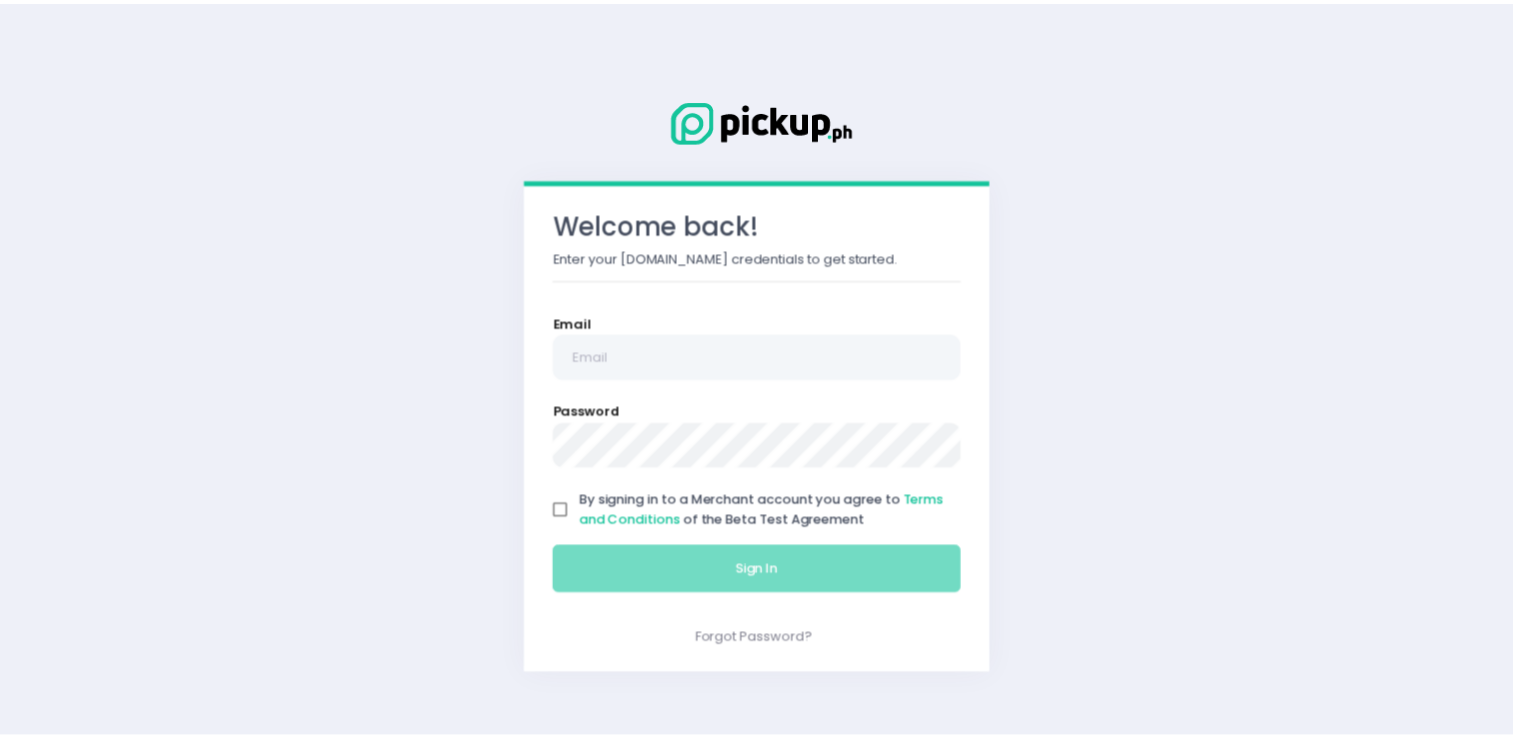 scroll, scrollTop: 0, scrollLeft: 0, axis: both 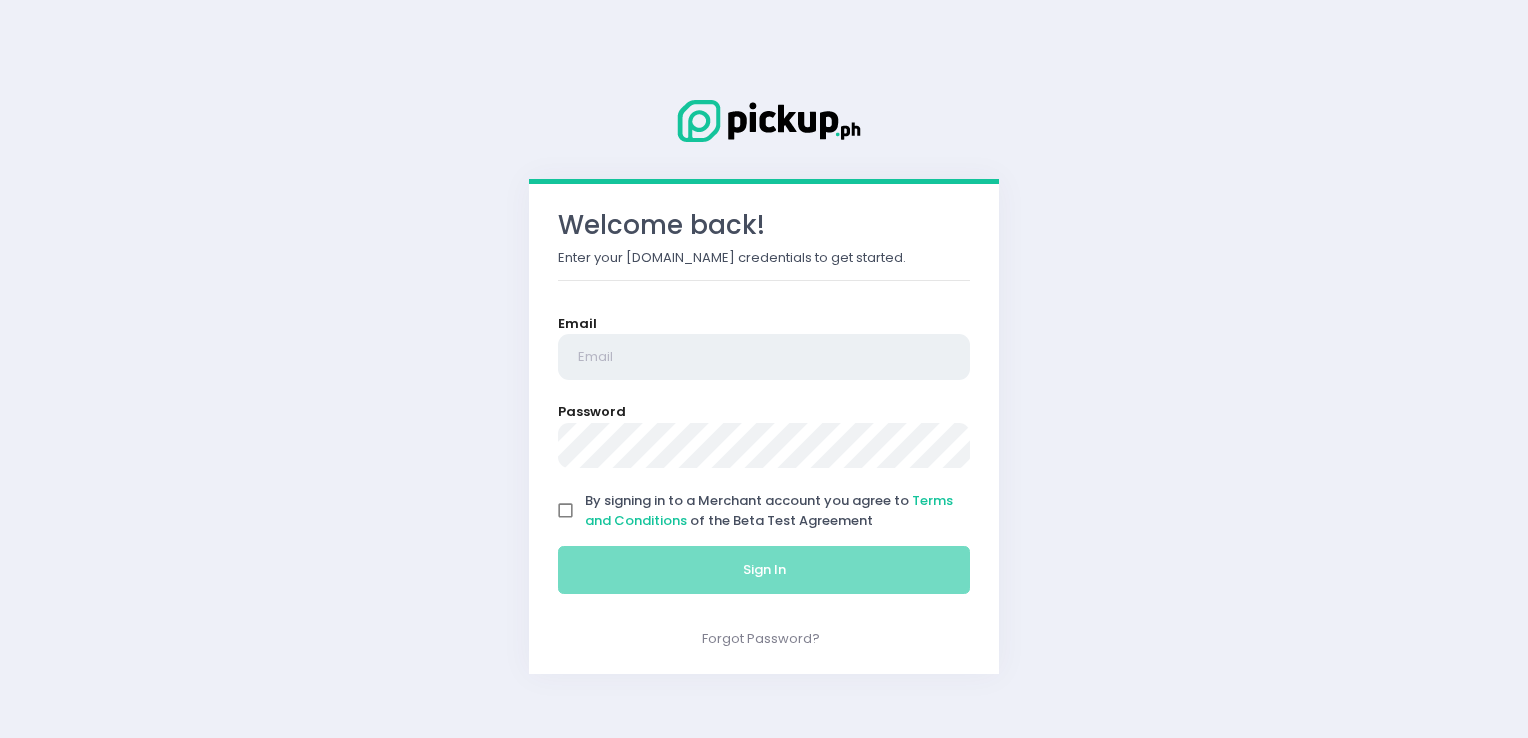 click at bounding box center (764, 357) 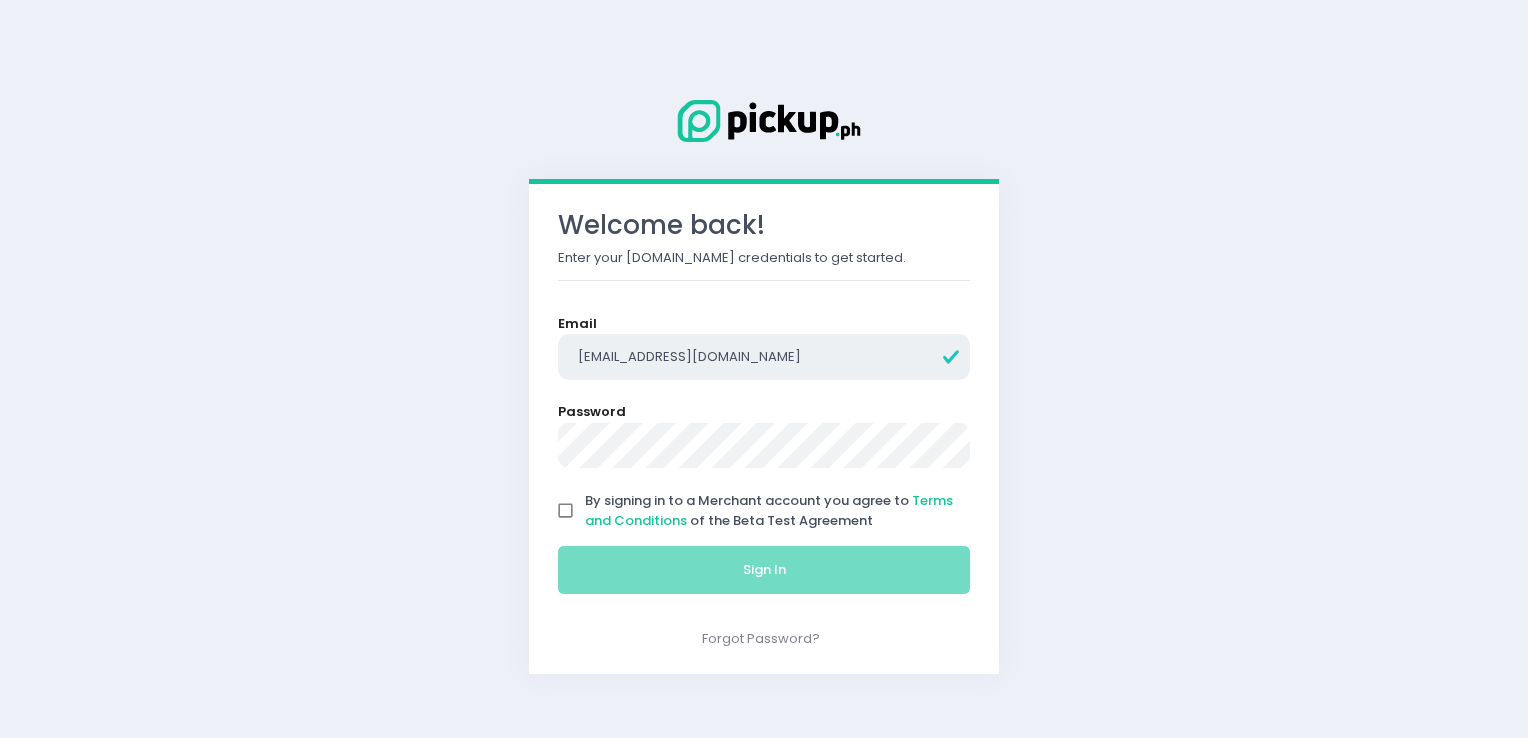 type on "kuletmo79@yahoo.com" 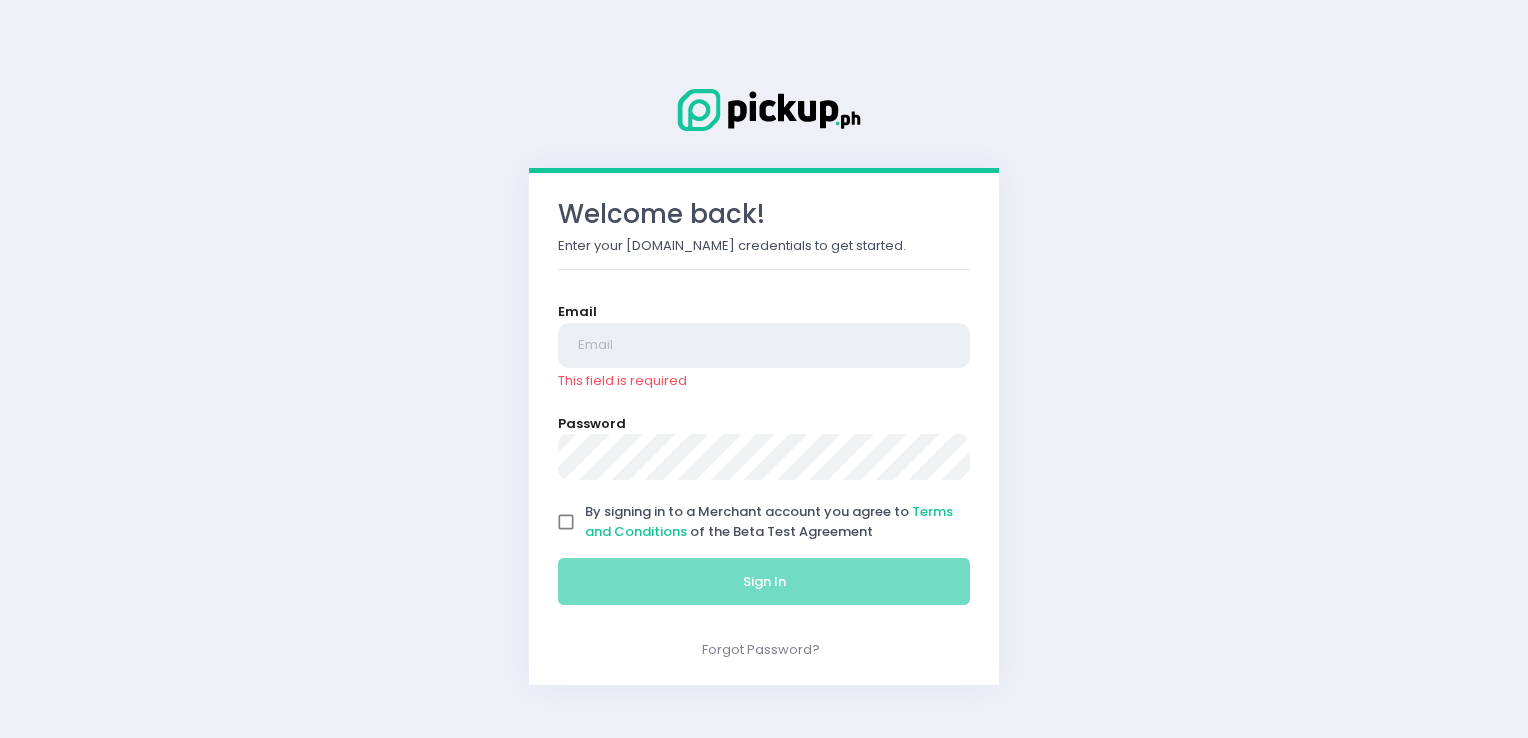 click at bounding box center (764, 346) 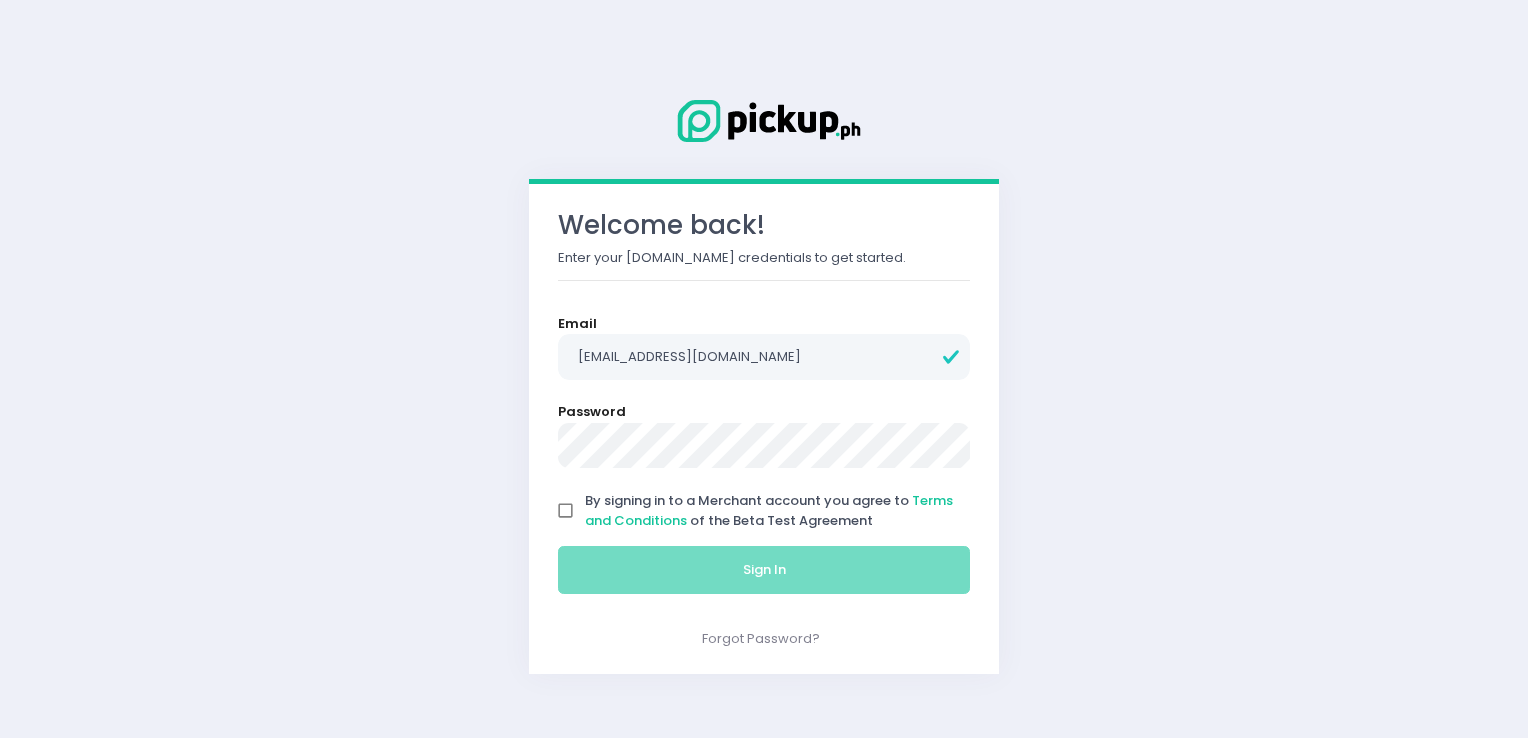 click on "By signing in to a Merchant account you agree to   Terms and Conditions   of the Beta Test Agreement" at bounding box center [566, 511] 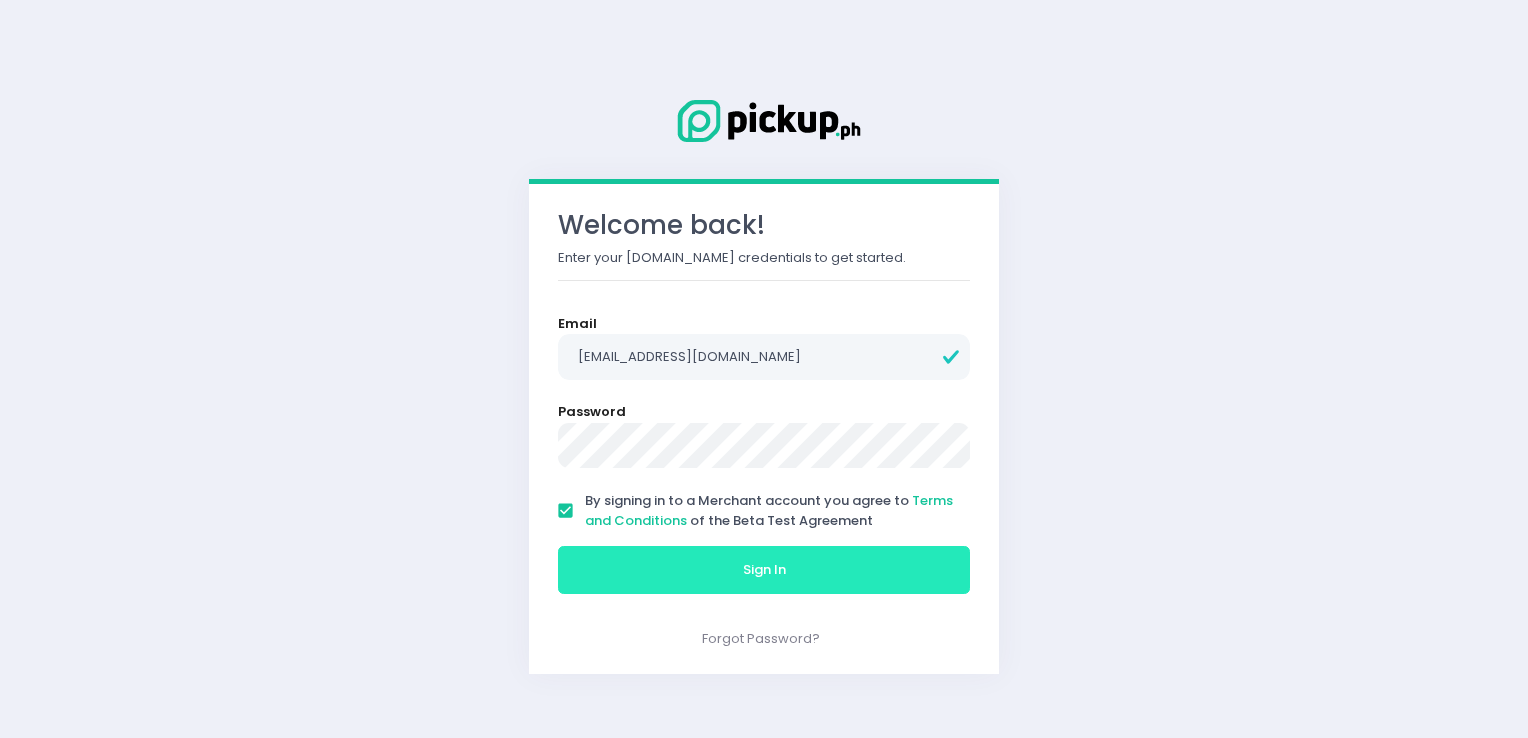 click on "Sign In" at bounding box center (764, 570) 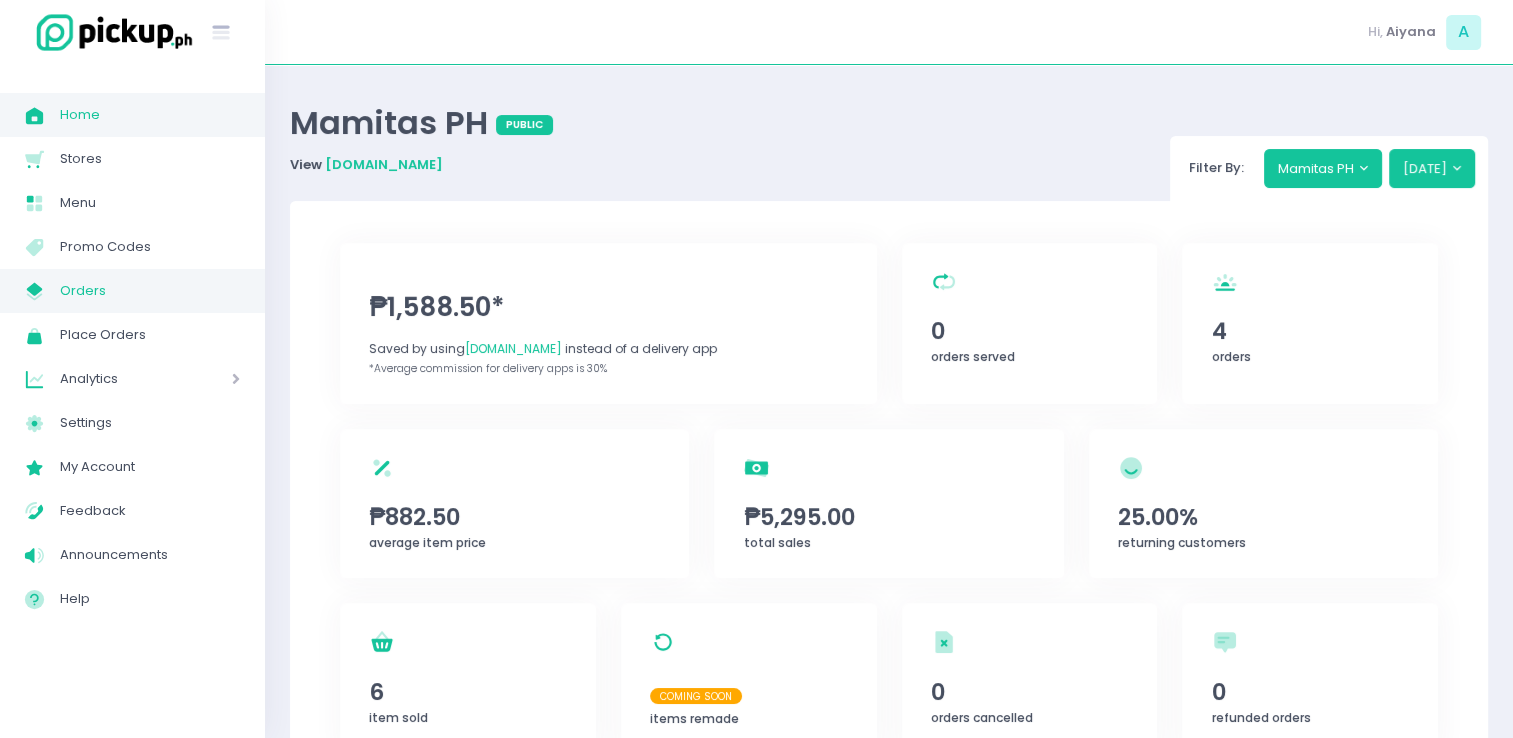 click on "My Store Created with Sketch. Orders" at bounding box center (132, 291) 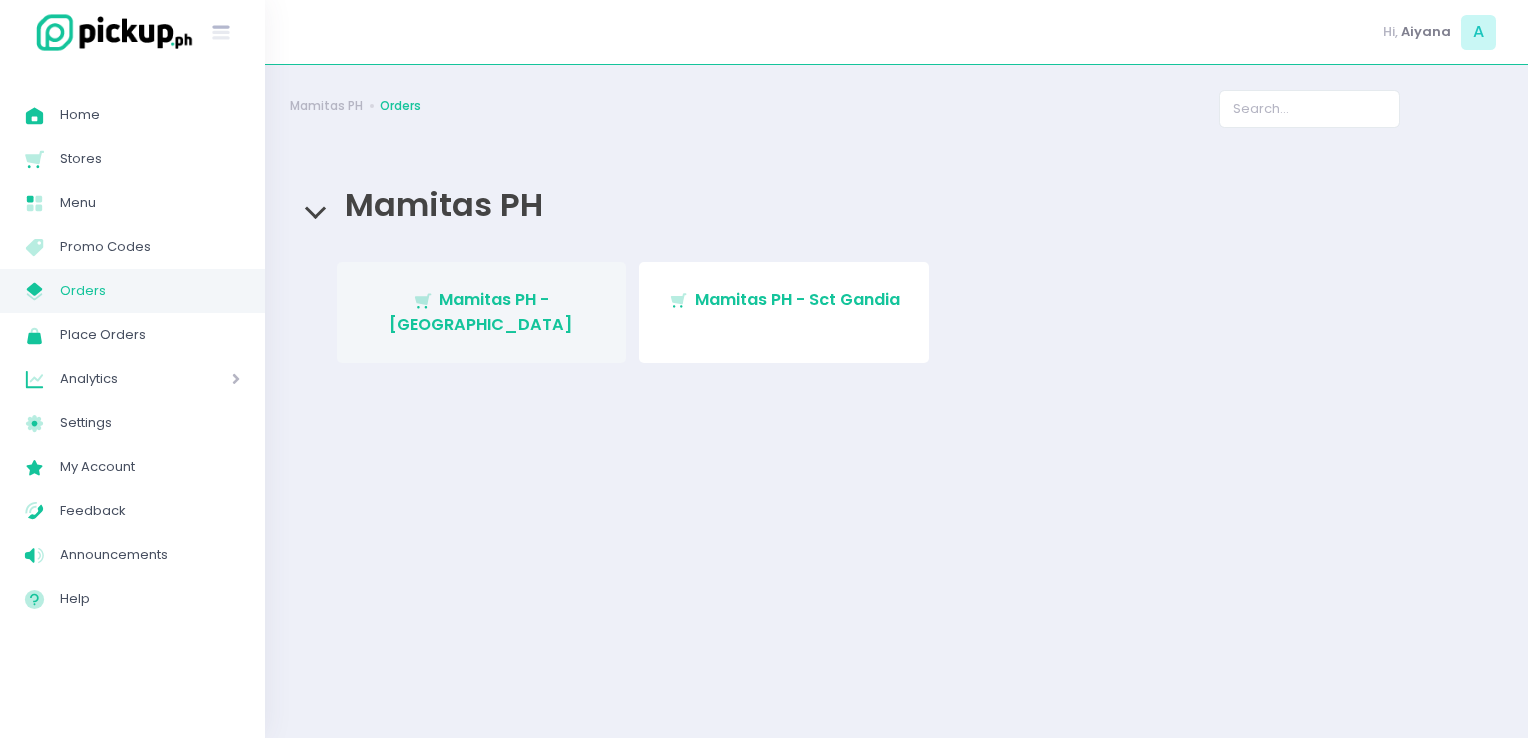 click on "Mamitas PH - Blue Ridge" at bounding box center [481, 311] 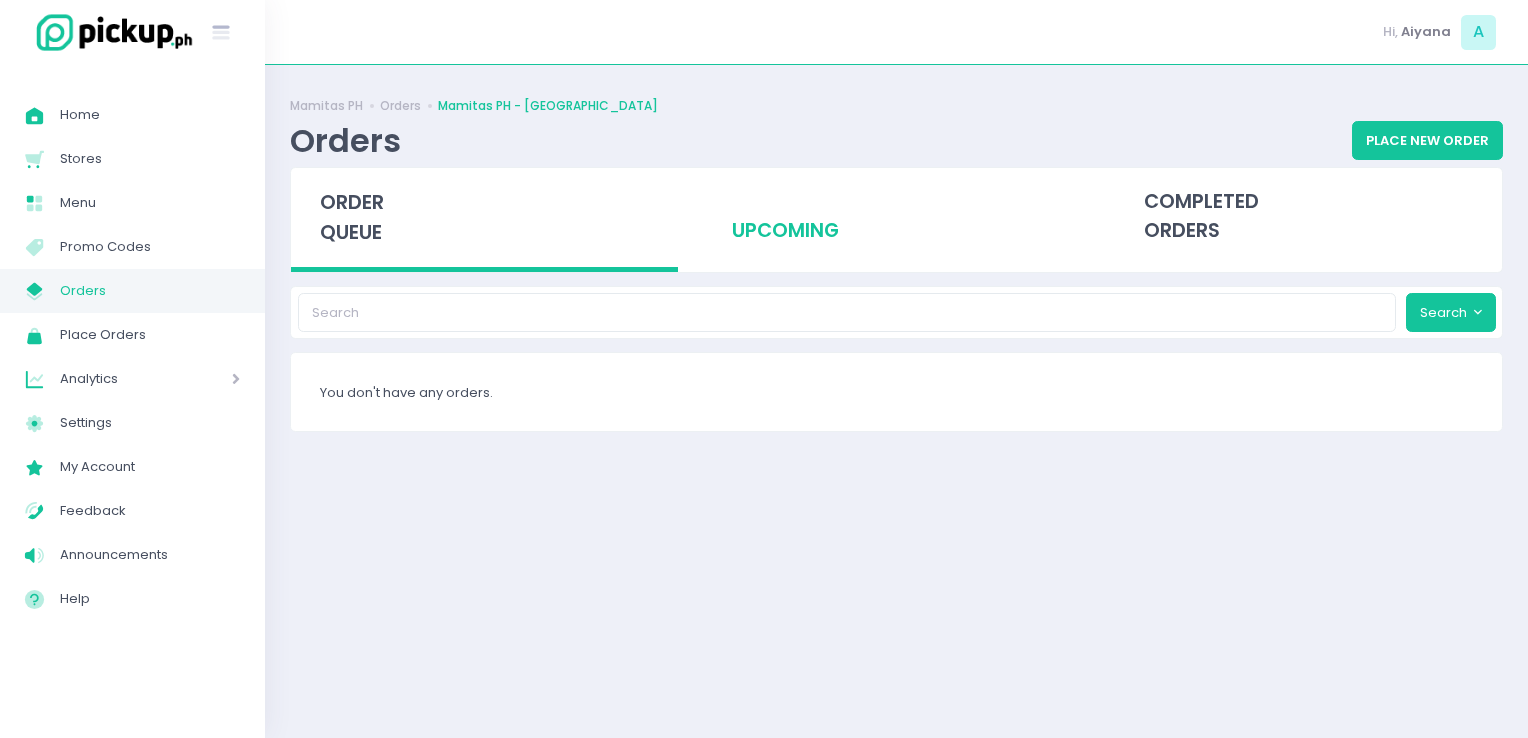 click on "upcoming" at bounding box center (896, 217) 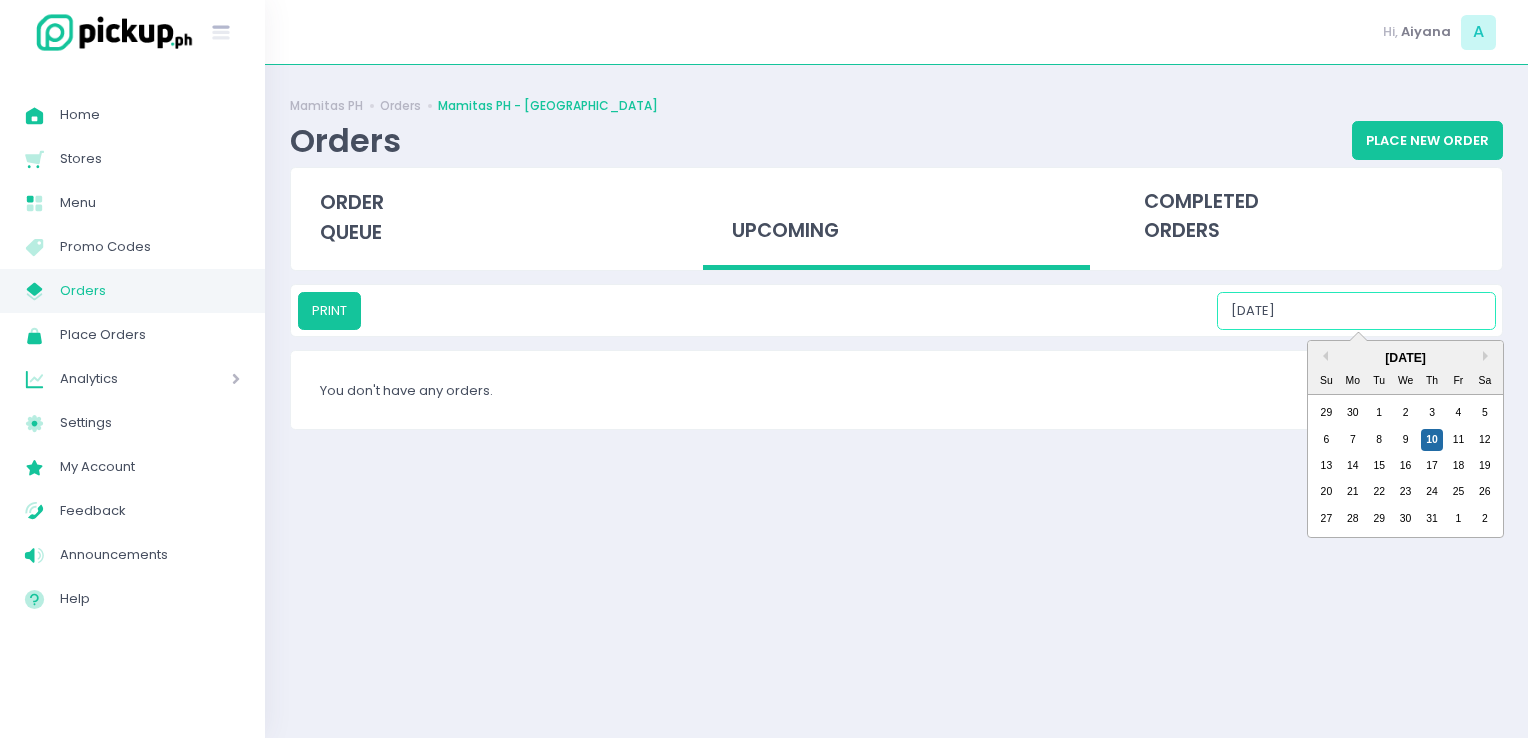 click on "07/10/2025" at bounding box center (1356, 311) 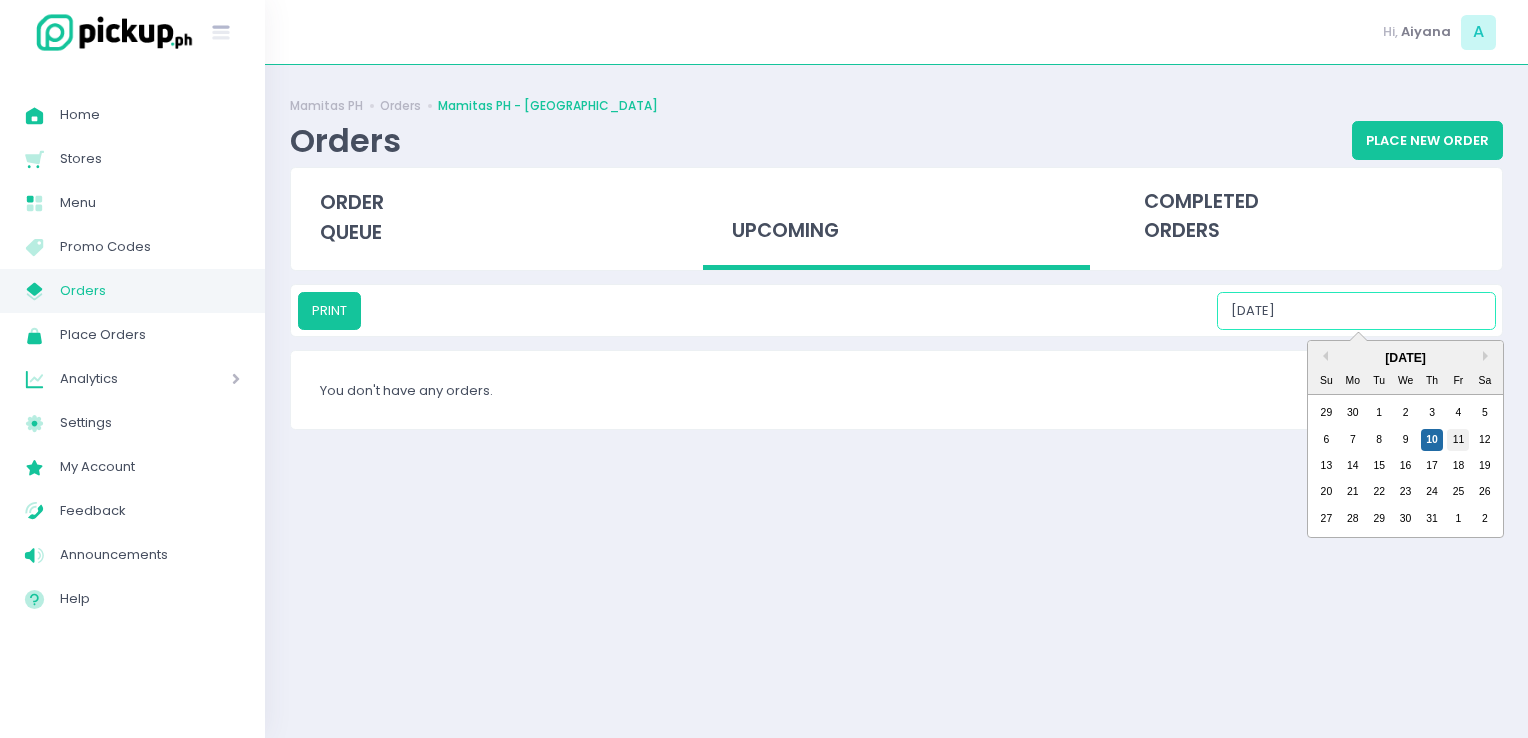 click on "11" at bounding box center [1458, 440] 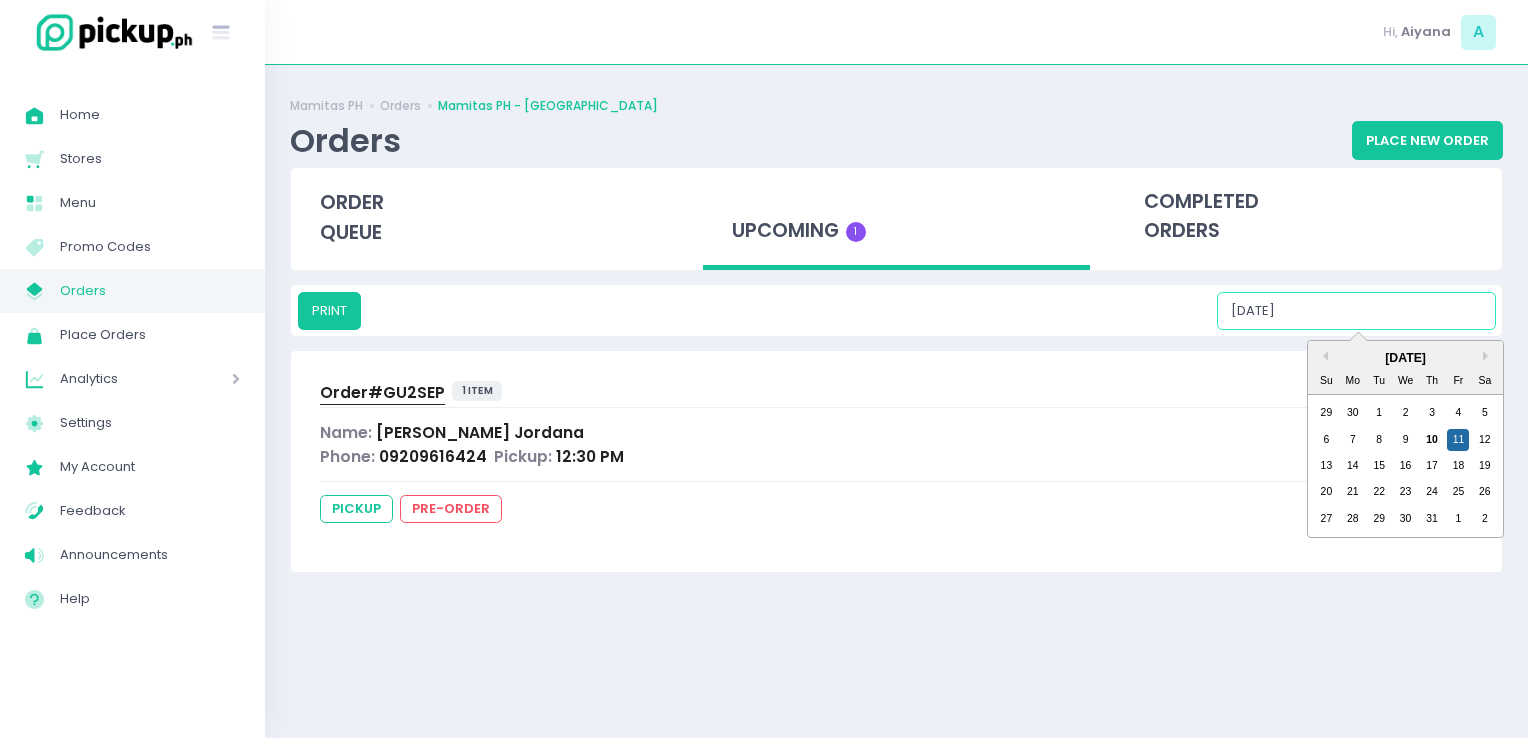 click on "07/11/2025" at bounding box center [1356, 311] 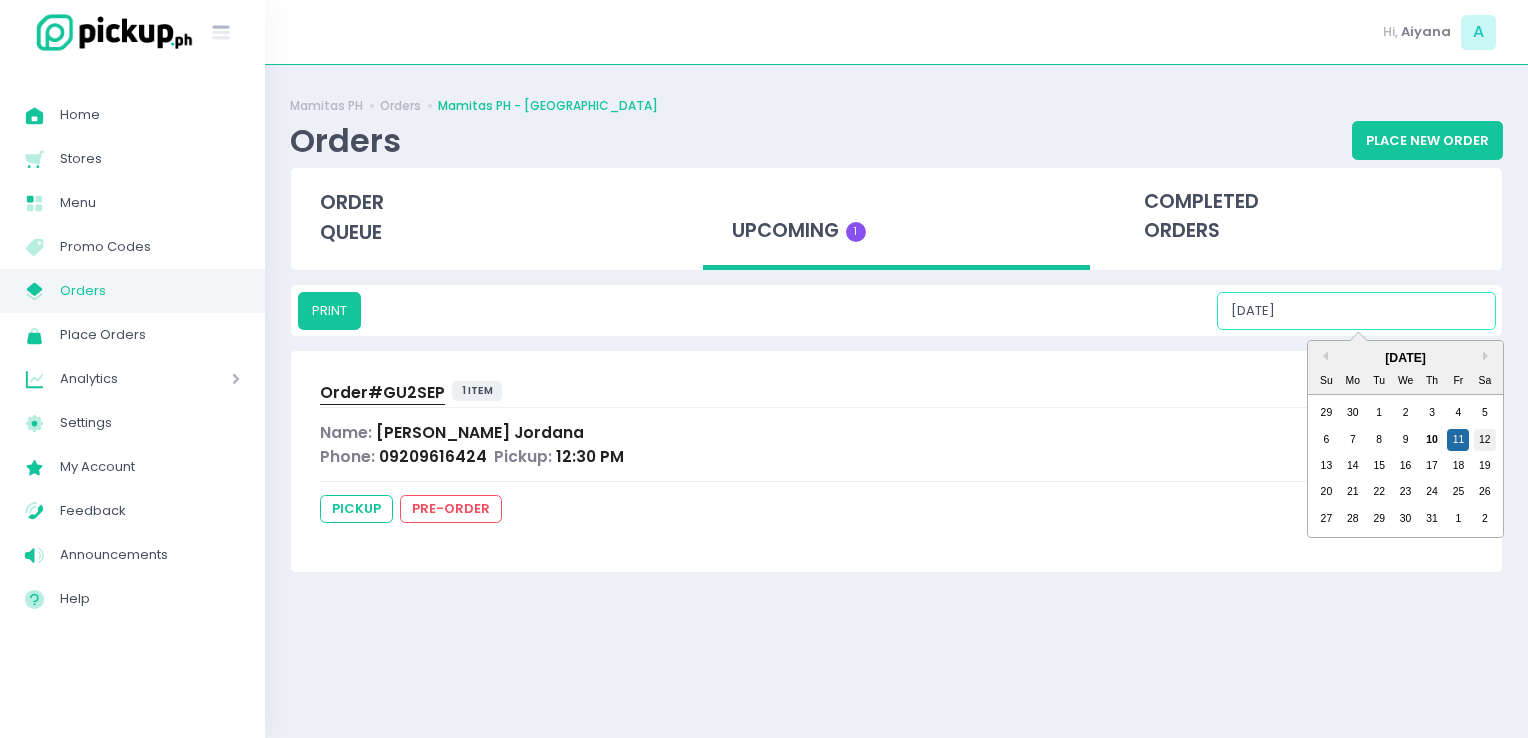 click on "12" at bounding box center [1485, 440] 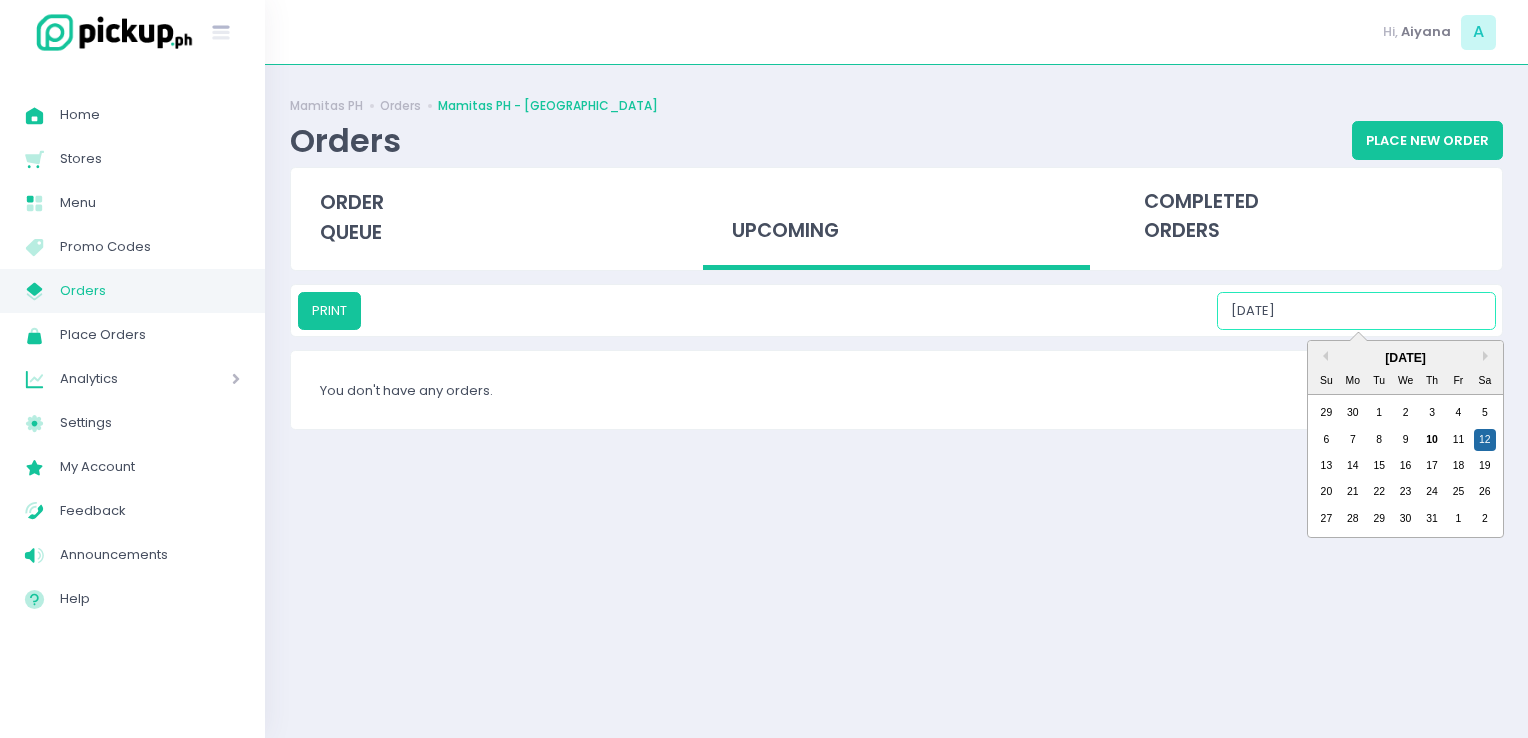 click on "07/12/2025" at bounding box center (1356, 311) 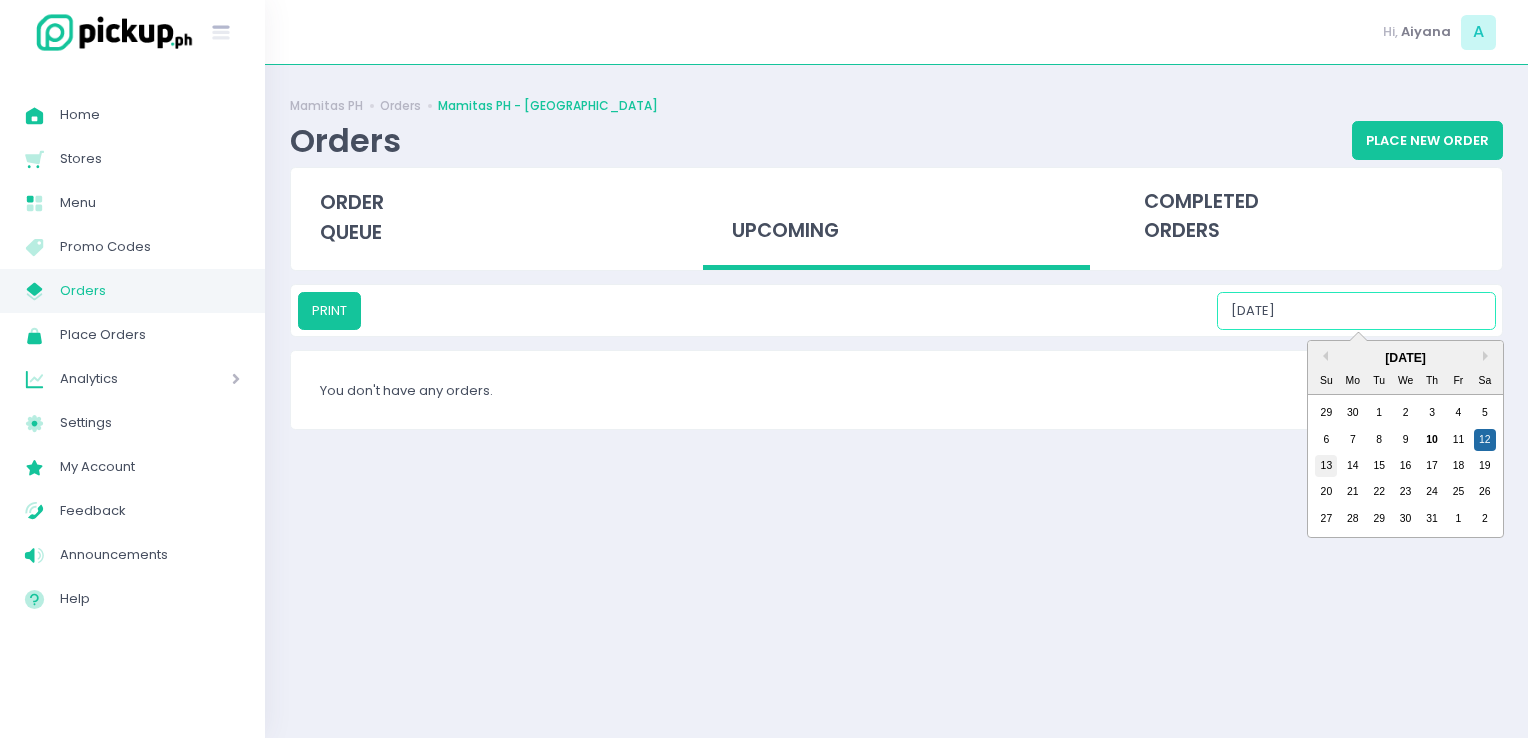click on "13" at bounding box center [1326, 466] 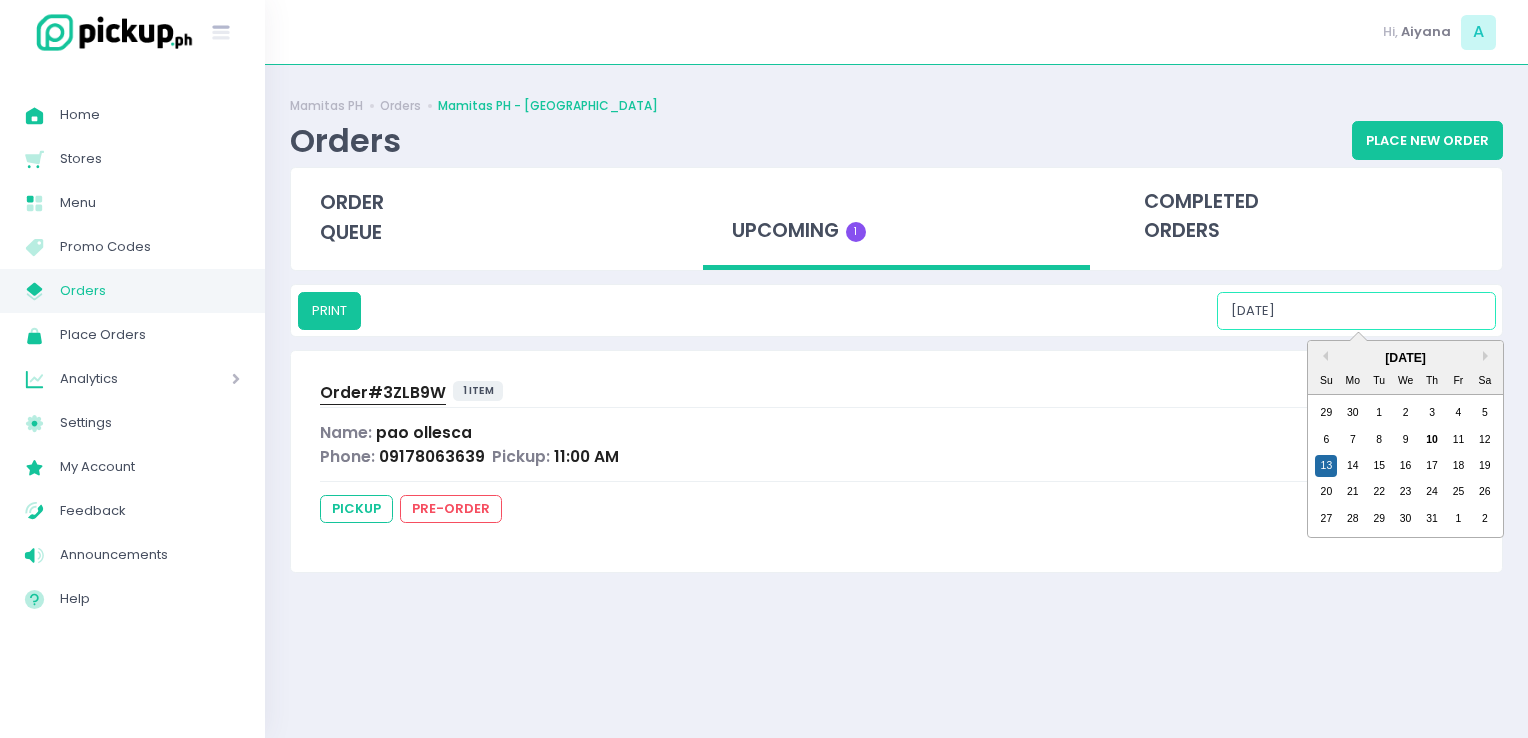 click on "07/13/2025" at bounding box center (1356, 311) 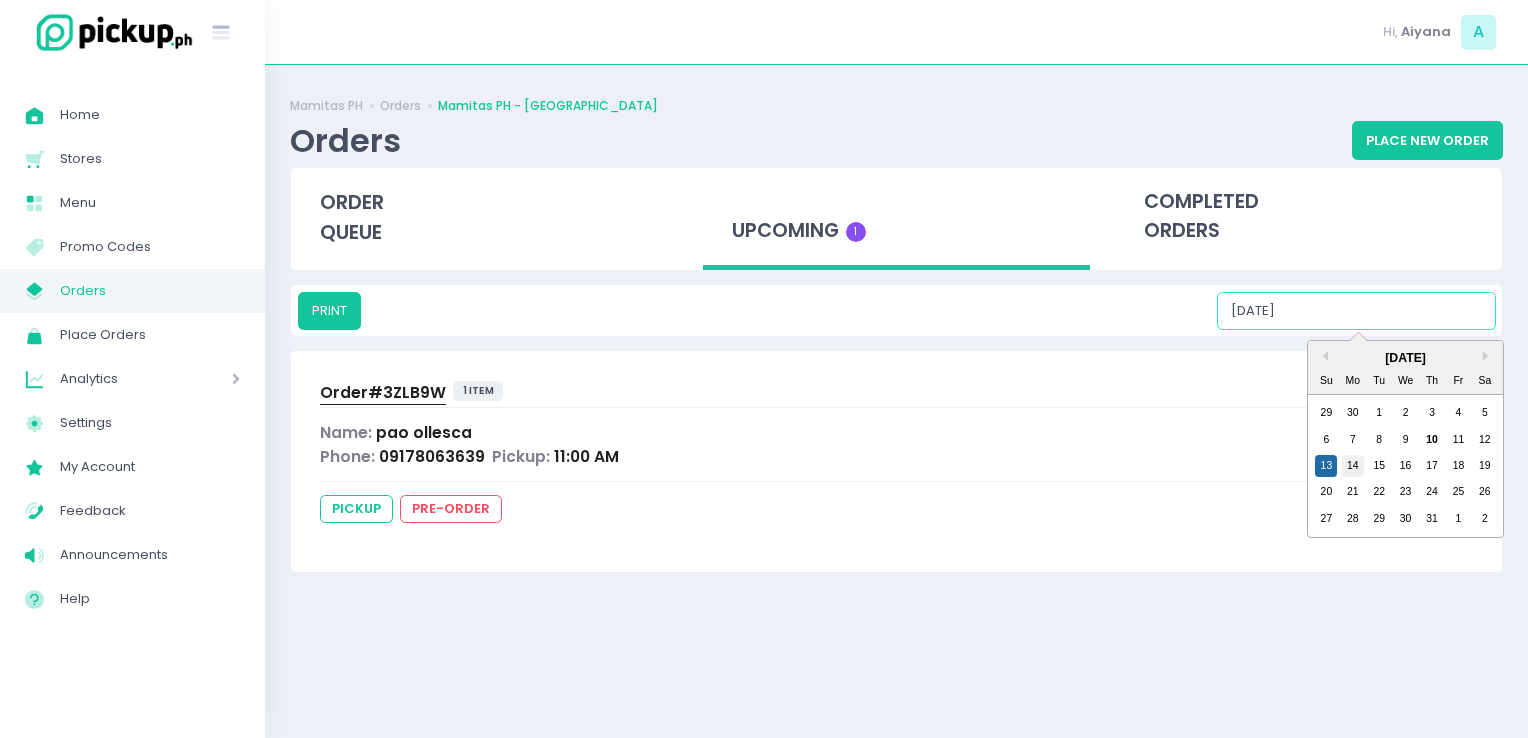 click on "14" at bounding box center (1353, 466) 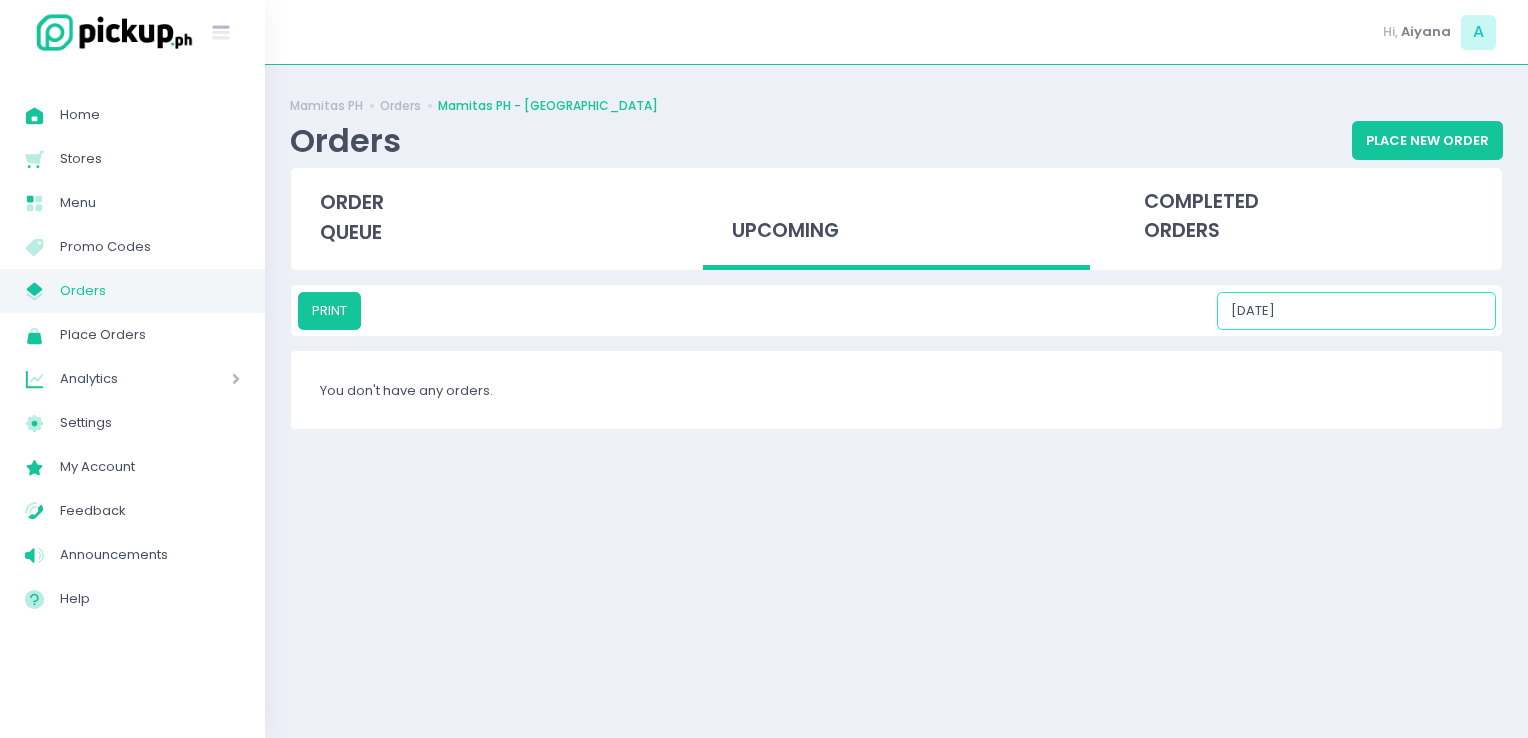 click on "07/14/2025" at bounding box center [1356, 311] 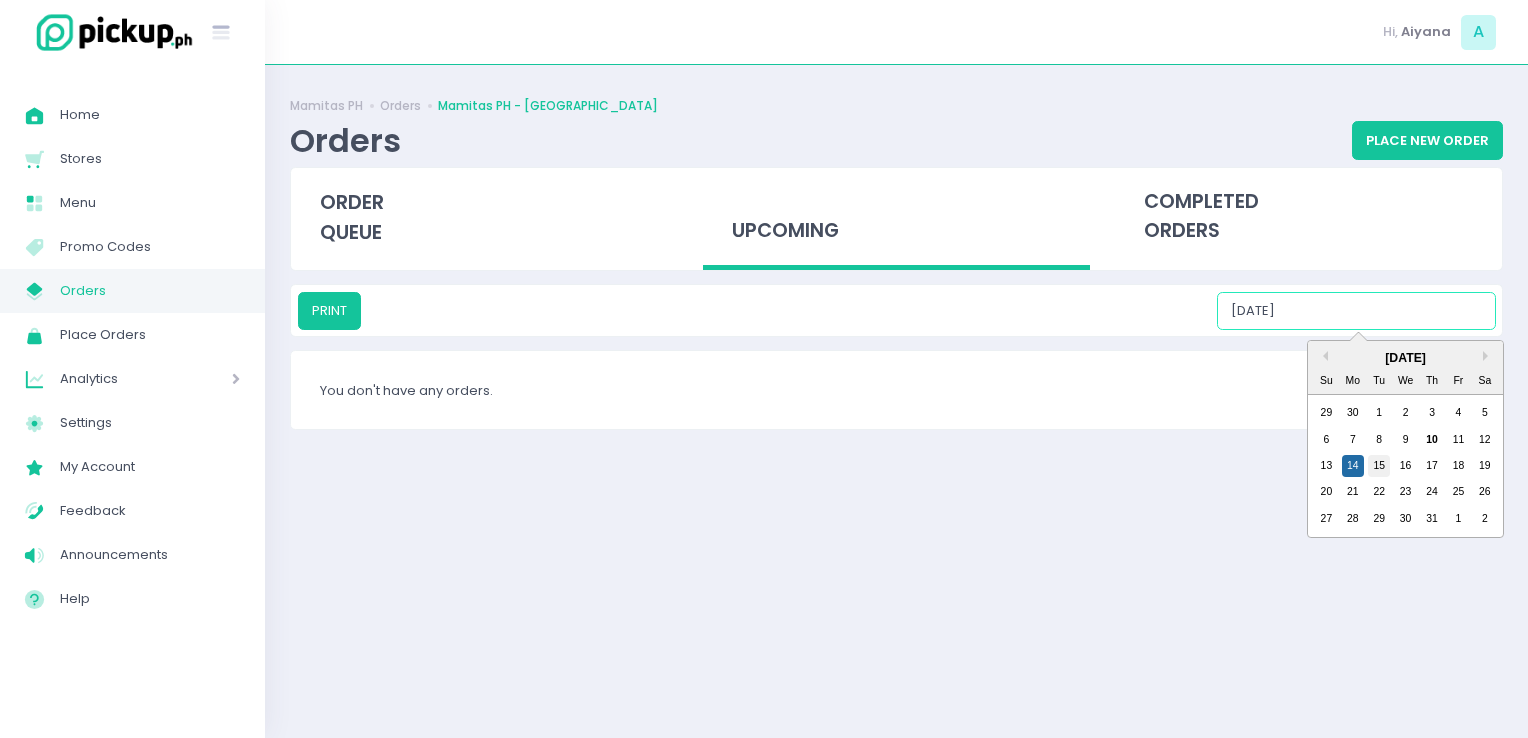 click on "15" at bounding box center [1379, 466] 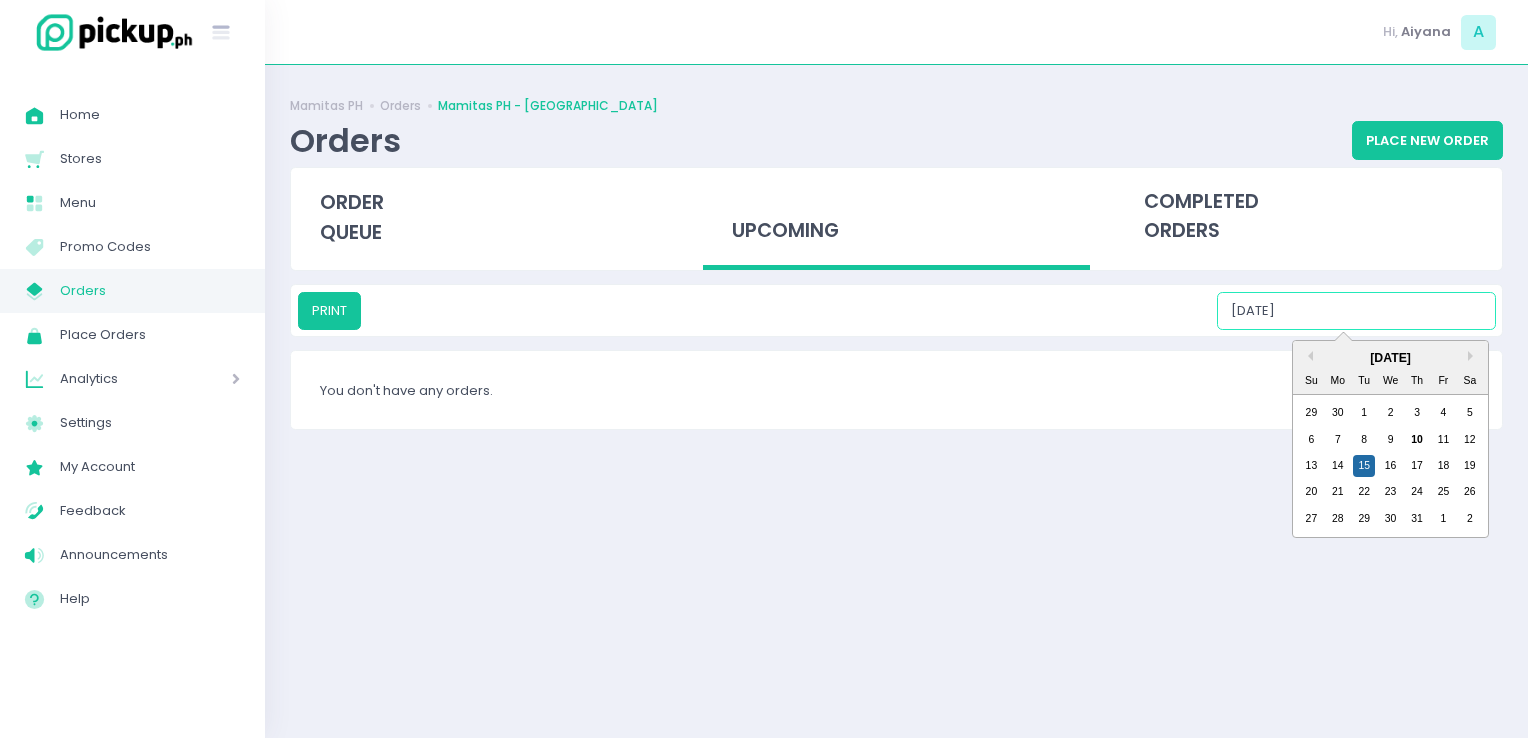 click on "07/15/2025" at bounding box center (1356, 311) 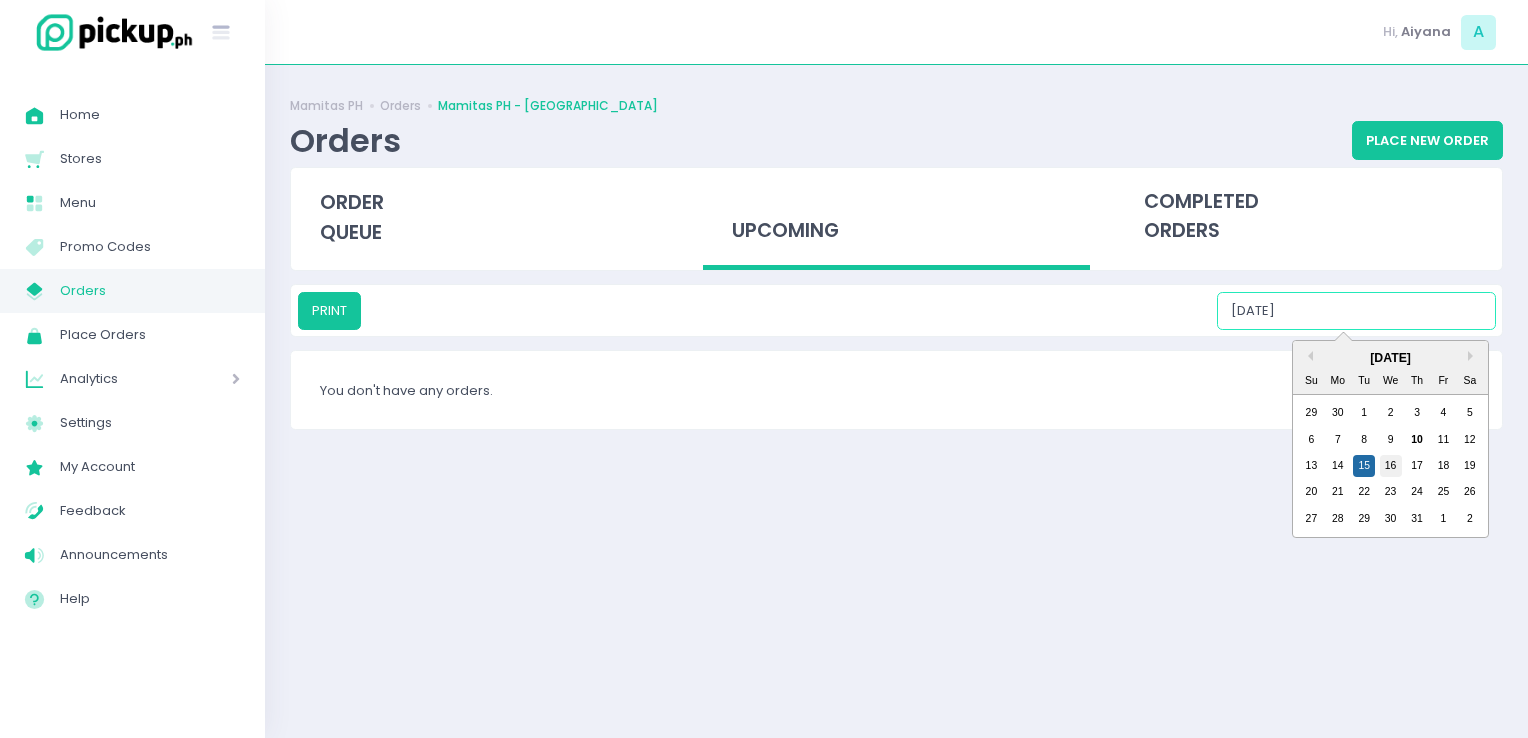 click on "16" at bounding box center (1391, 466) 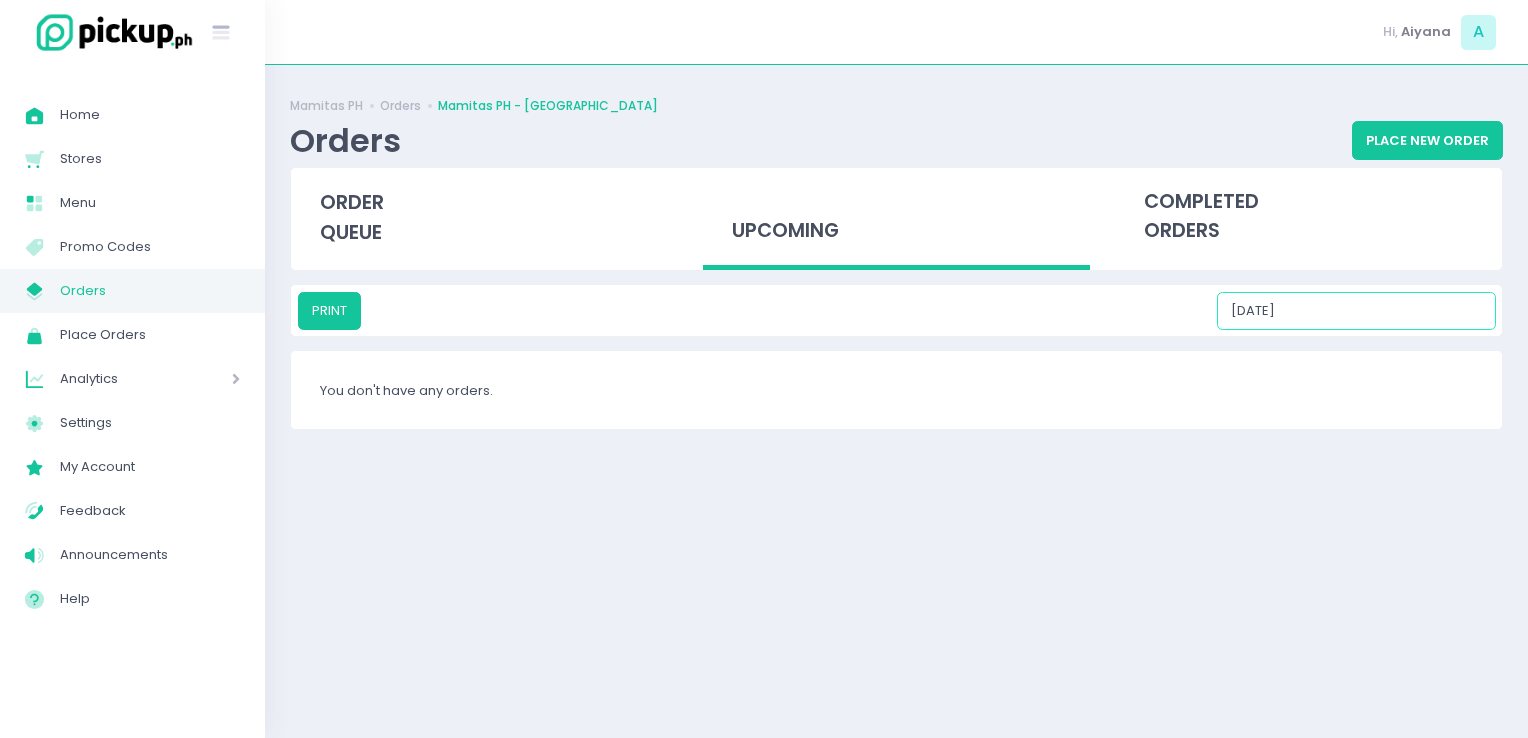 click on "07/16/2025" at bounding box center [1356, 311] 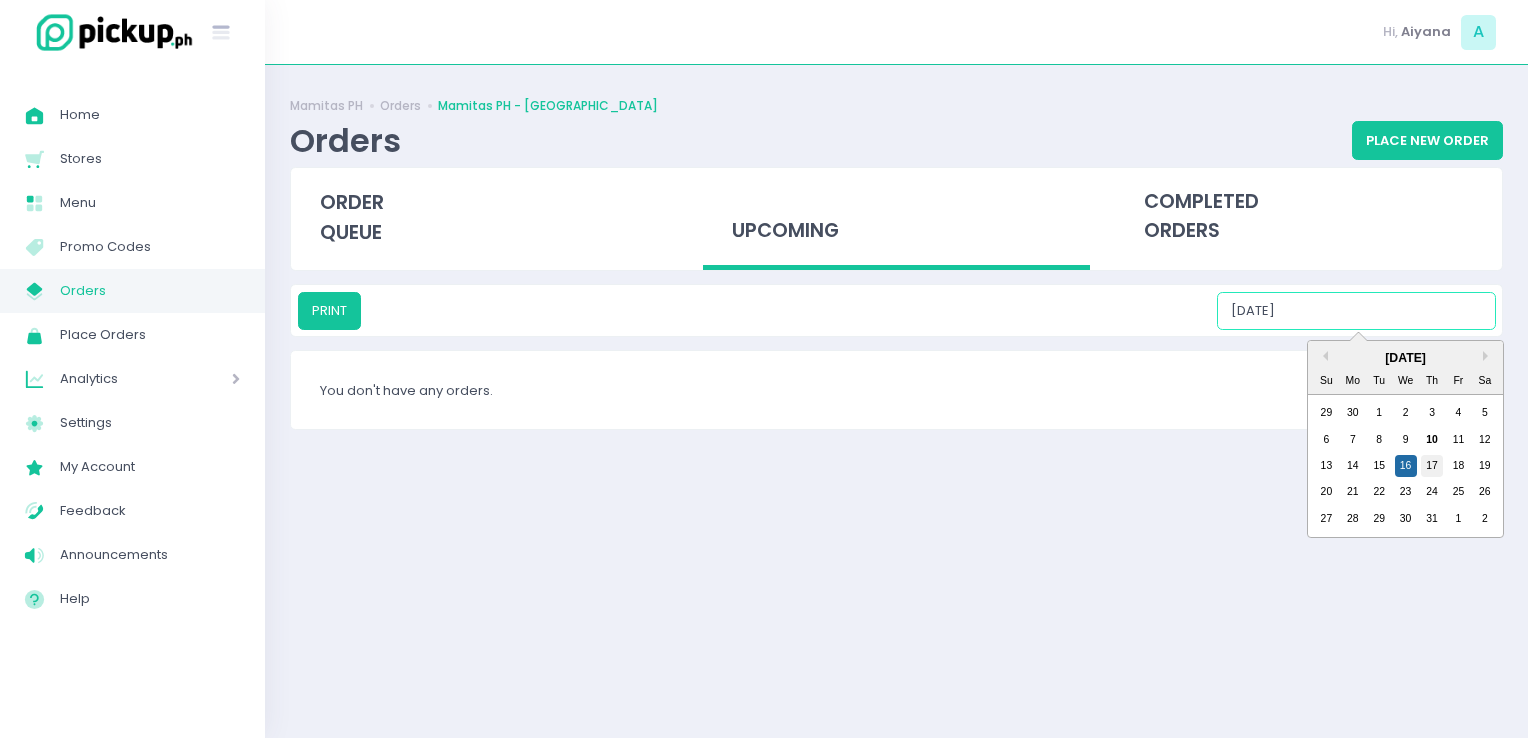click on "17" at bounding box center (1432, 466) 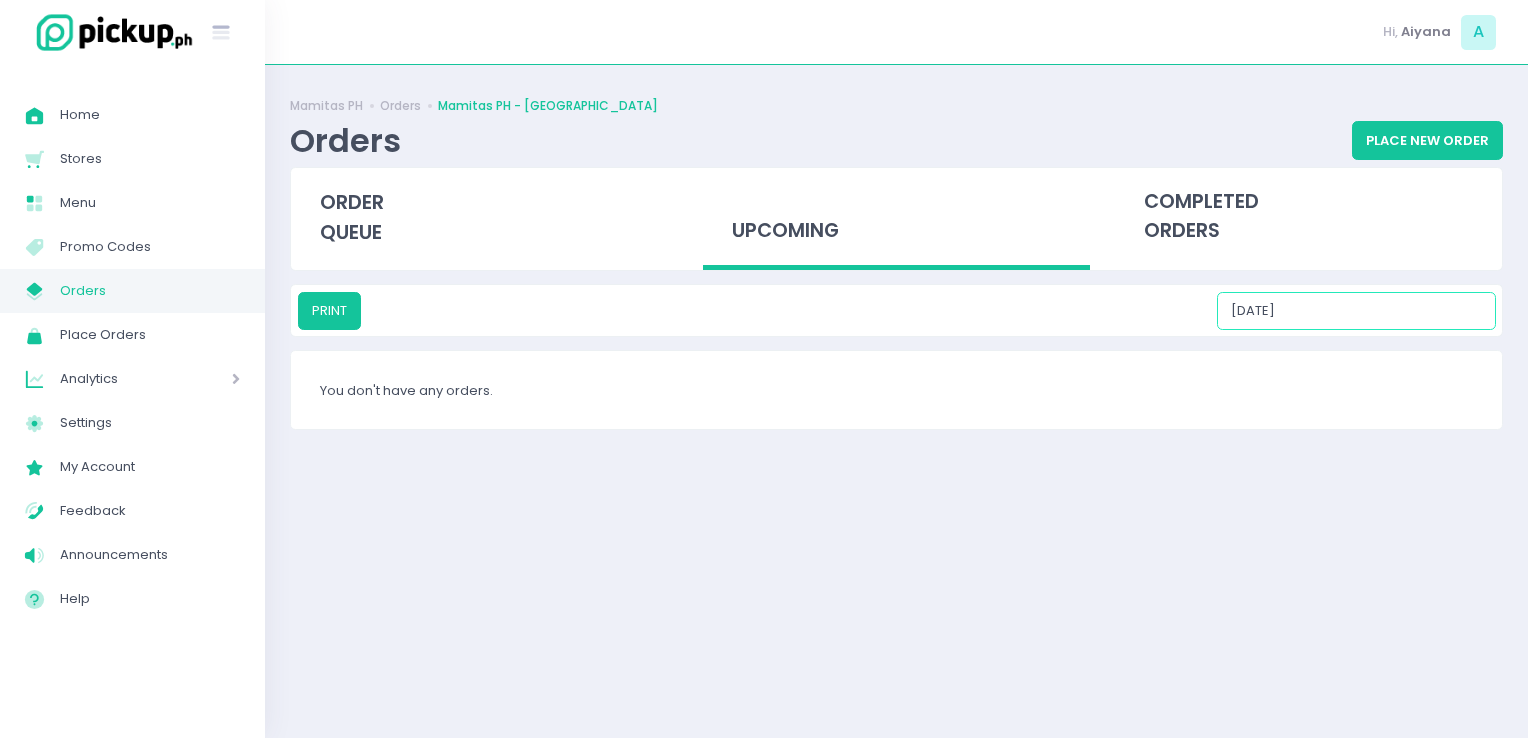 click on "07/17/2025" at bounding box center [1356, 311] 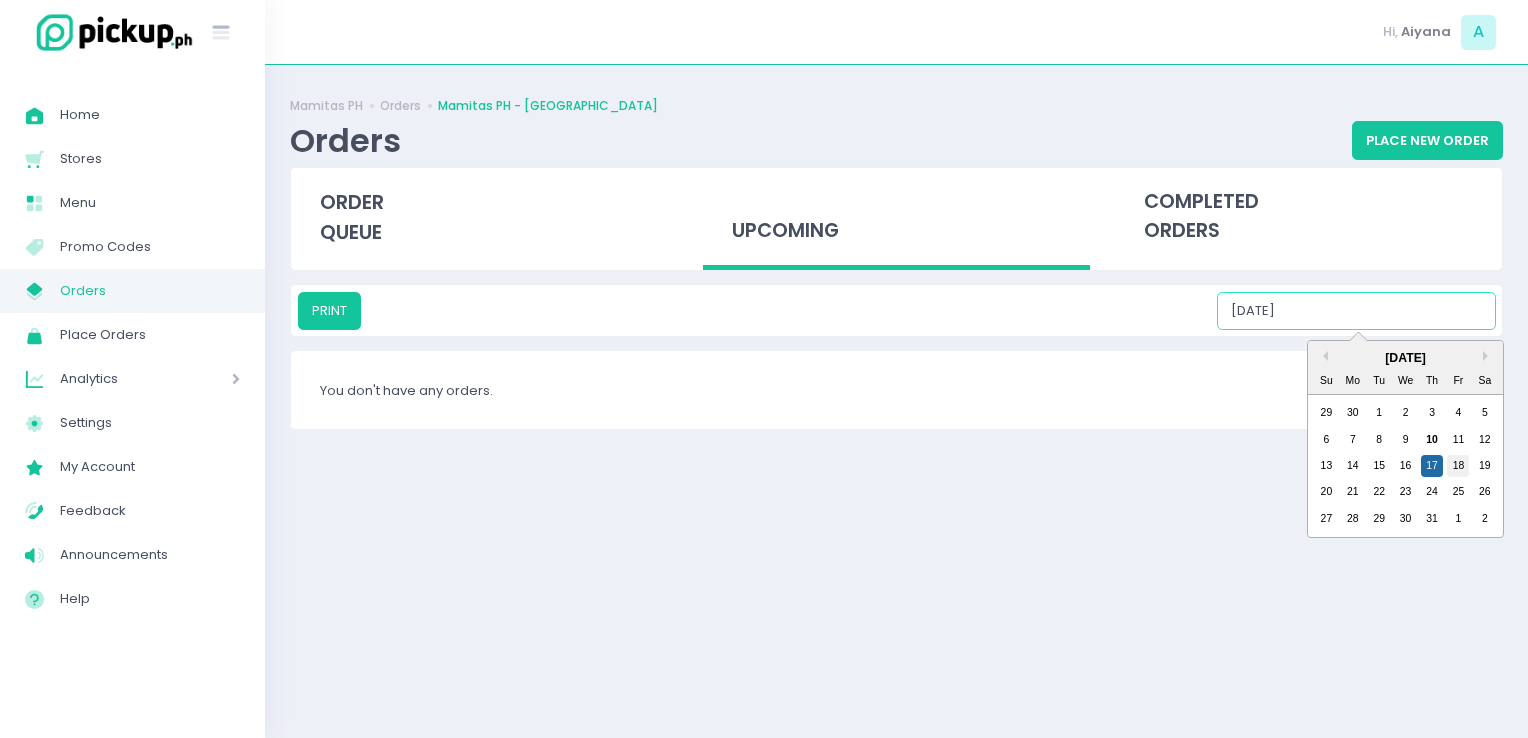 click on "18" at bounding box center [1458, 466] 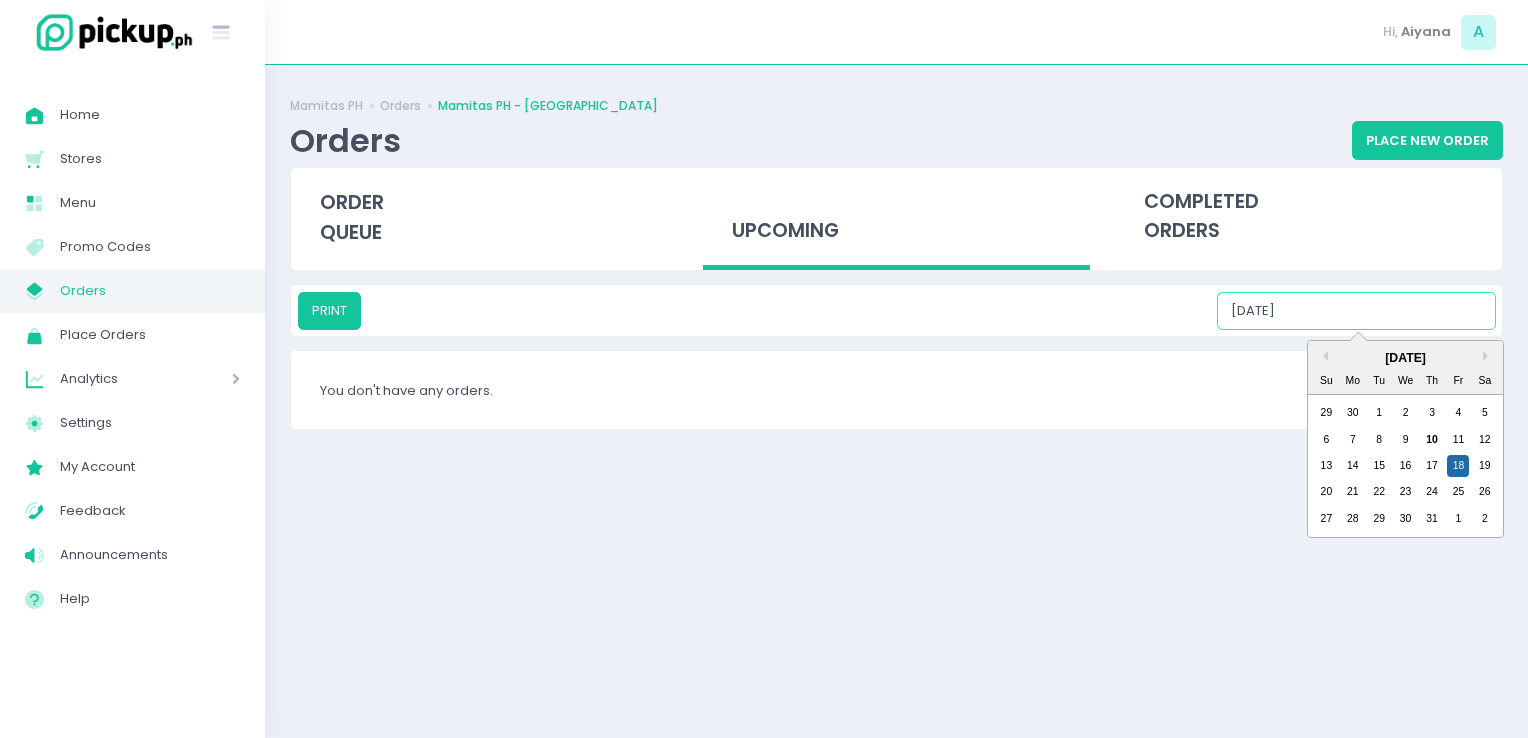 click on "07/18/2025" at bounding box center (1356, 311) 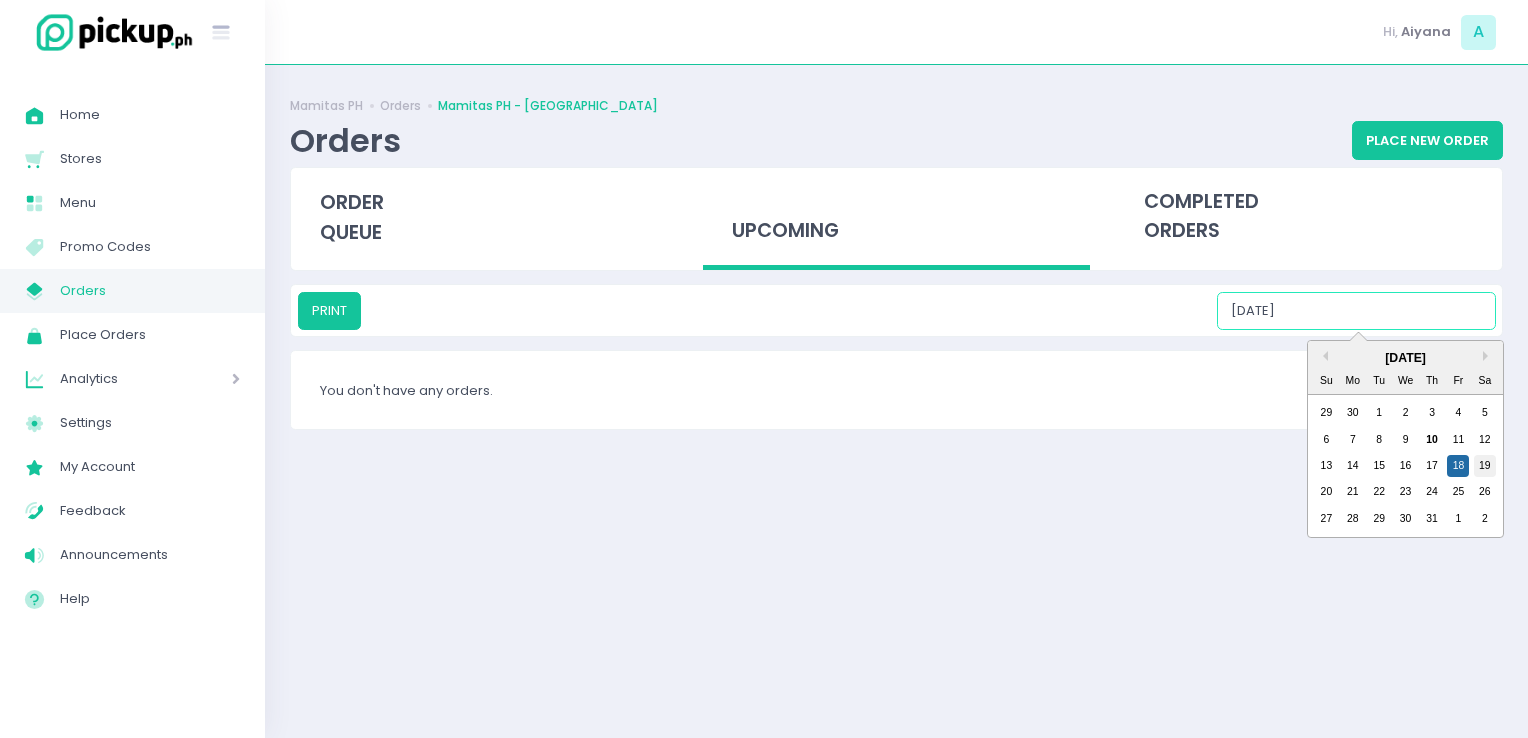 click on "19" at bounding box center [1485, 466] 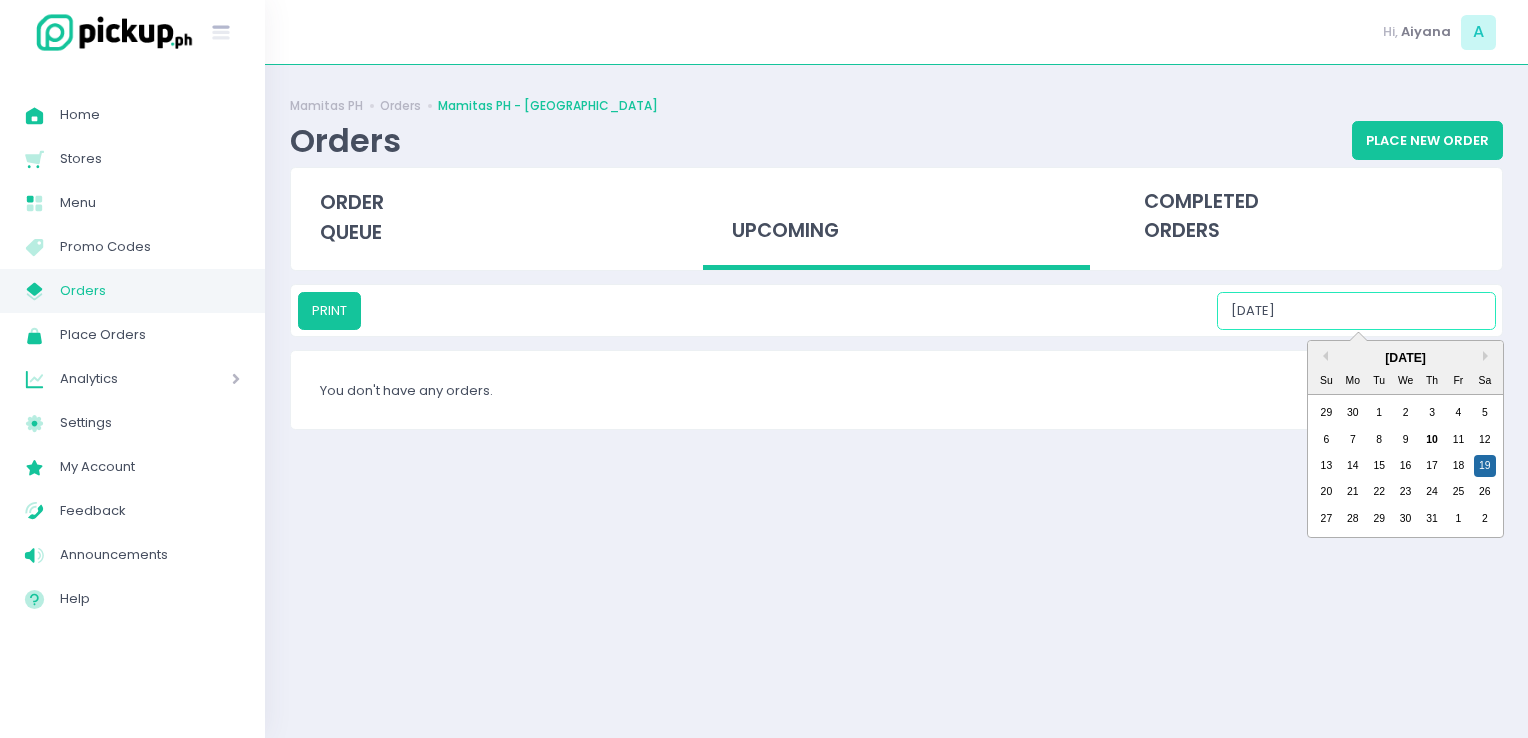 click on "07/19/2025" at bounding box center [1356, 311] 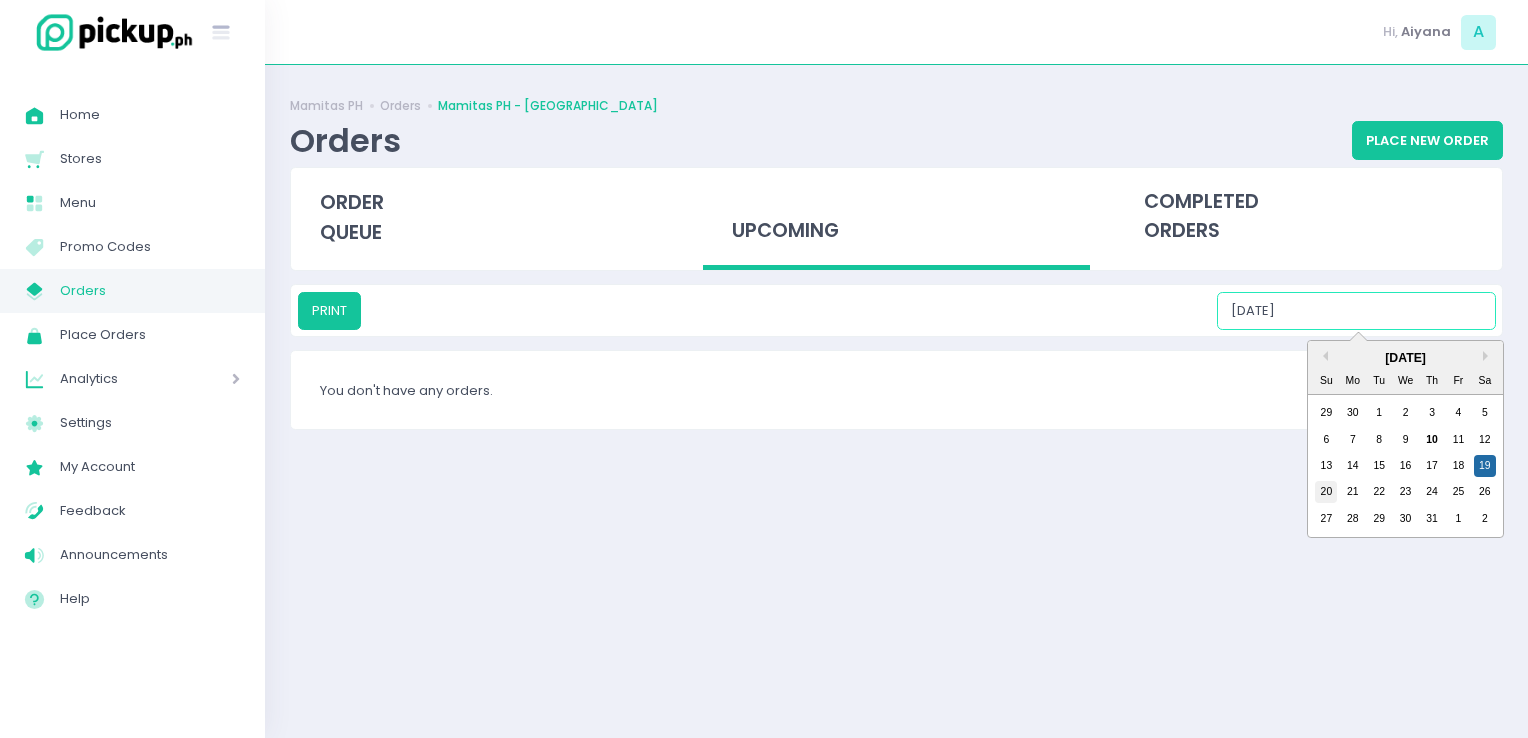 click on "20" at bounding box center (1326, 492) 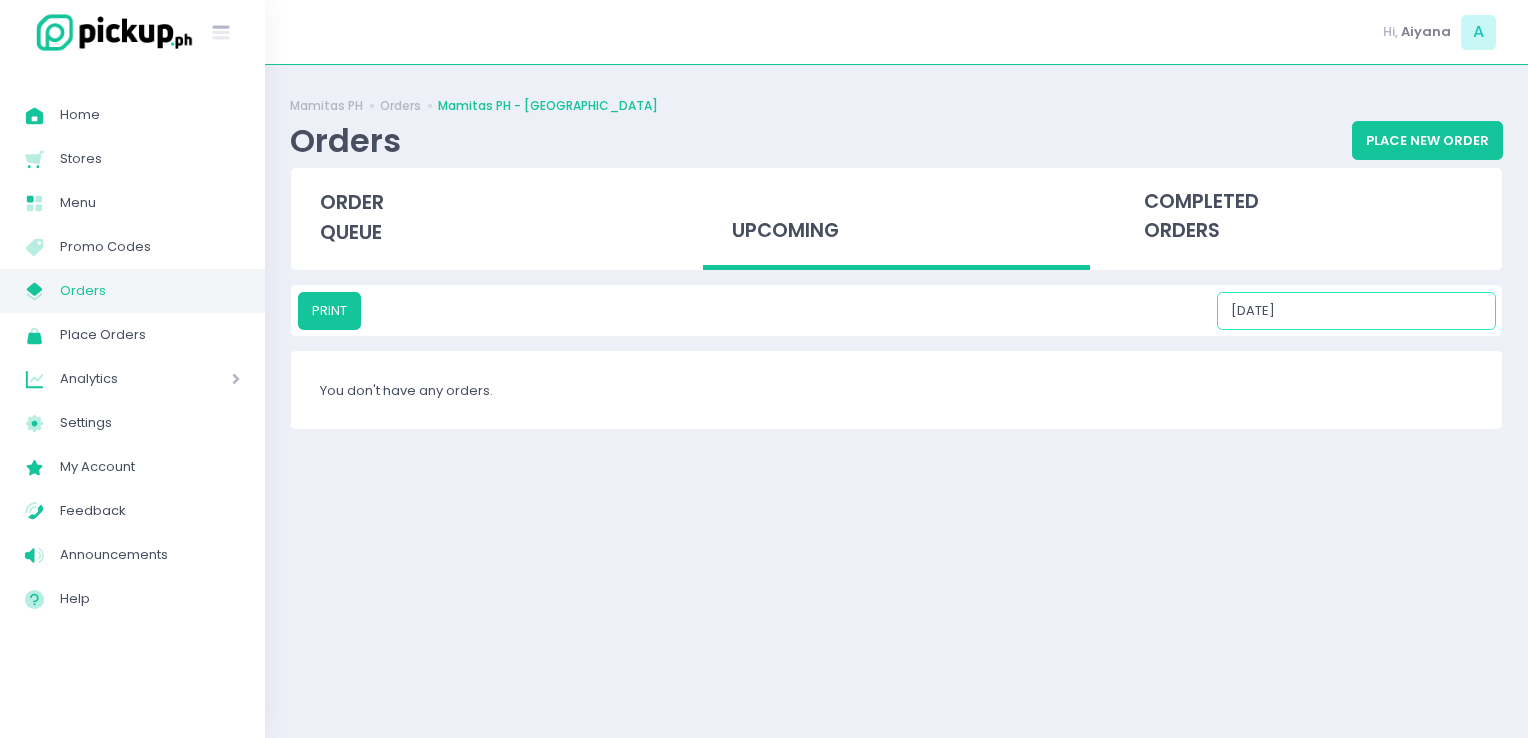 click on "07/20/2025" at bounding box center [1356, 311] 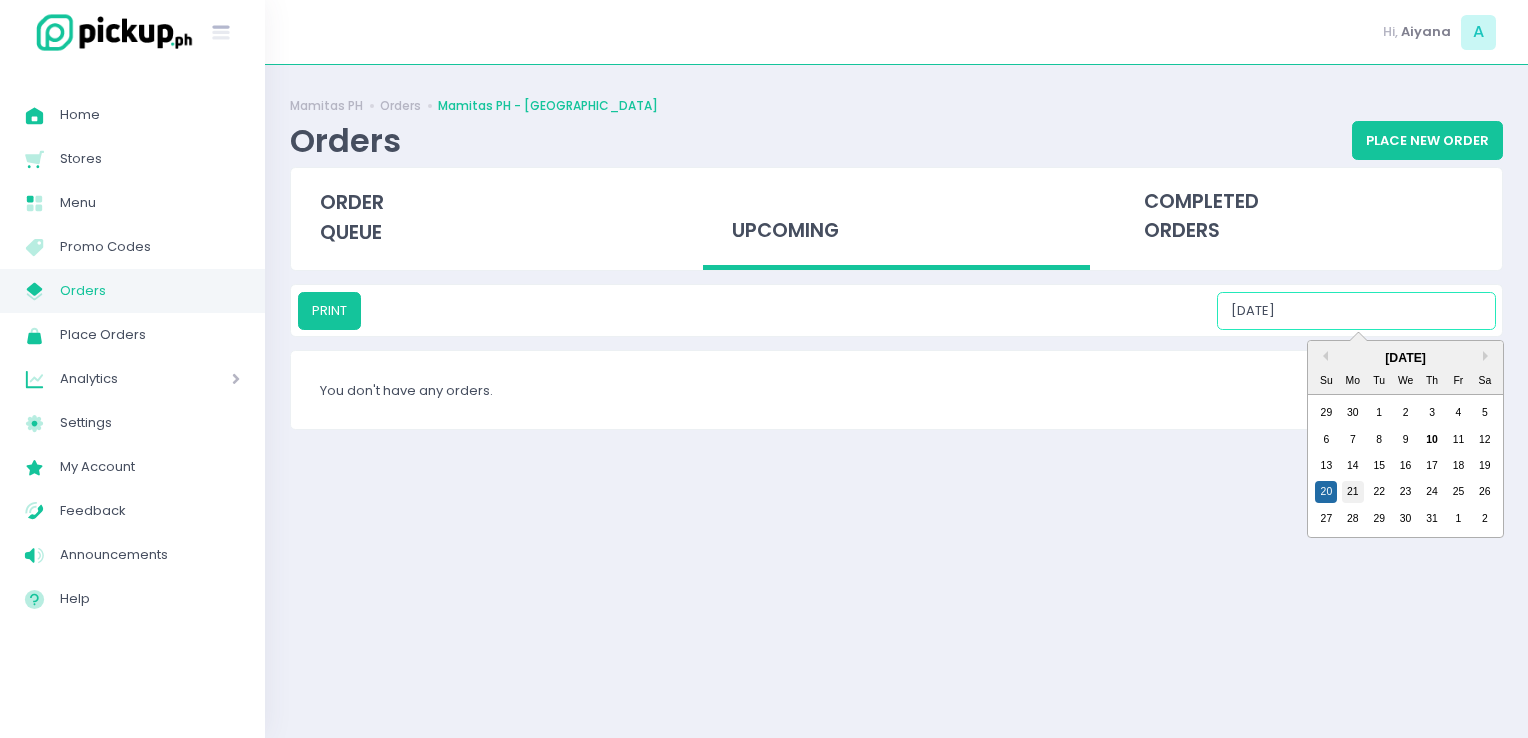 click on "21" at bounding box center (1353, 492) 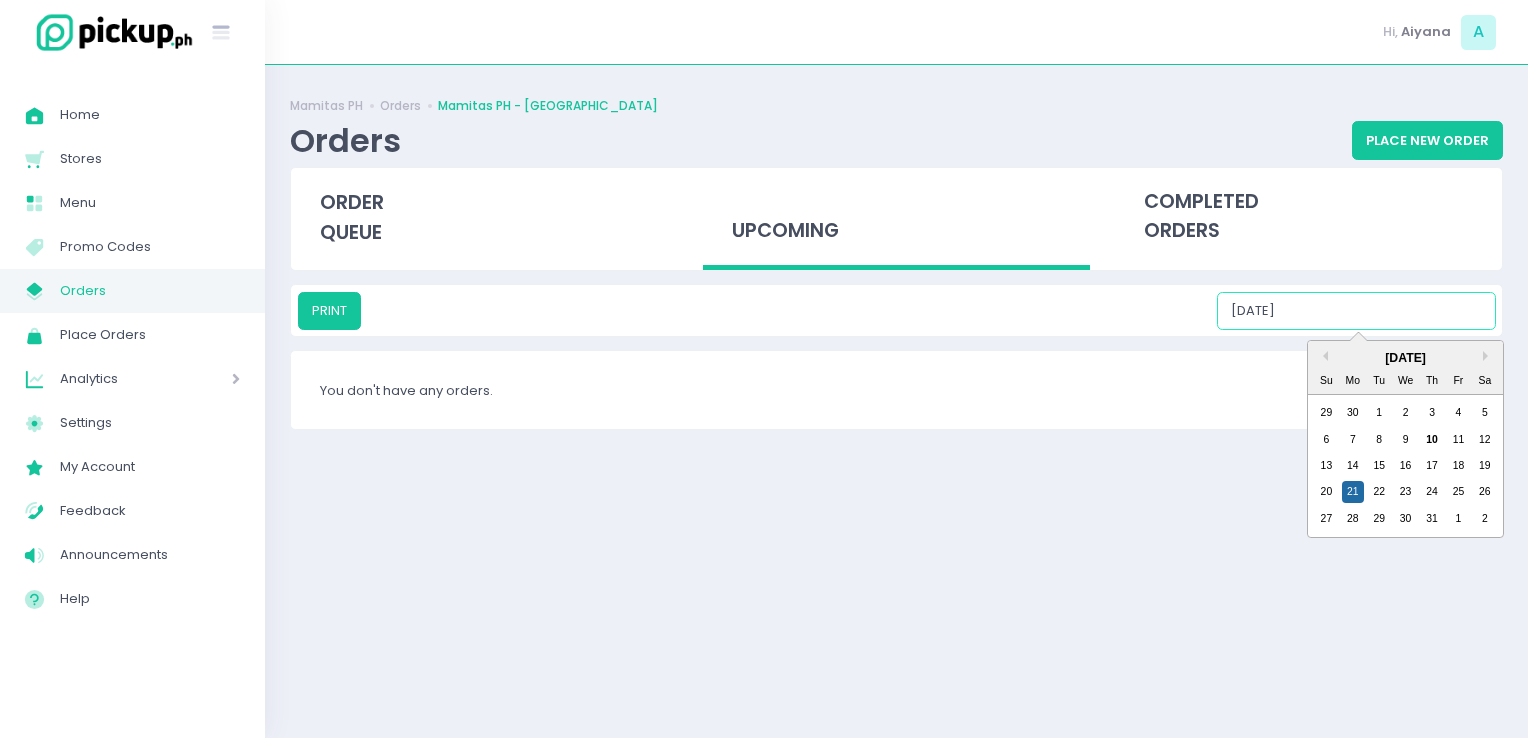 click on "07/21/2025" at bounding box center [1356, 311] 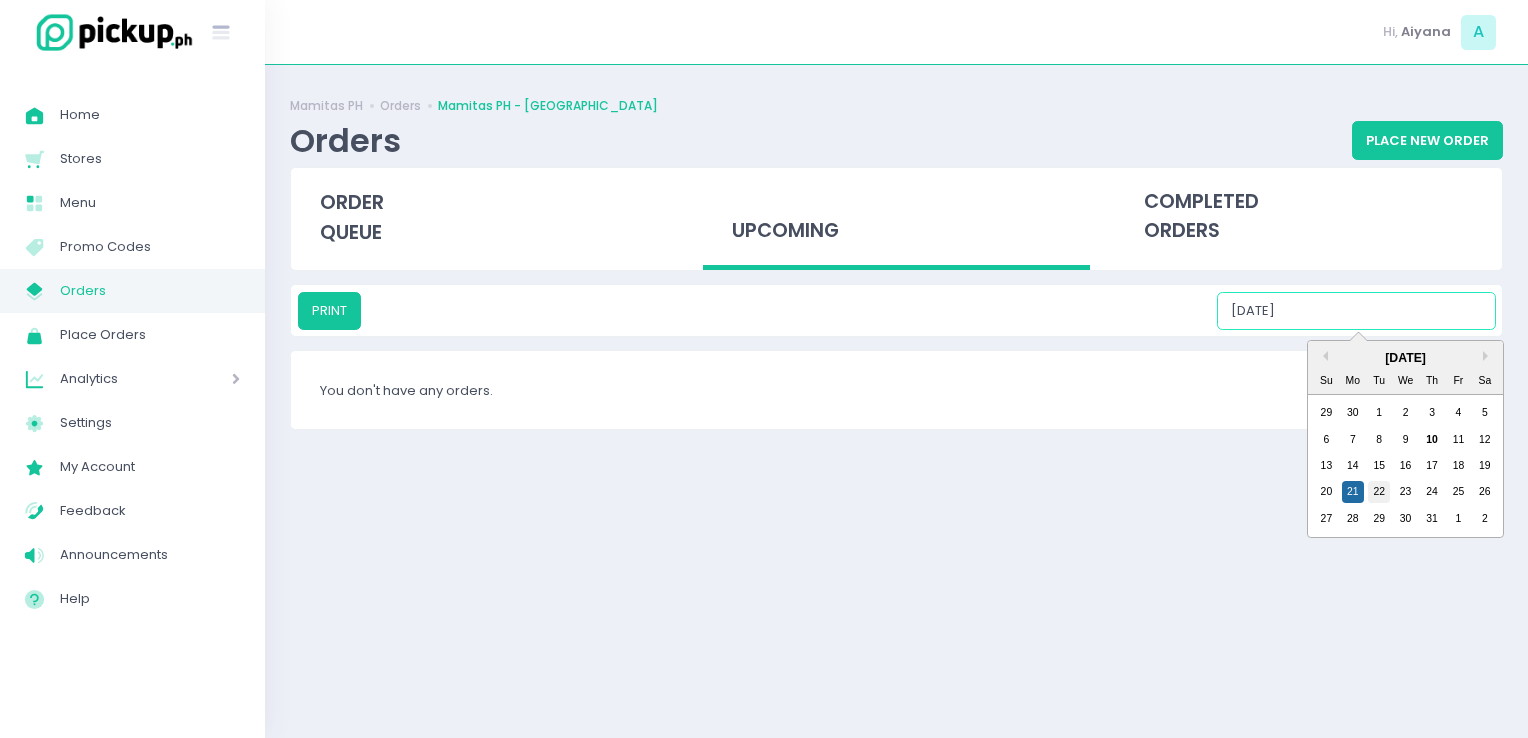 click on "22" at bounding box center (1379, 492) 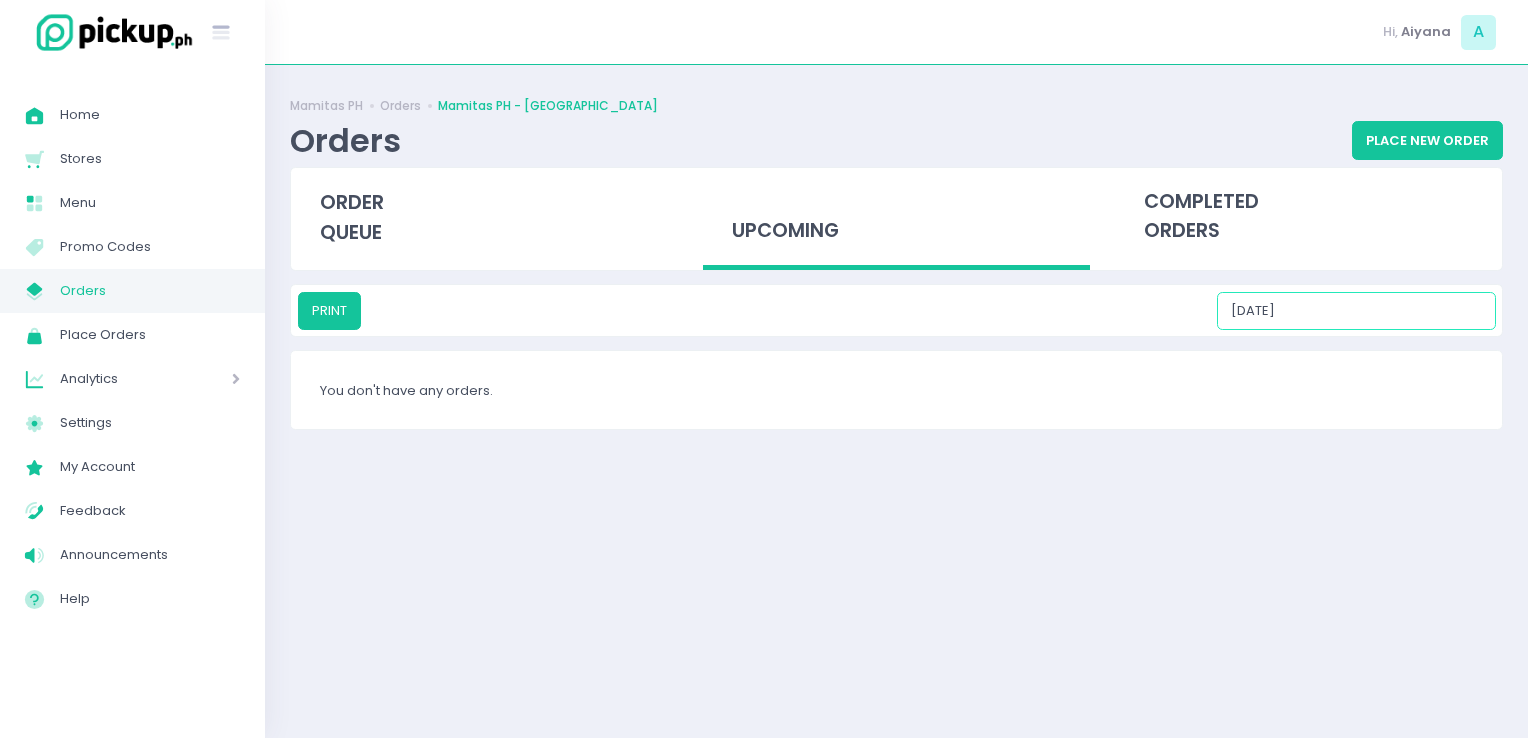 click on "07/22/2025" at bounding box center [1356, 311] 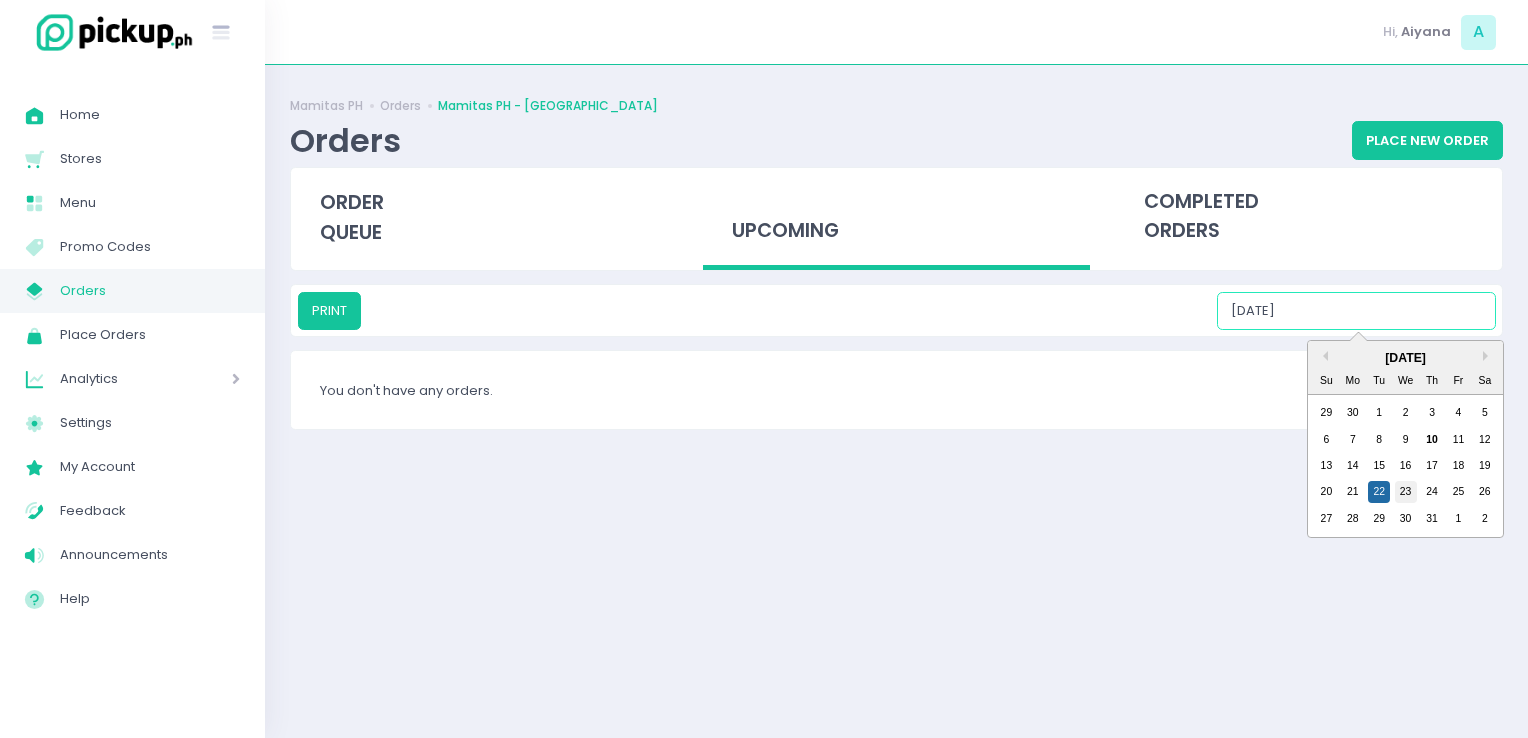 click on "23" at bounding box center [1406, 492] 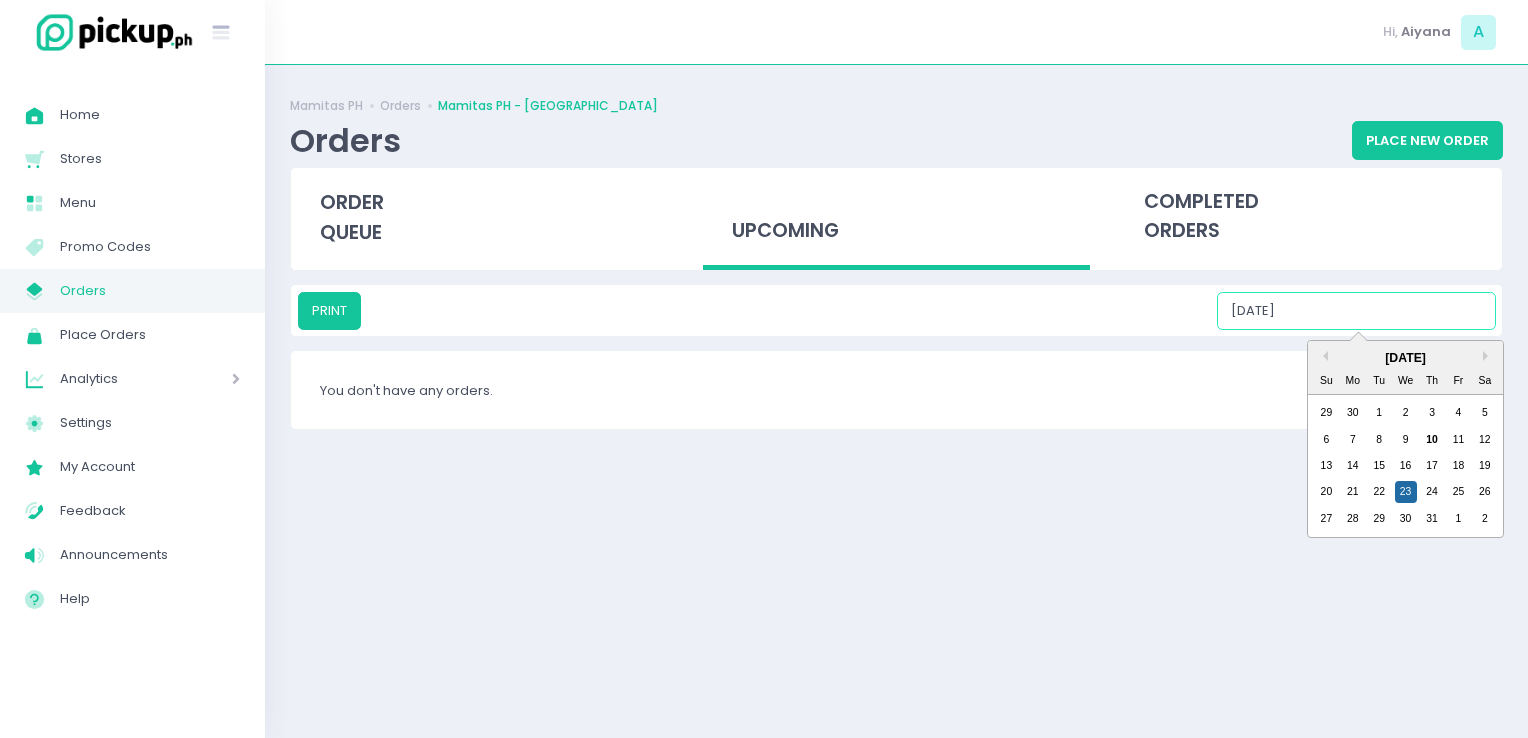 click on "07/23/2025" at bounding box center [1356, 311] 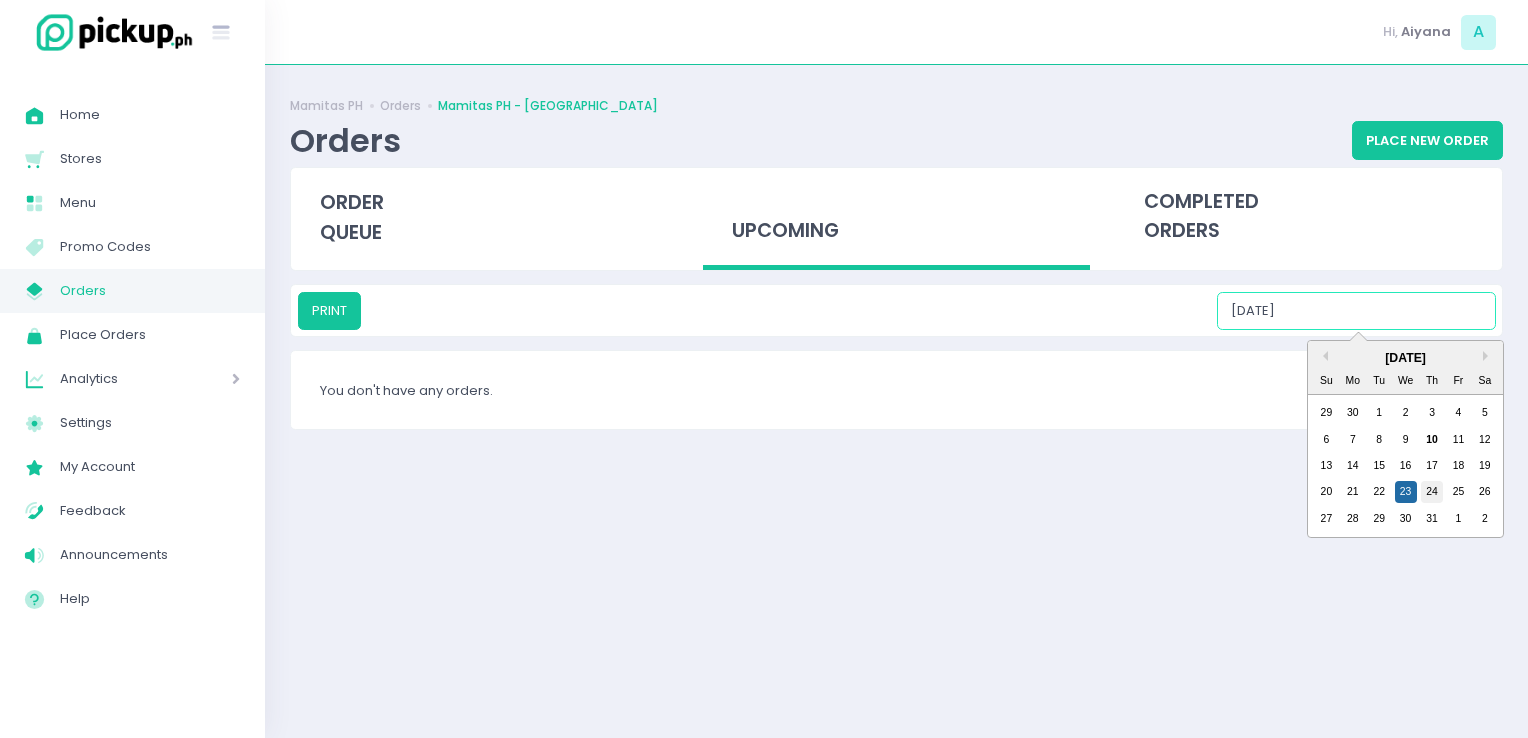 click on "24" at bounding box center (1432, 492) 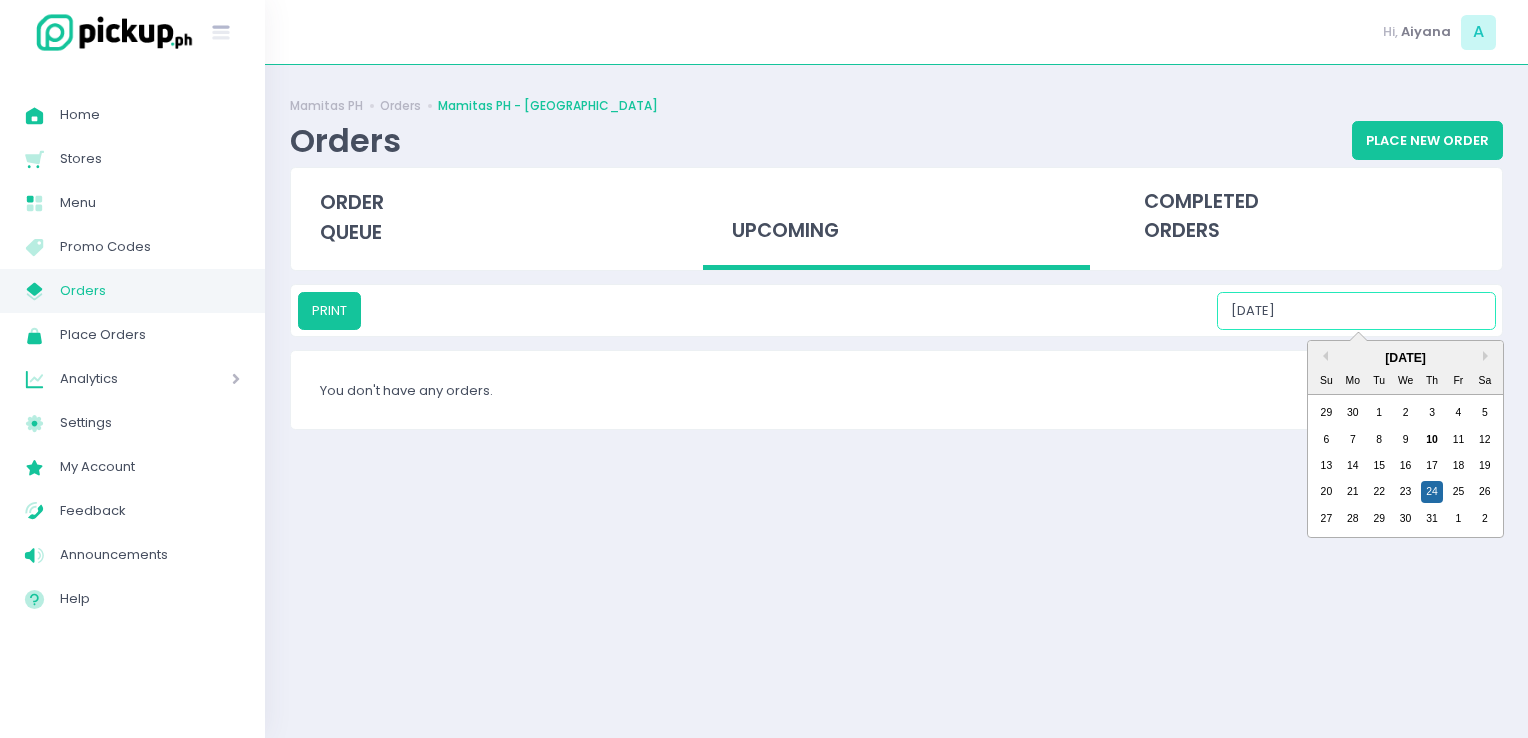 click on "07/24/2025" at bounding box center [1356, 311] 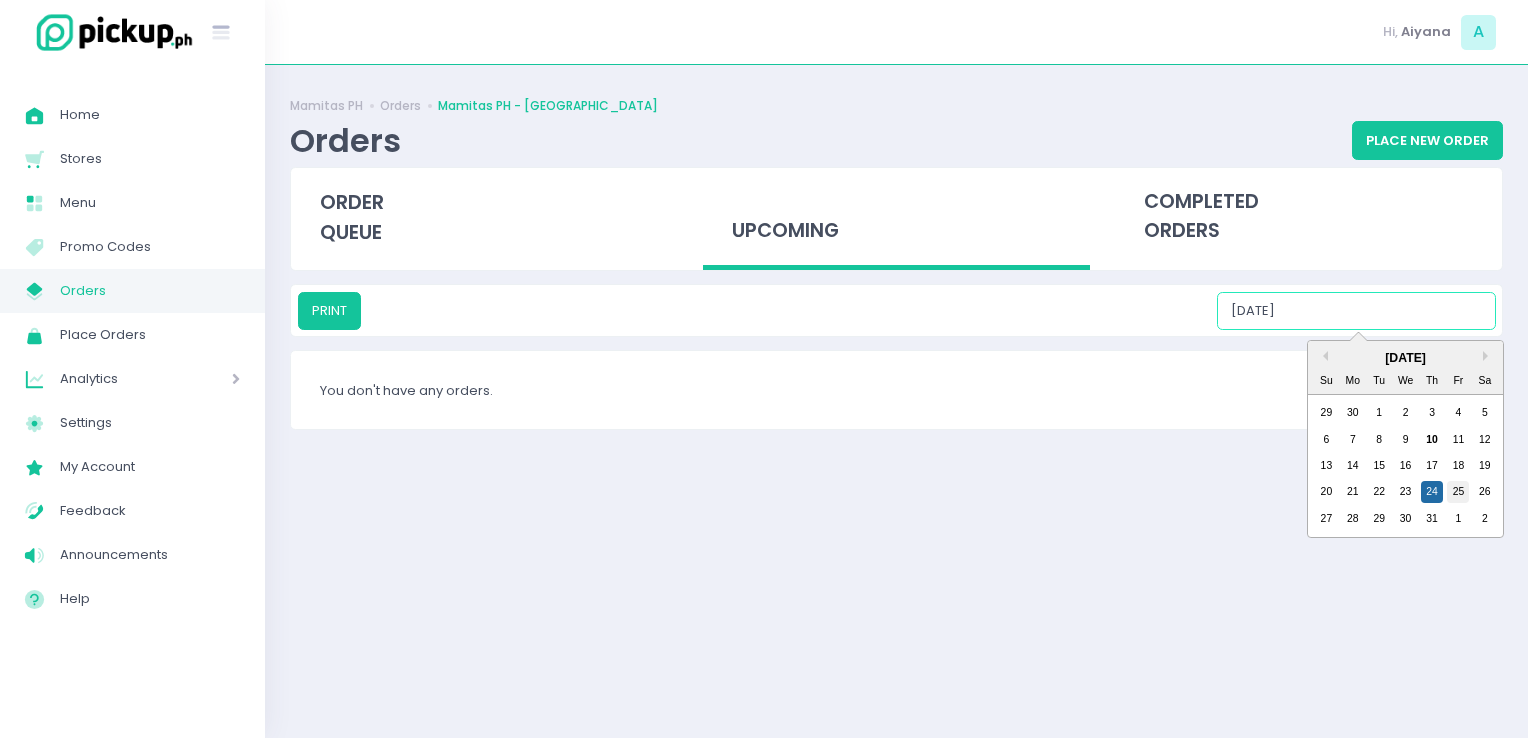 click on "25" at bounding box center [1458, 492] 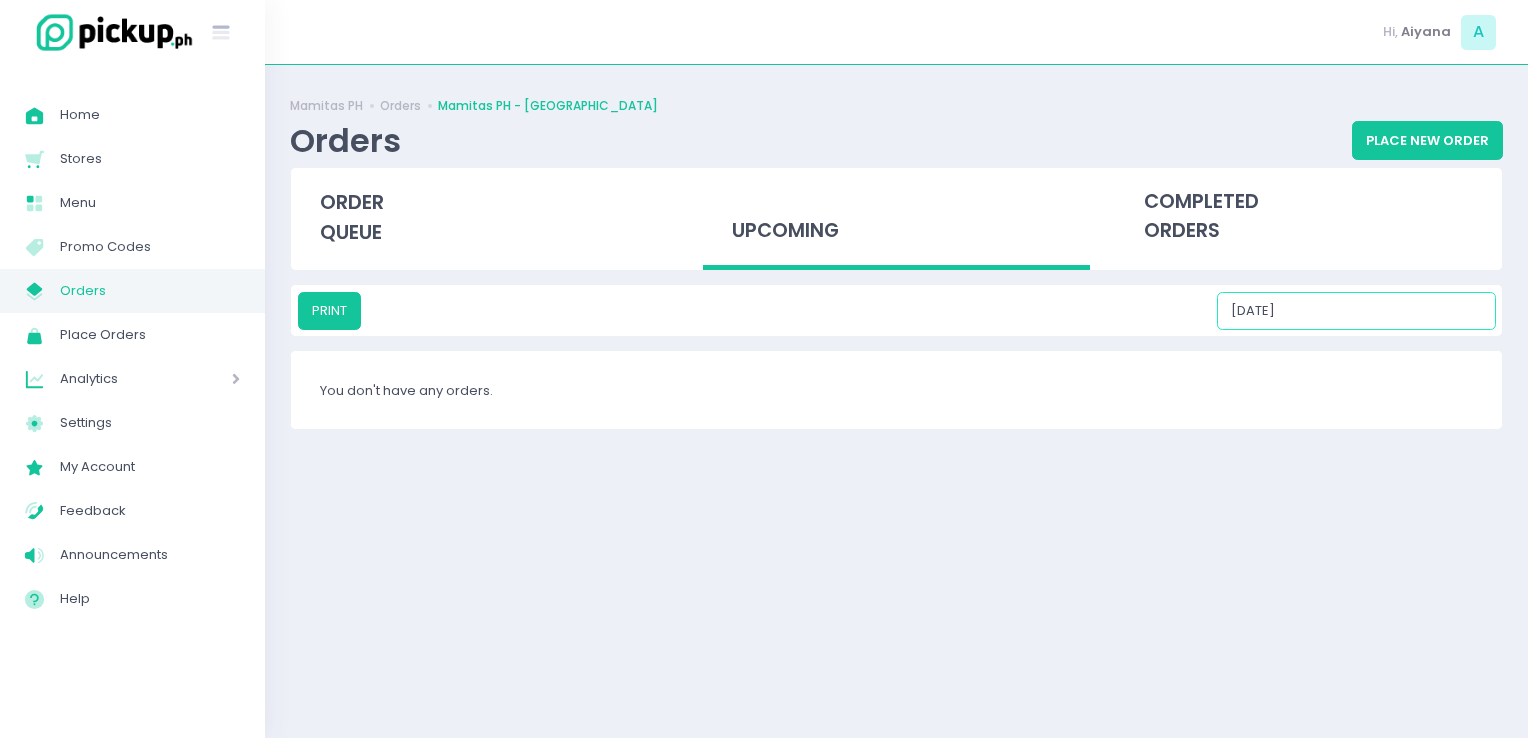 click on "07/25/2025" at bounding box center [1356, 311] 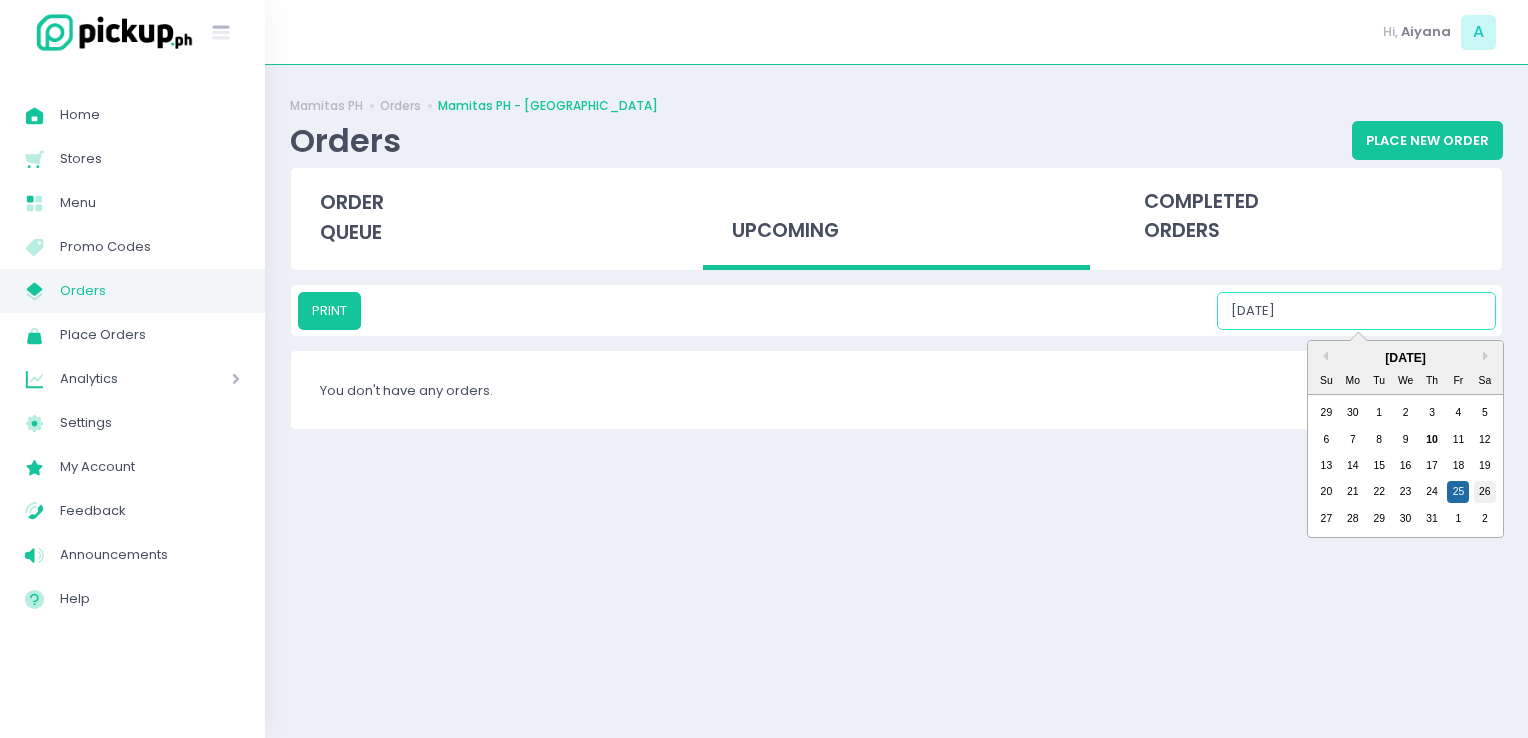 click on "26" at bounding box center [1485, 492] 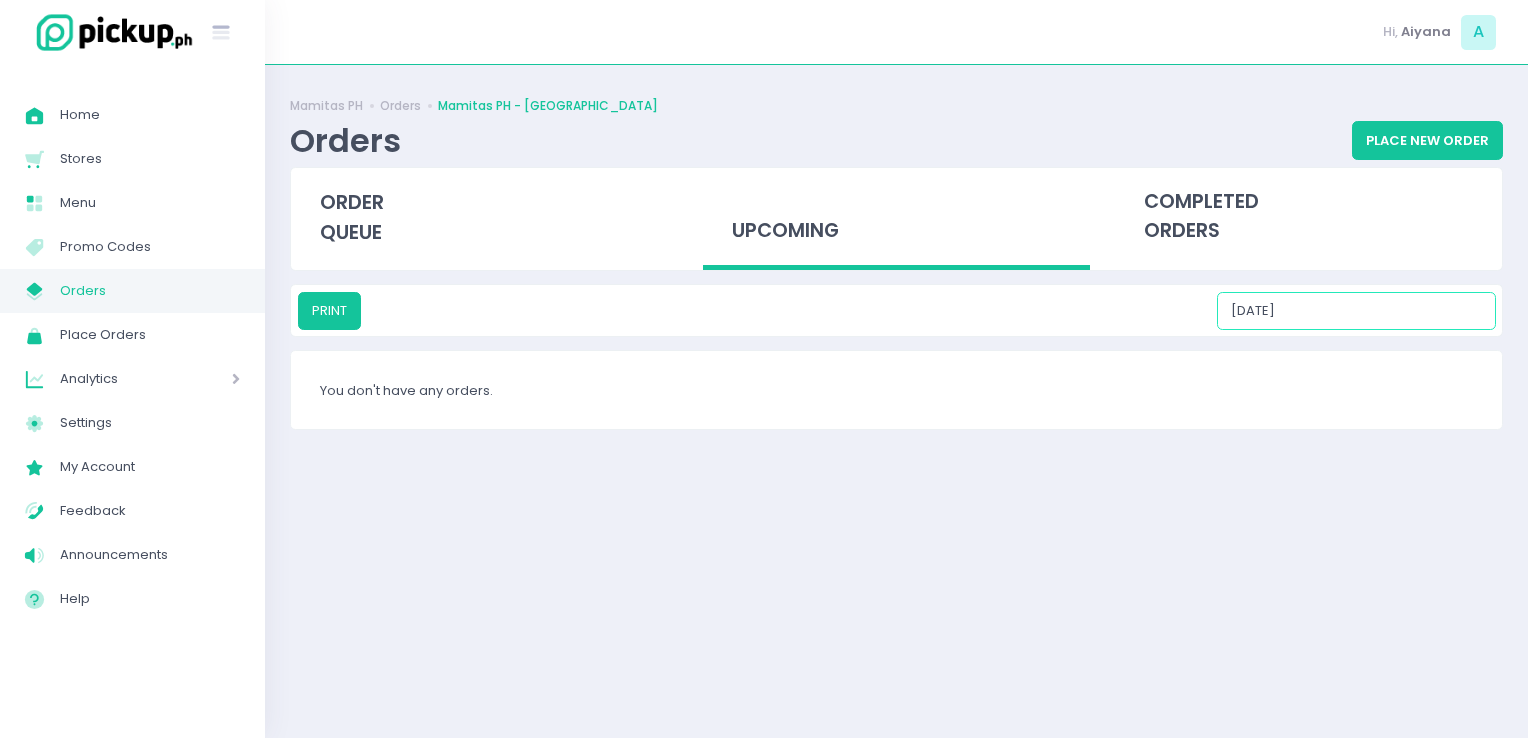 click on "07/26/2025" at bounding box center (1356, 311) 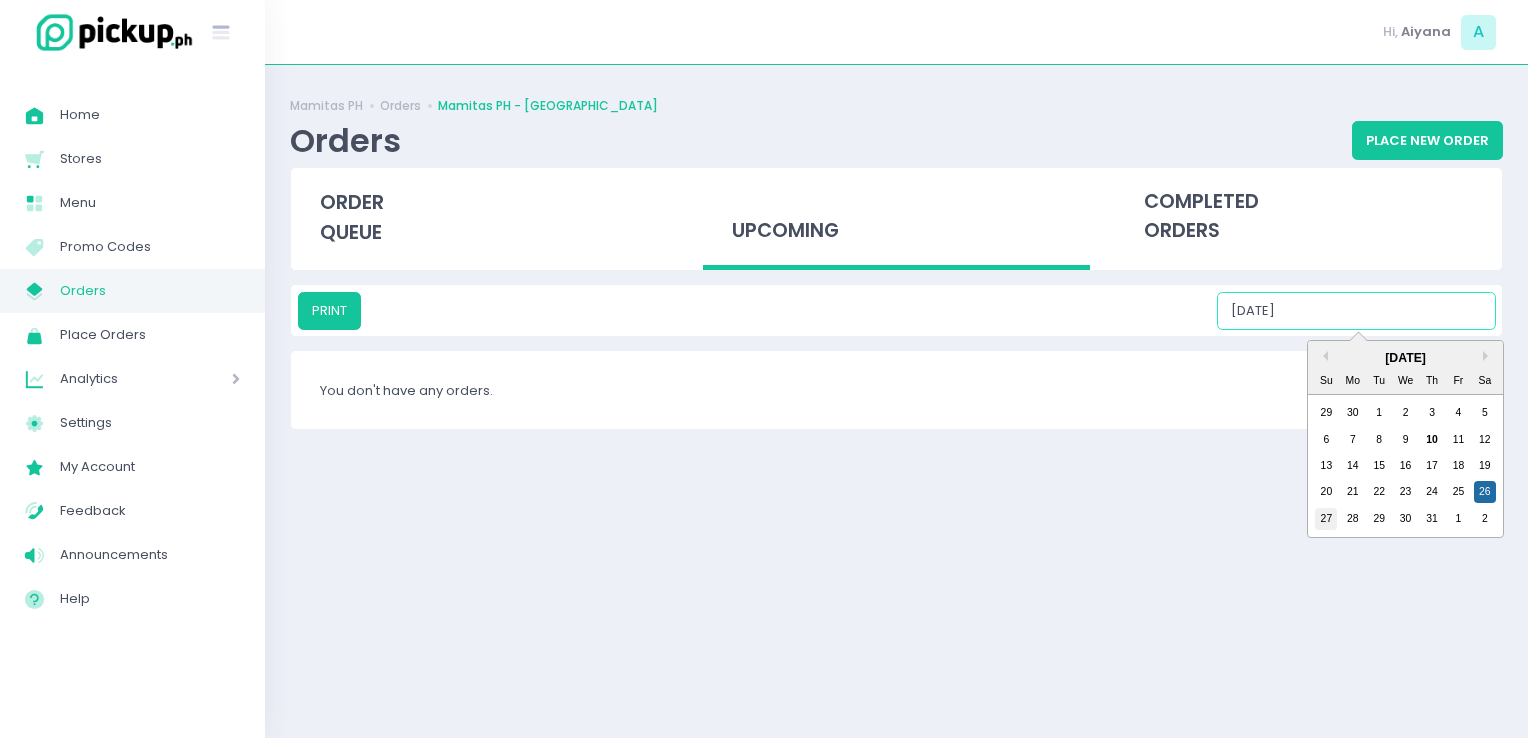 click on "27" at bounding box center [1326, 519] 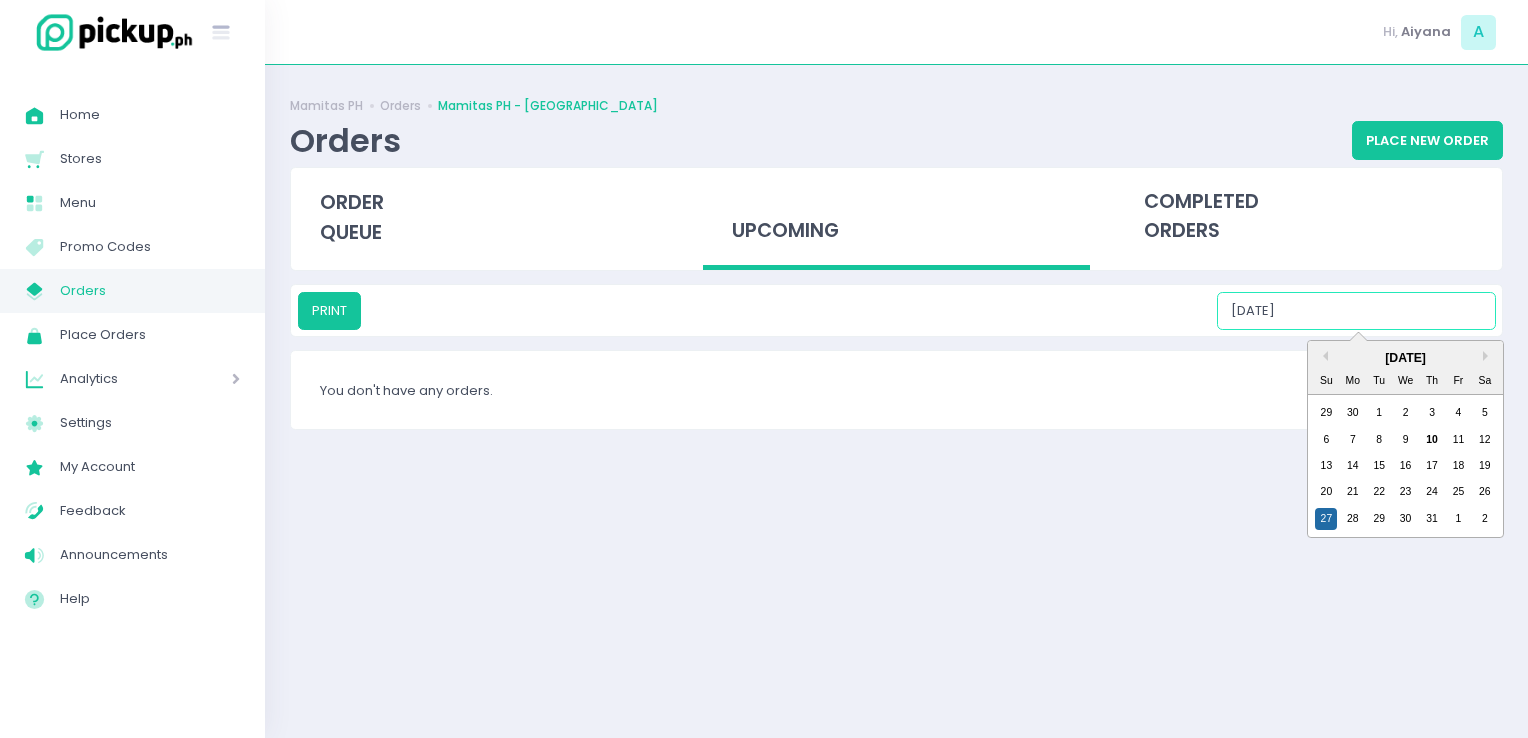 click on "07/27/2025" at bounding box center [1356, 311] 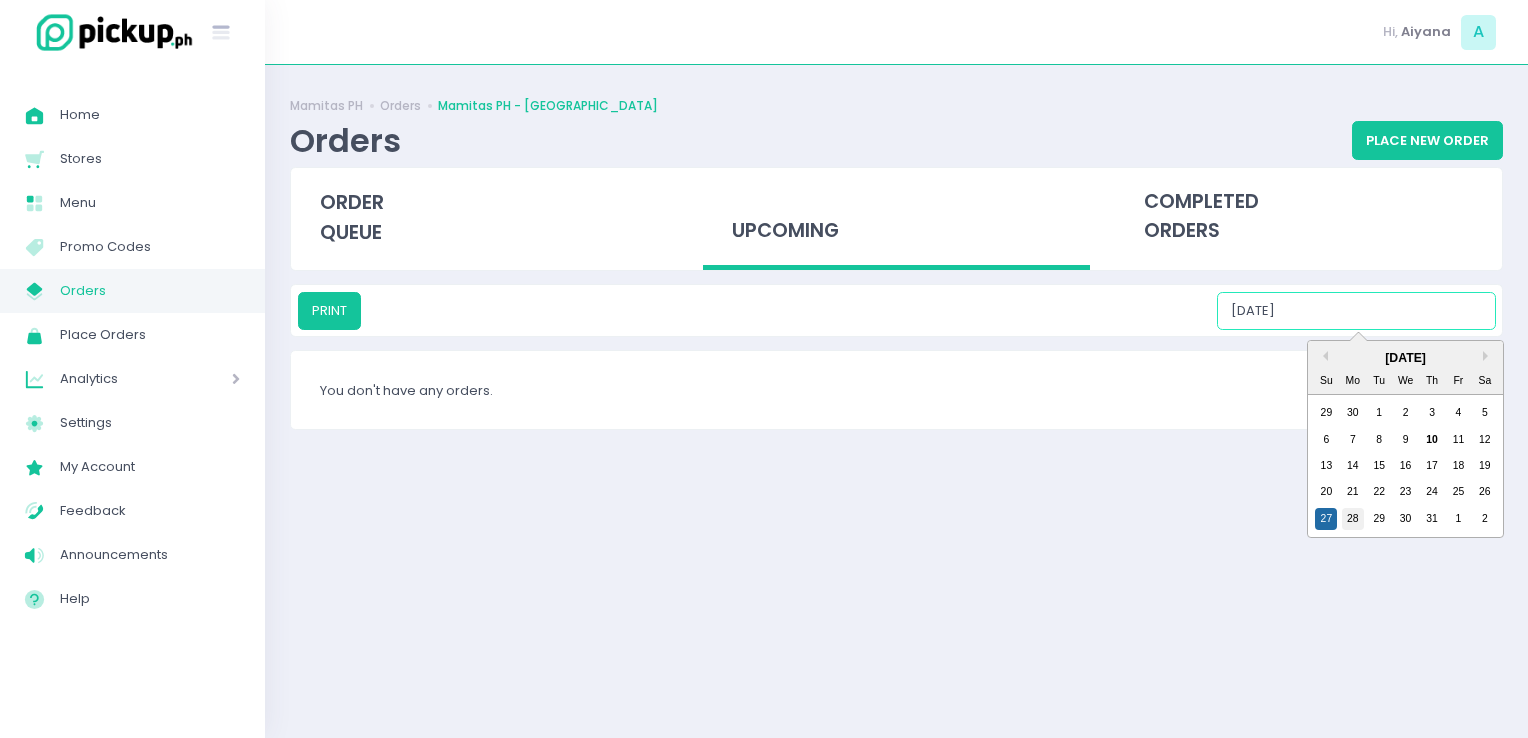 click on "28" at bounding box center (1353, 519) 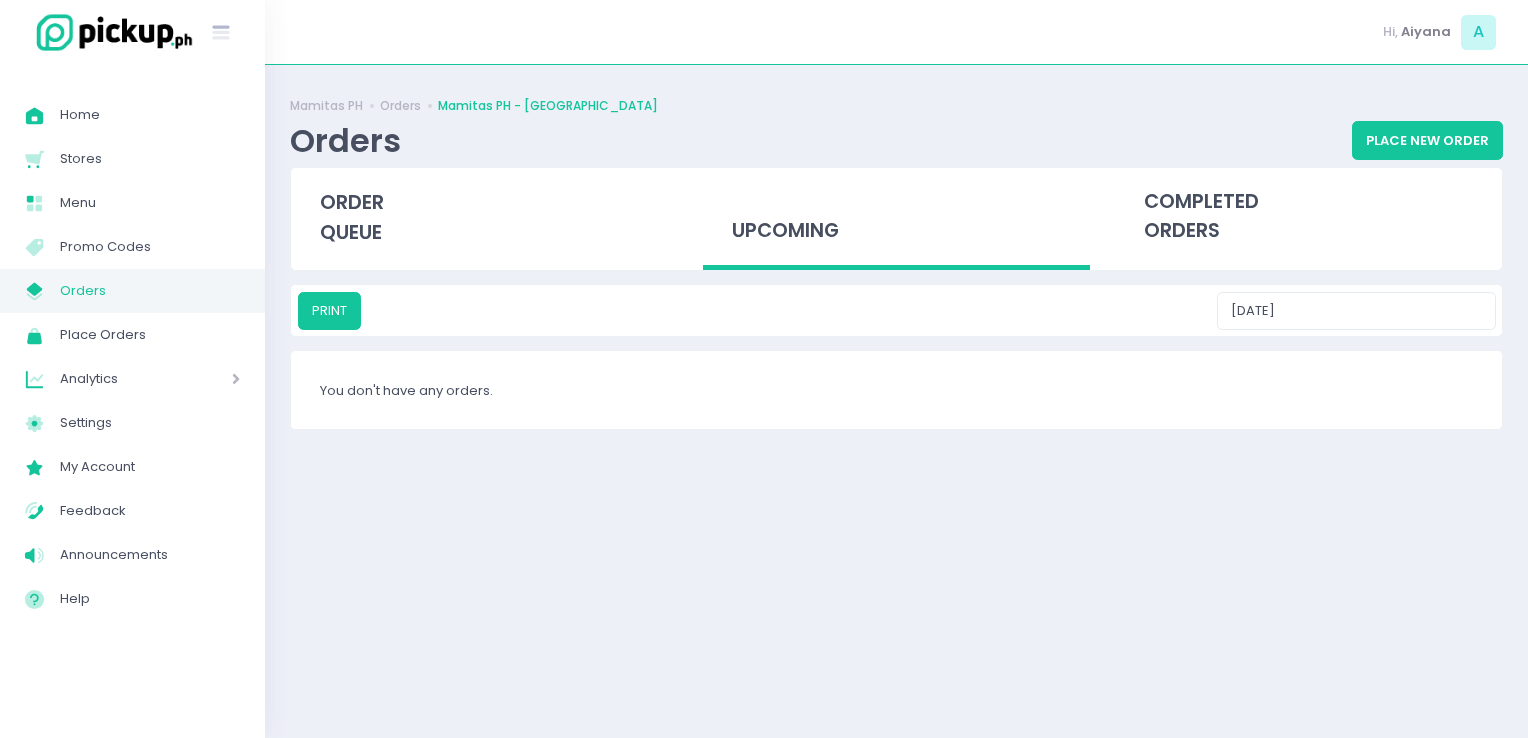 drag, startPoint x: 1373, startPoint y: 334, endPoint x: 1373, endPoint y: 315, distance: 19 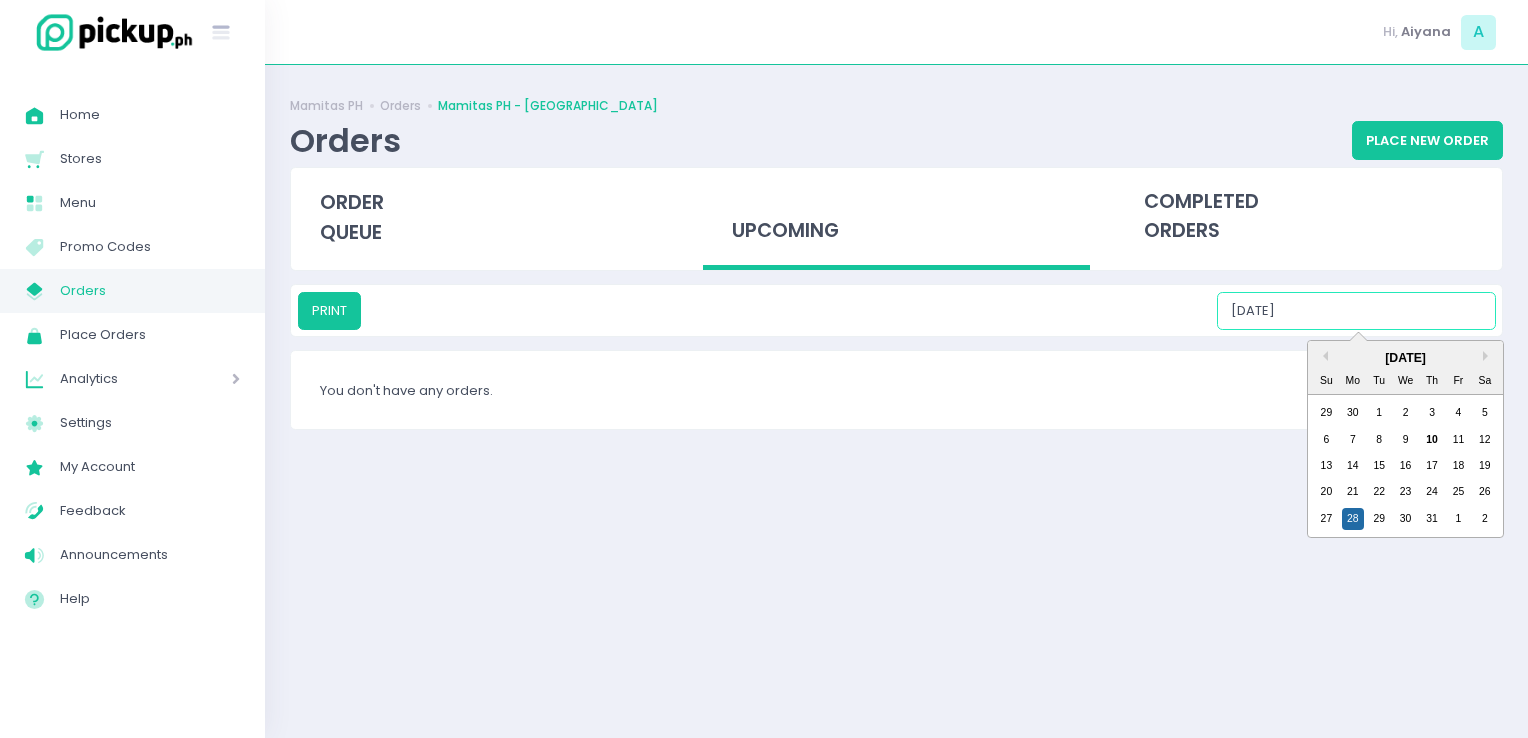 click on "07/28/2025" at bounding box center (1356, 311) 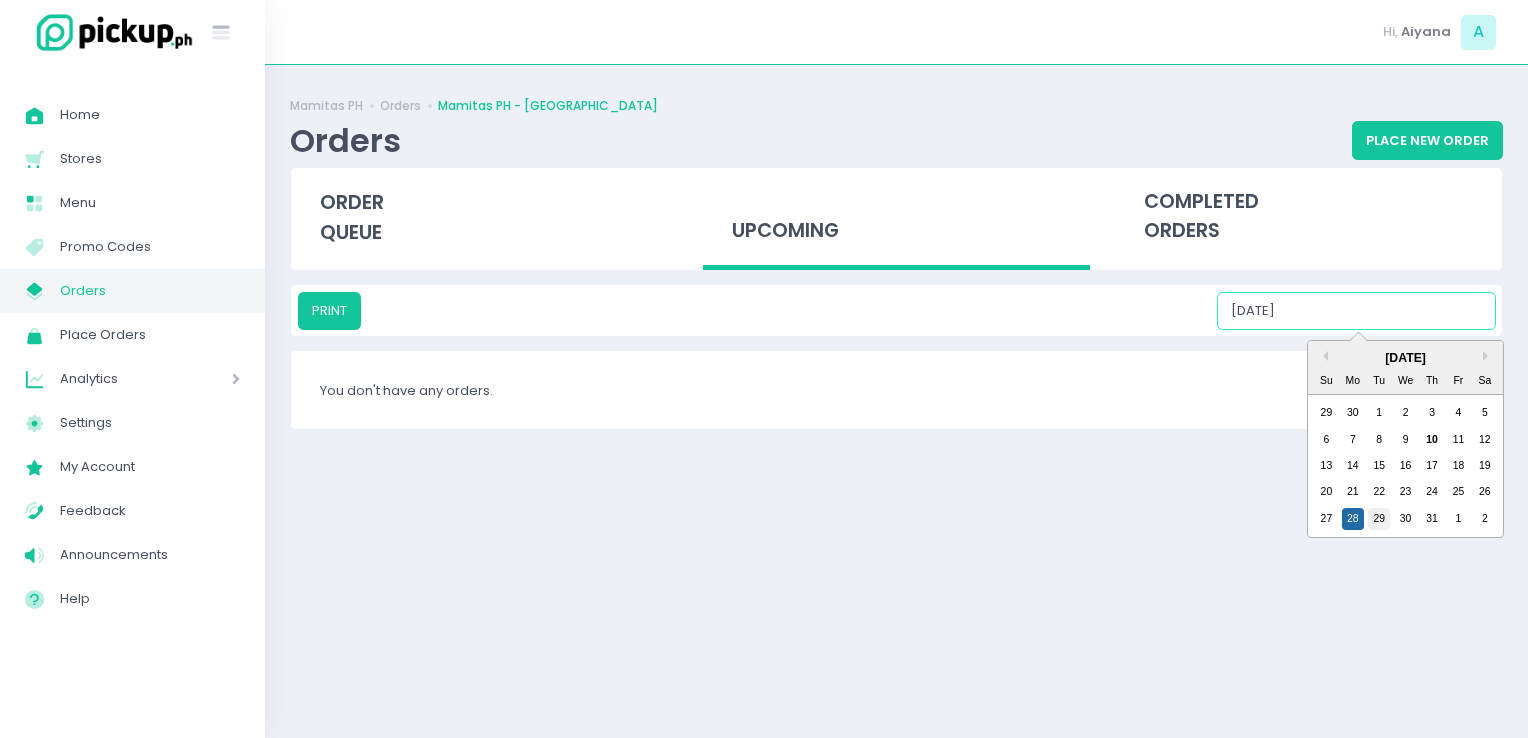 click on "29" at bounding box center [1379, 519] 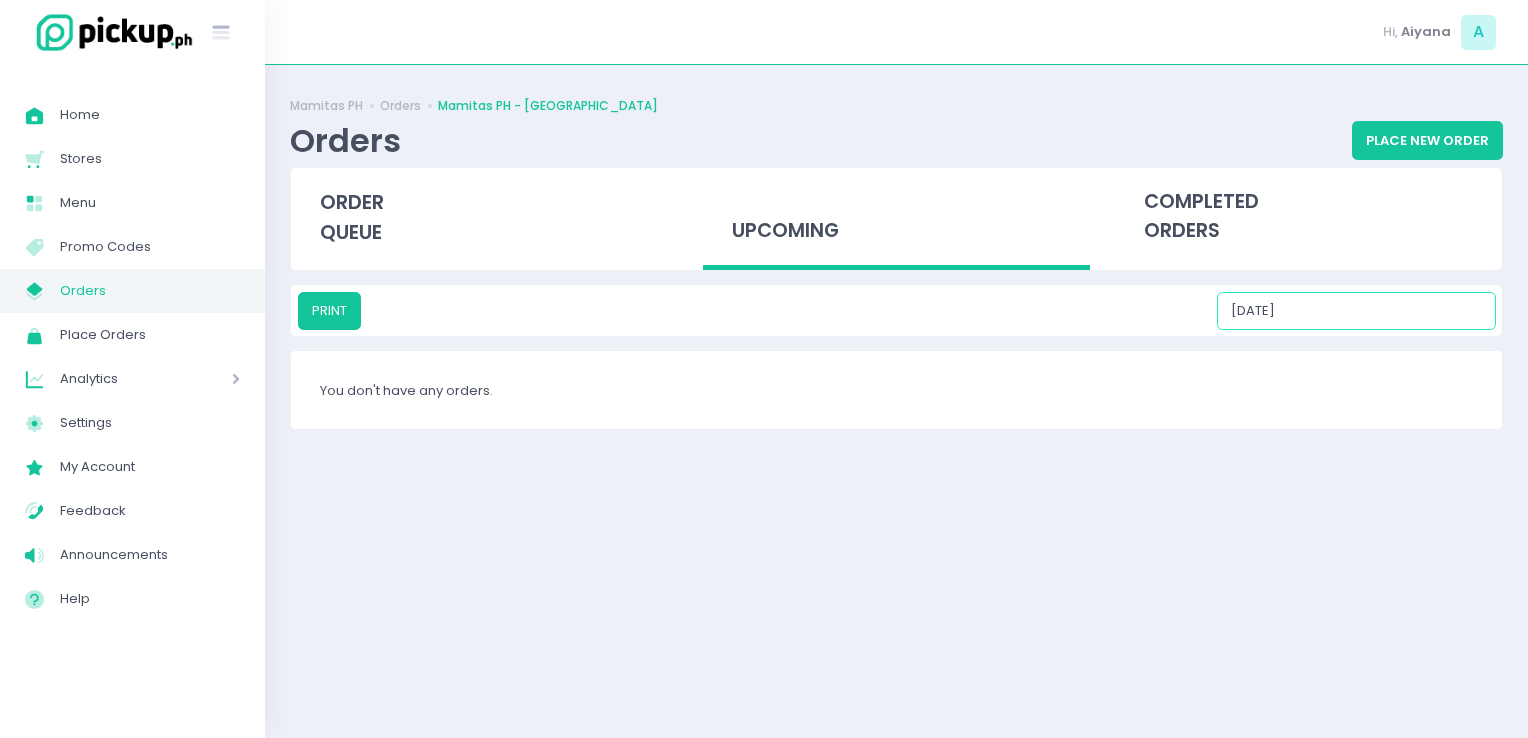 click on "07/29/2025" at bounding box center [1356, 311] 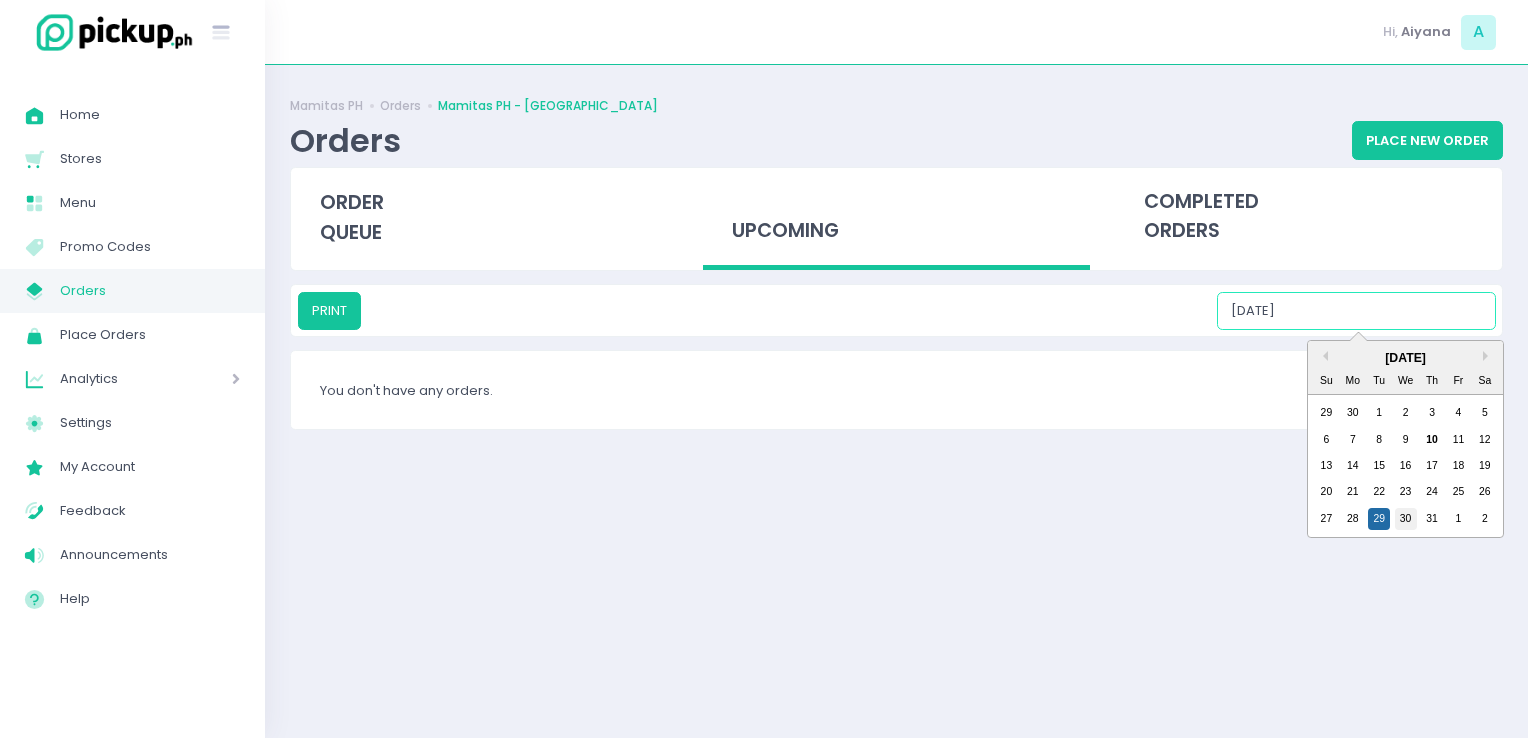 click on "30" at bounding box center [1406, 519] 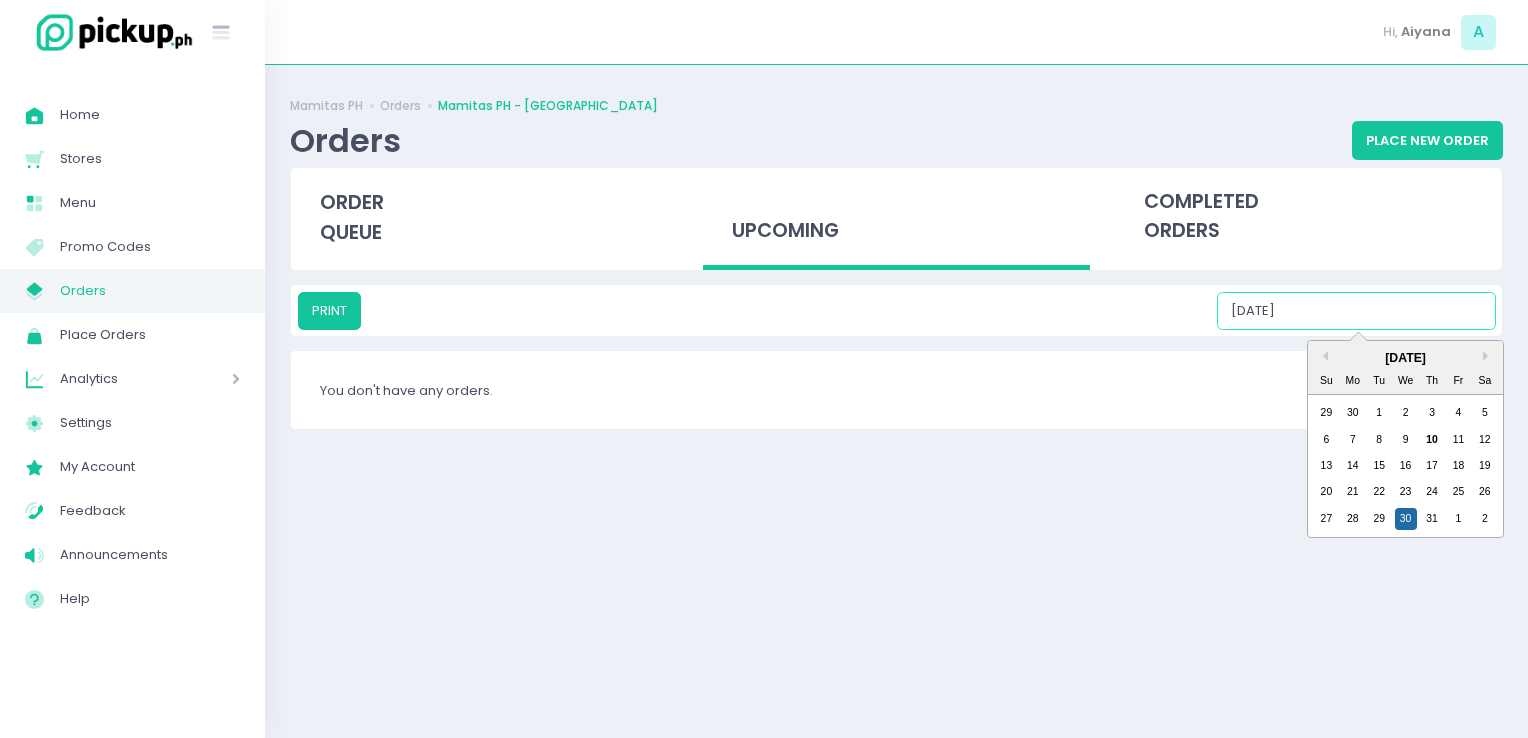 click on "07/30/2025" at bounding box center (1356, 311) 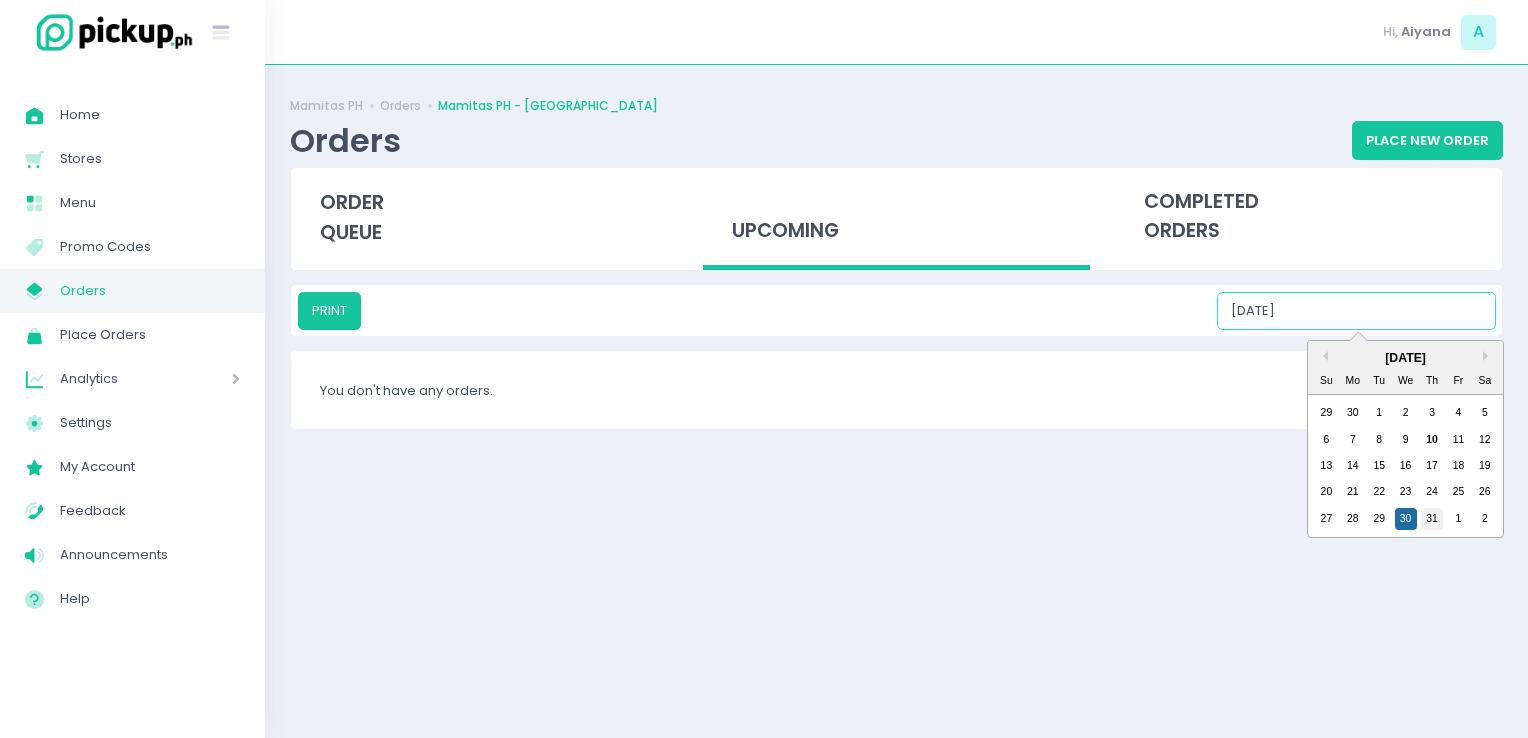 click on "31" at bounding box center (1432, 519) 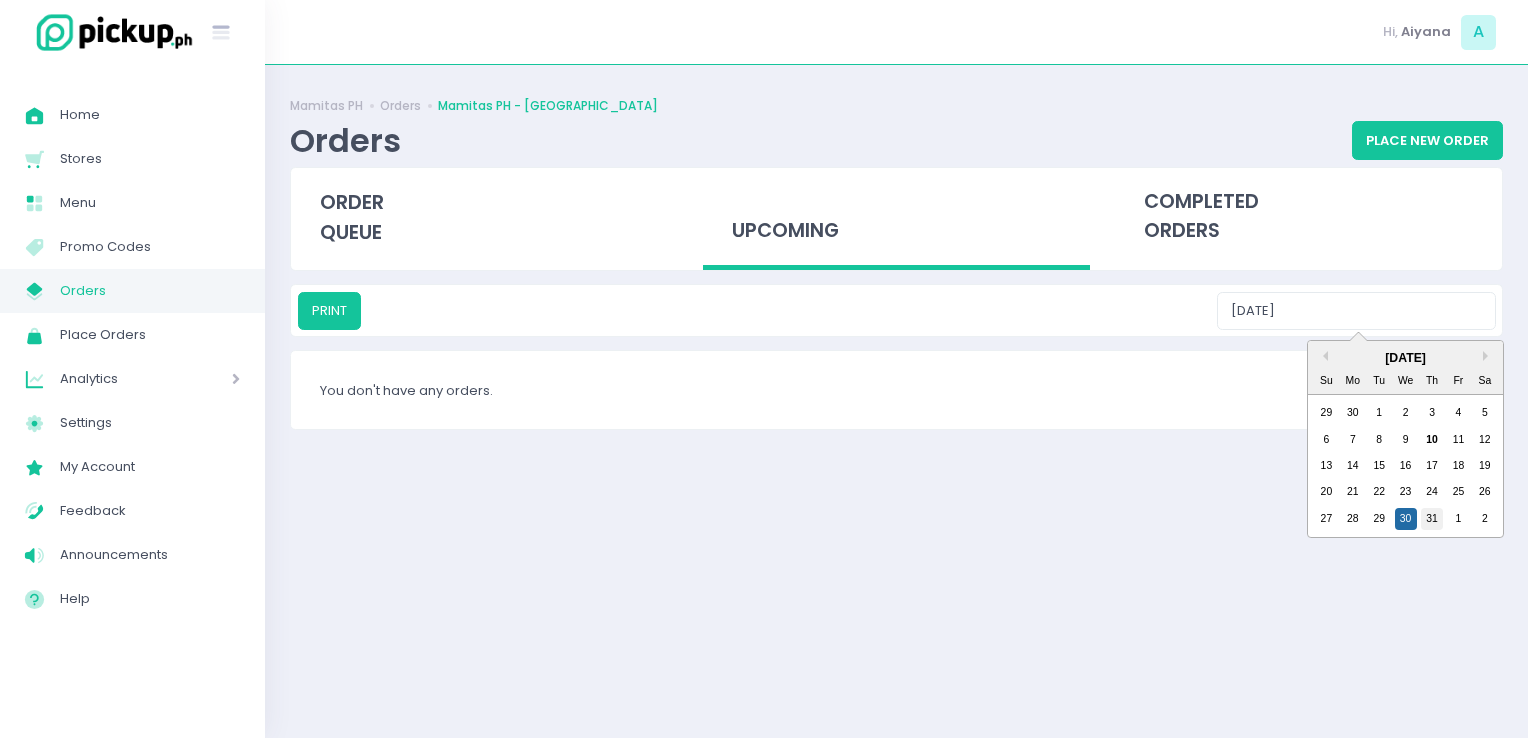 type on "07/31/2025" 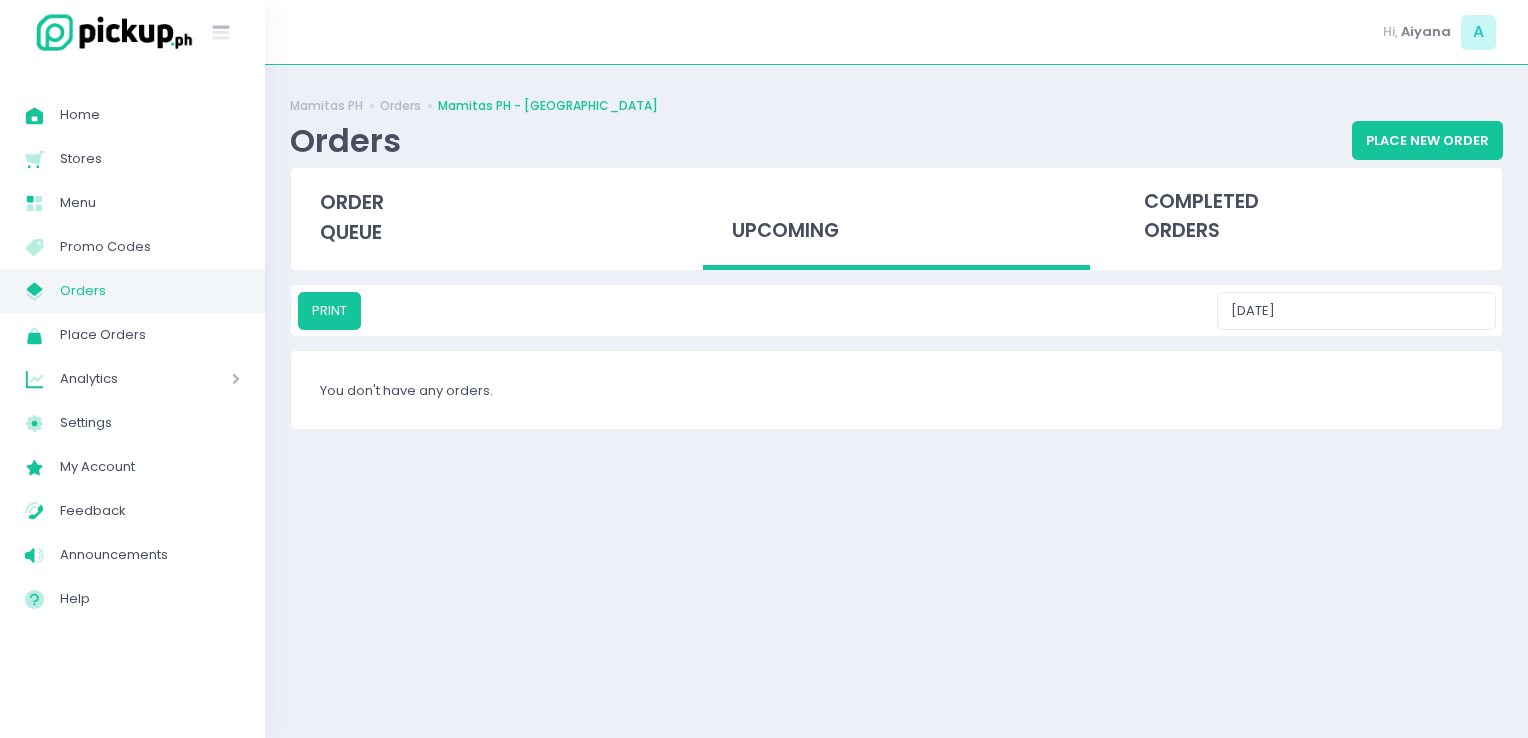 click on "Orders" at bounding box center (150, 291) 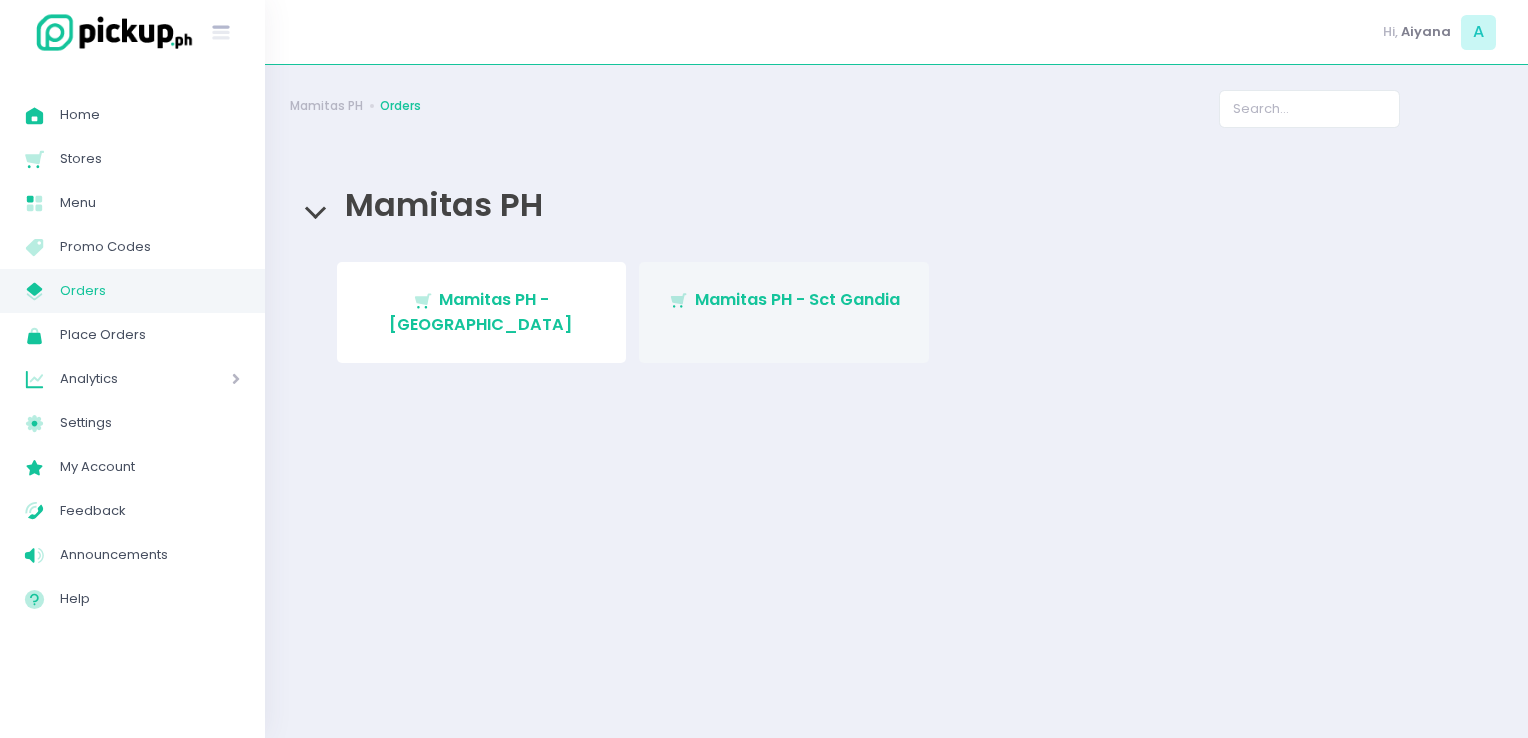 click on "Mamitas PH - Sct Gandia" at bounding box center [797, 299] 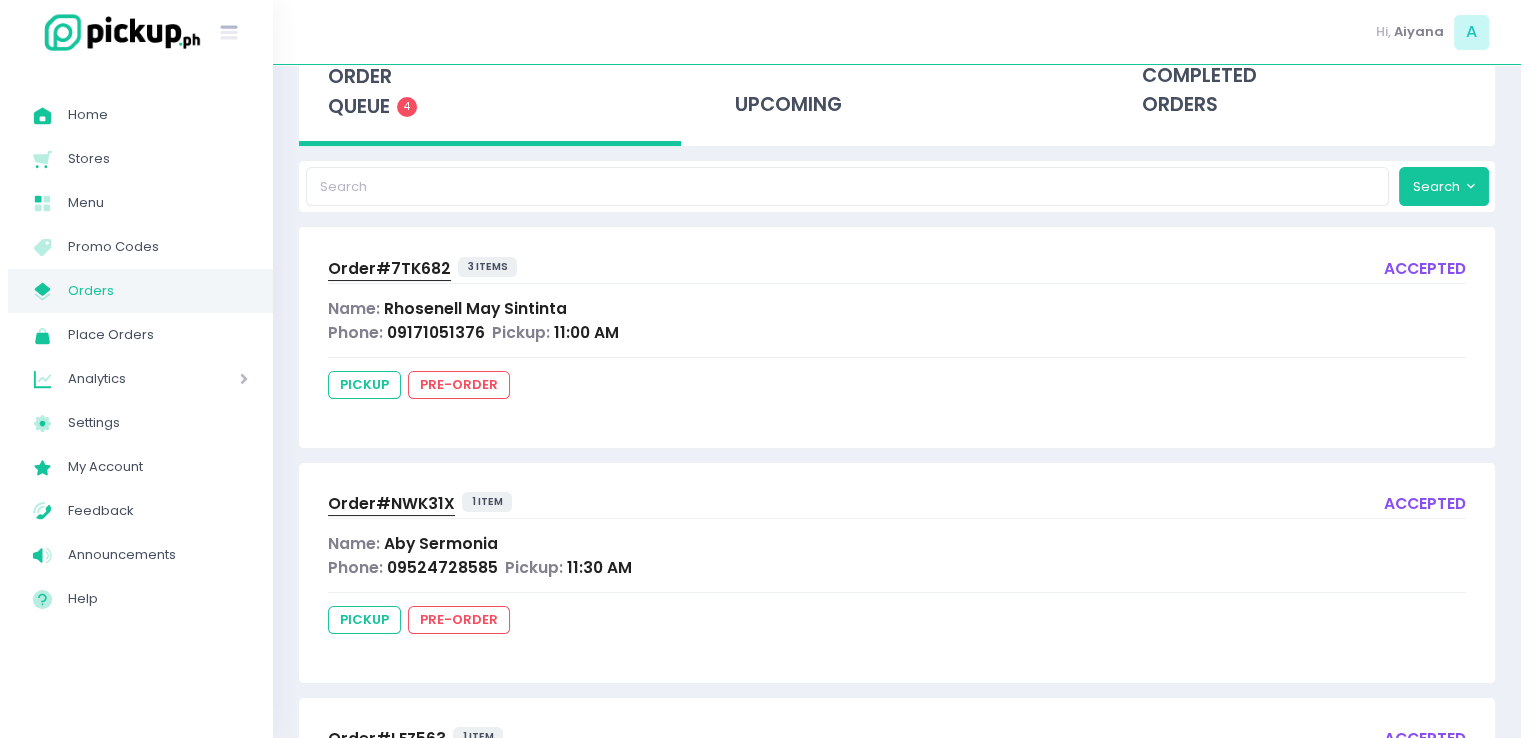 scroll, scrollTop: 0, scrollLeft: 0, axis: both 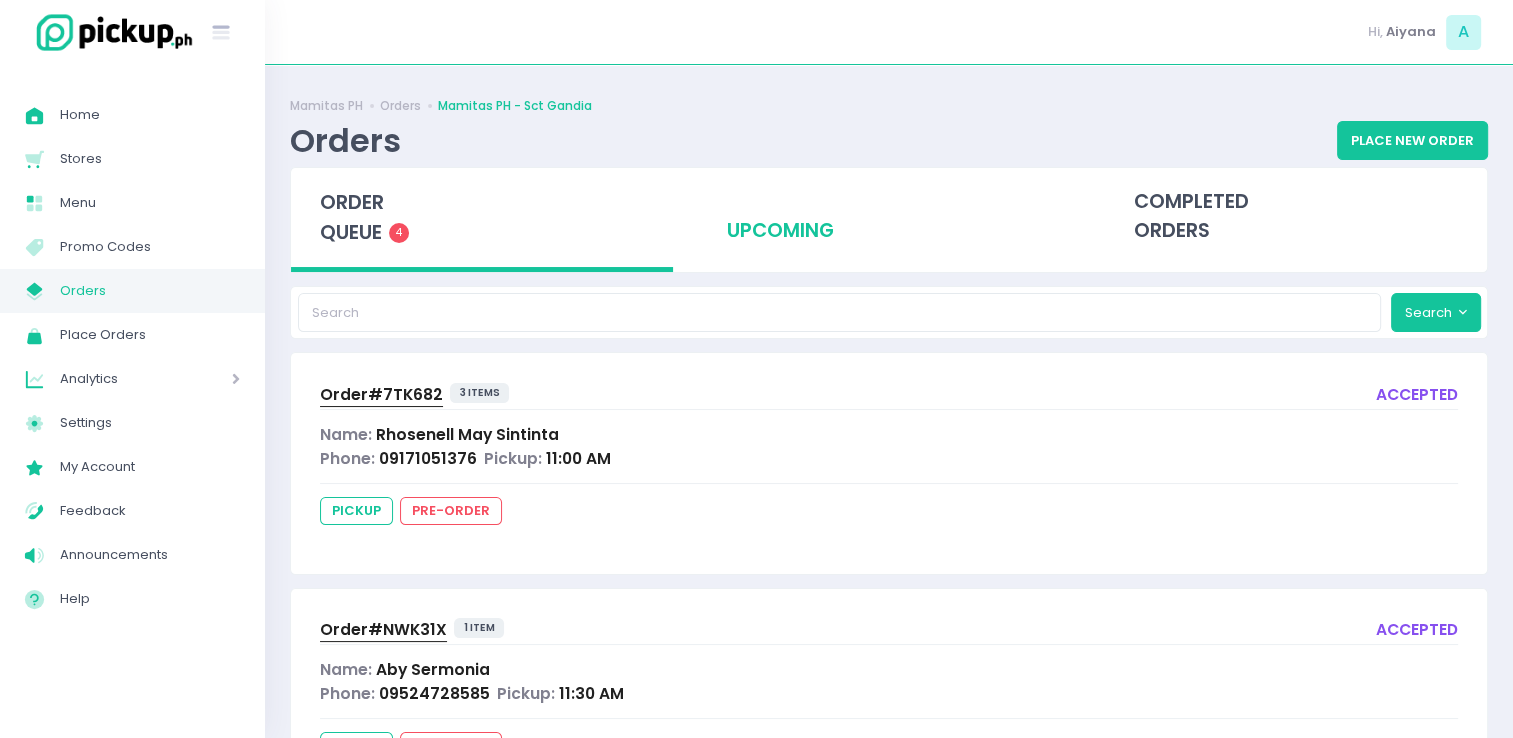 click on "upcoming" at bounding box center [889, 217] 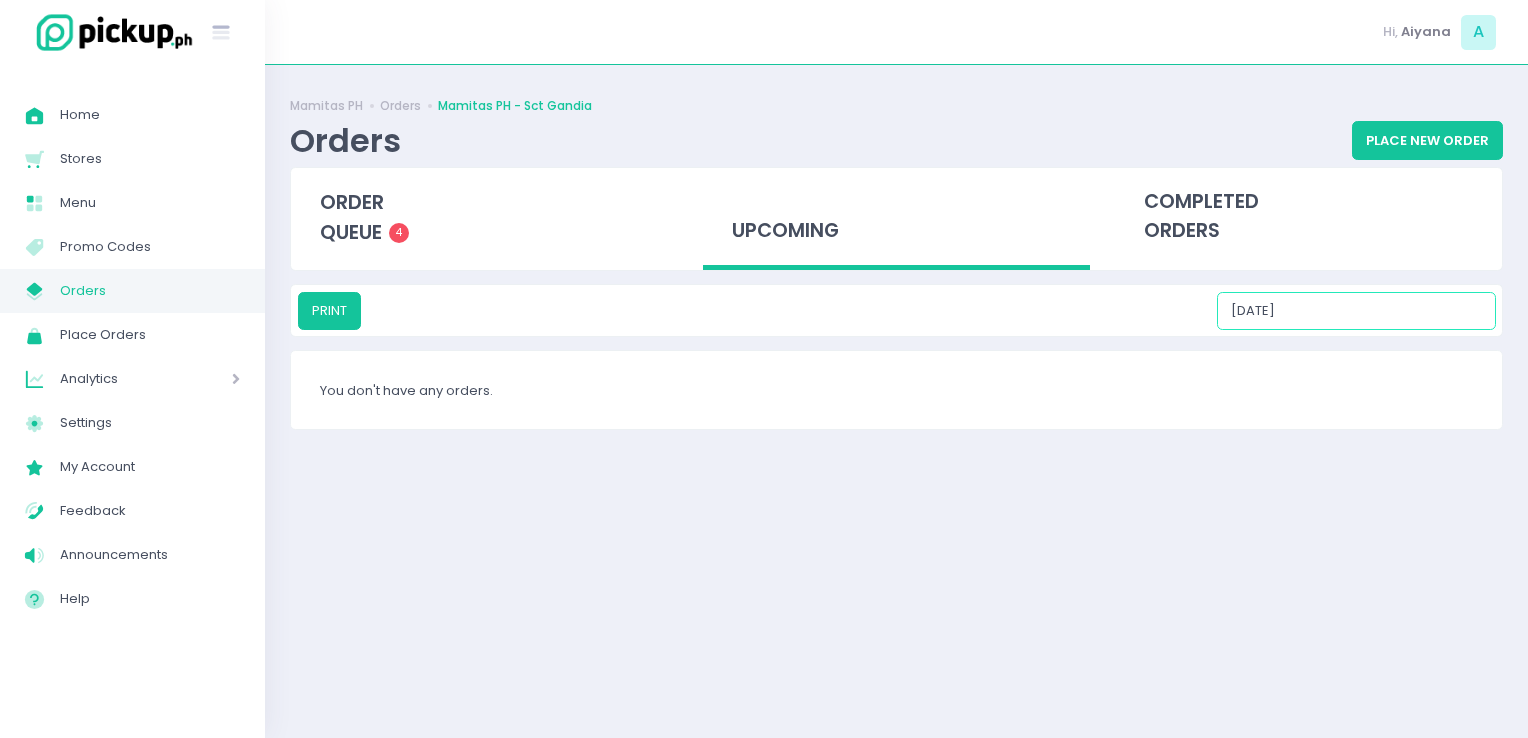 click on "07/10/2025" at bounding box center [1356, 311] 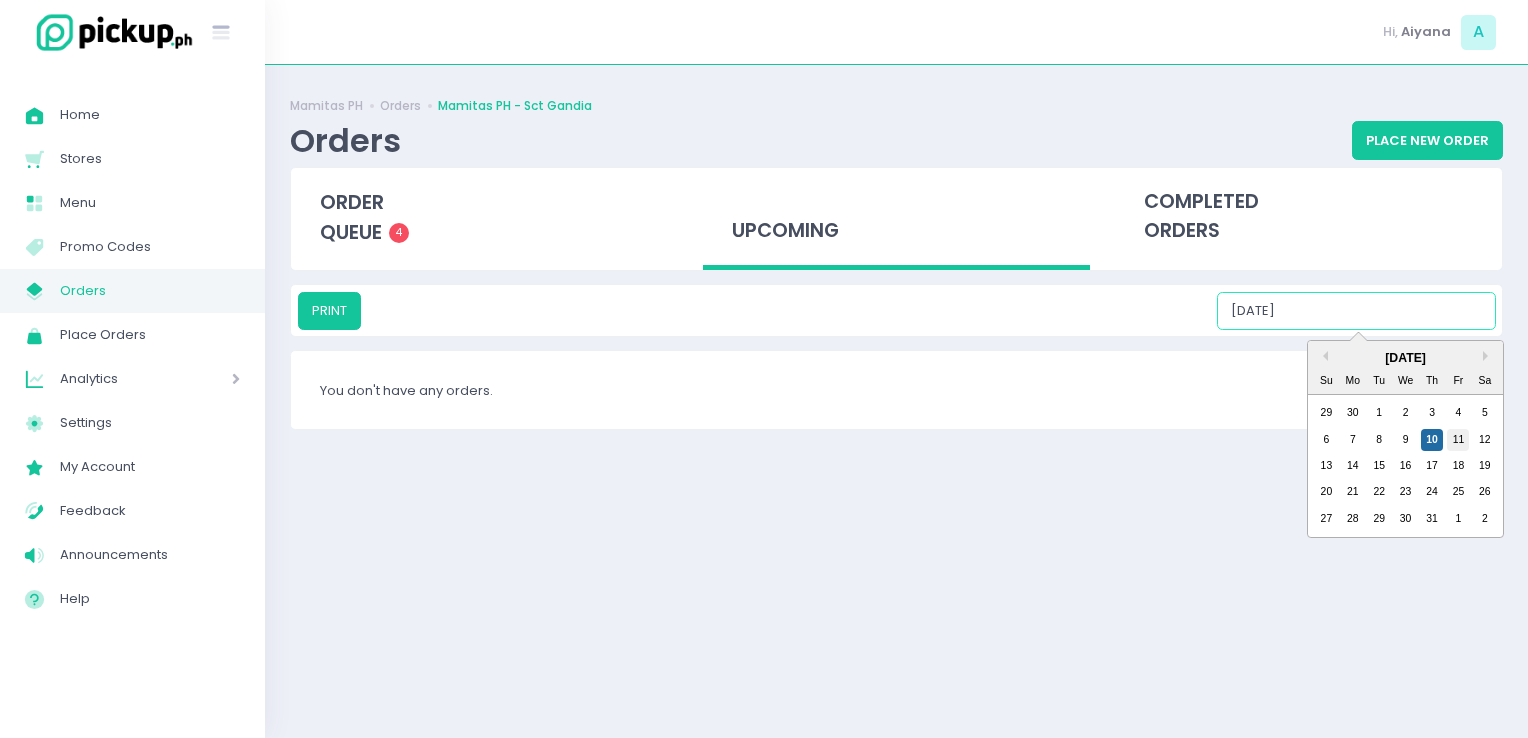 click on "11" at bounding box center (1458, 440) 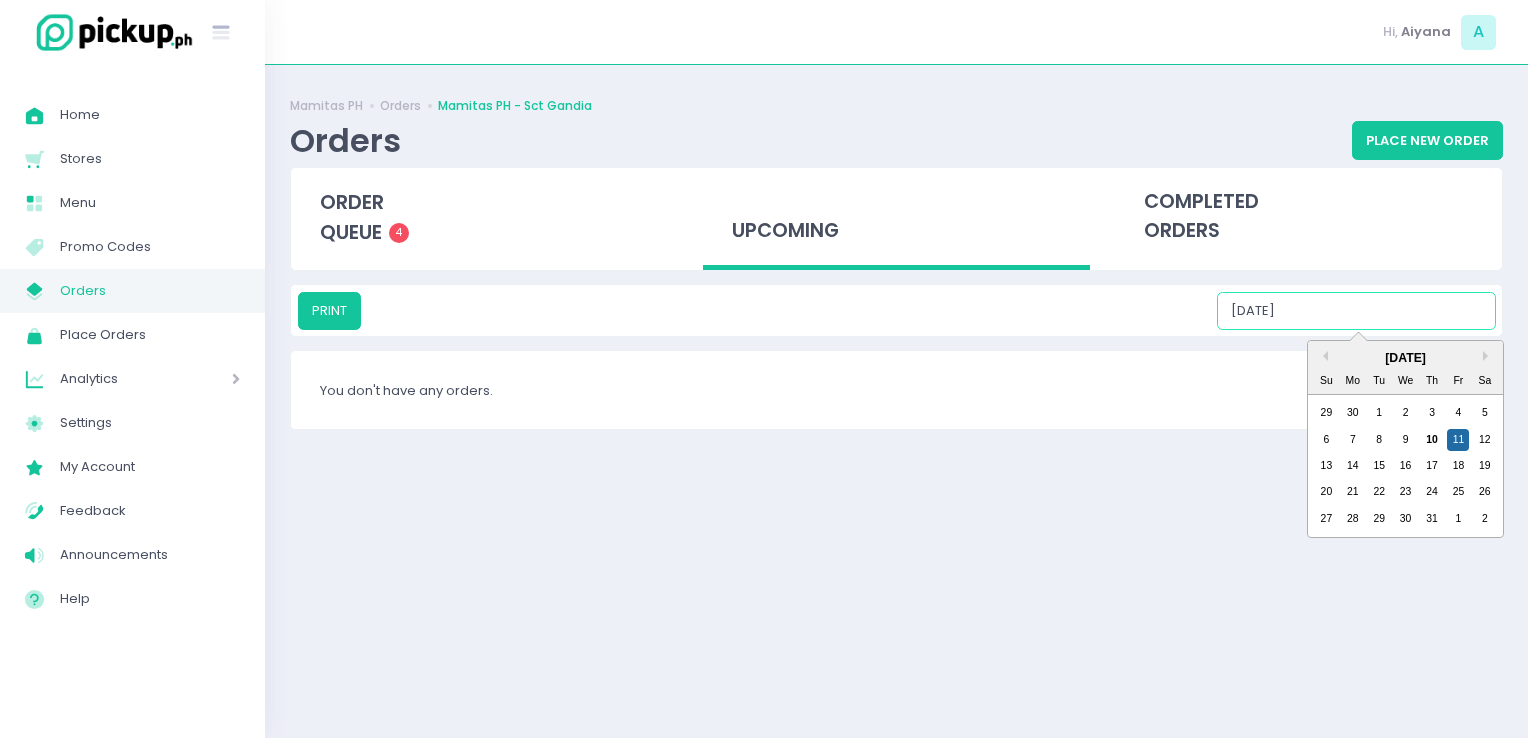 click on "07/11/2025" at bounding box center [1356, 311] 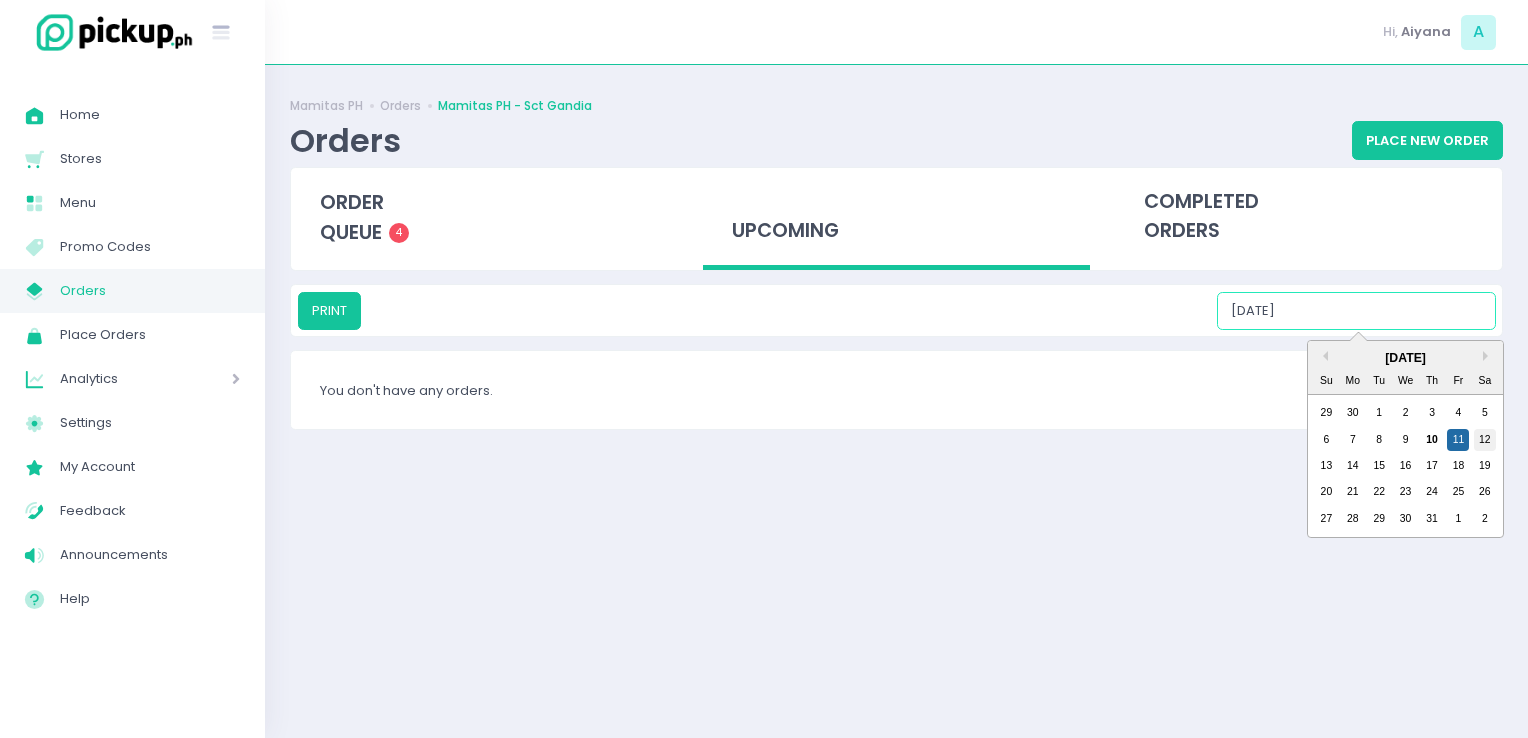 click on "12" at bounding box center [1485, 440] 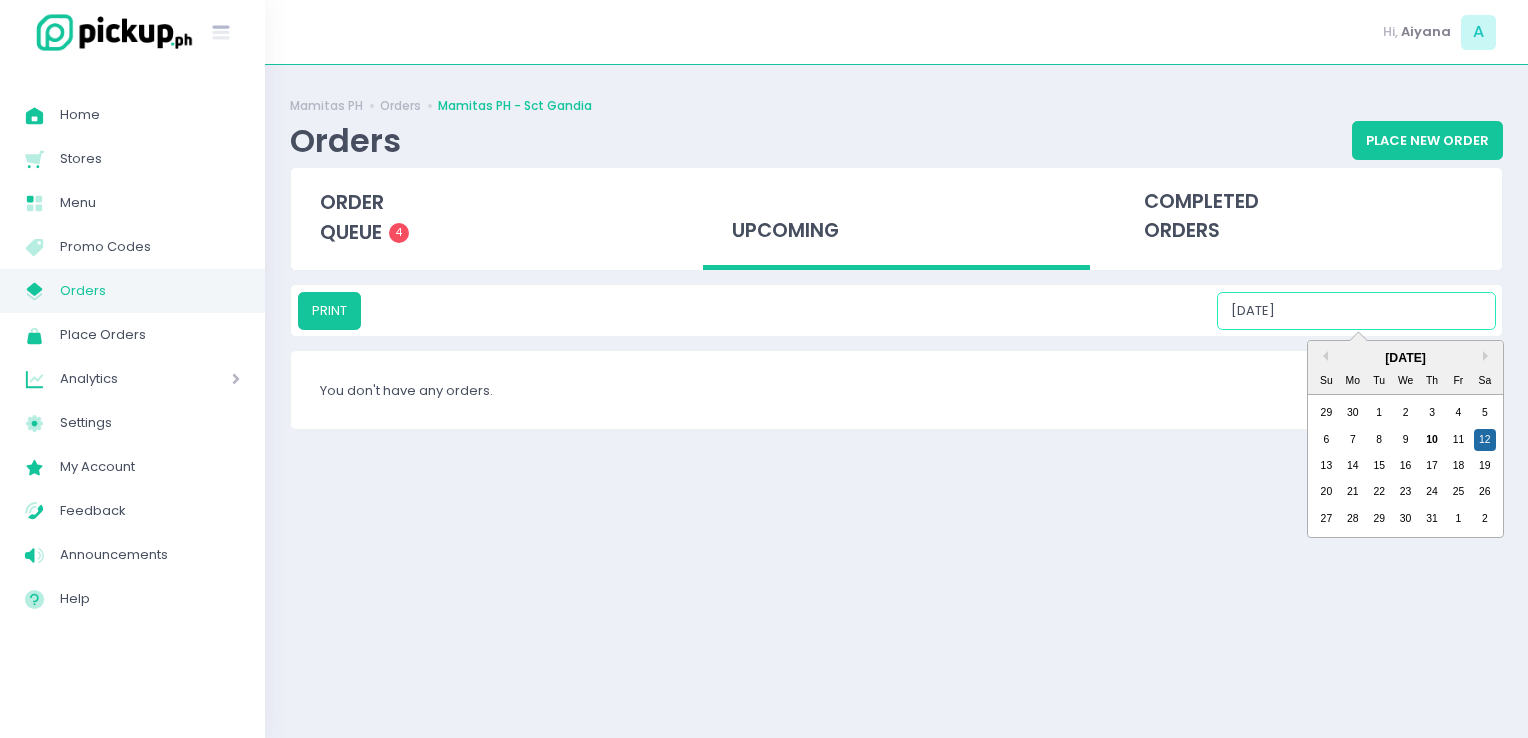 click on "07/12/2025" at bounding box center [1356, 311] 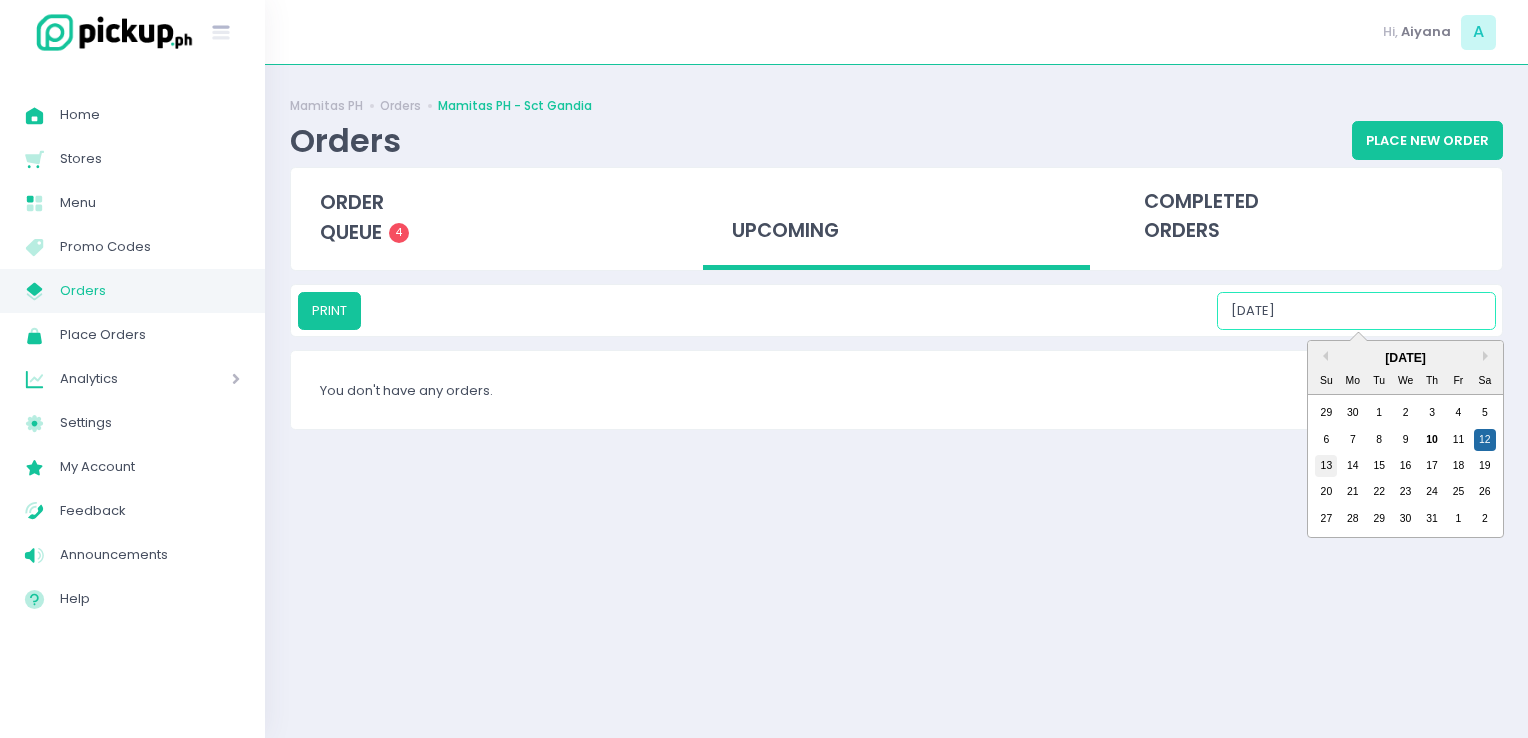 click on "13" at bounding box center [1326, 466] 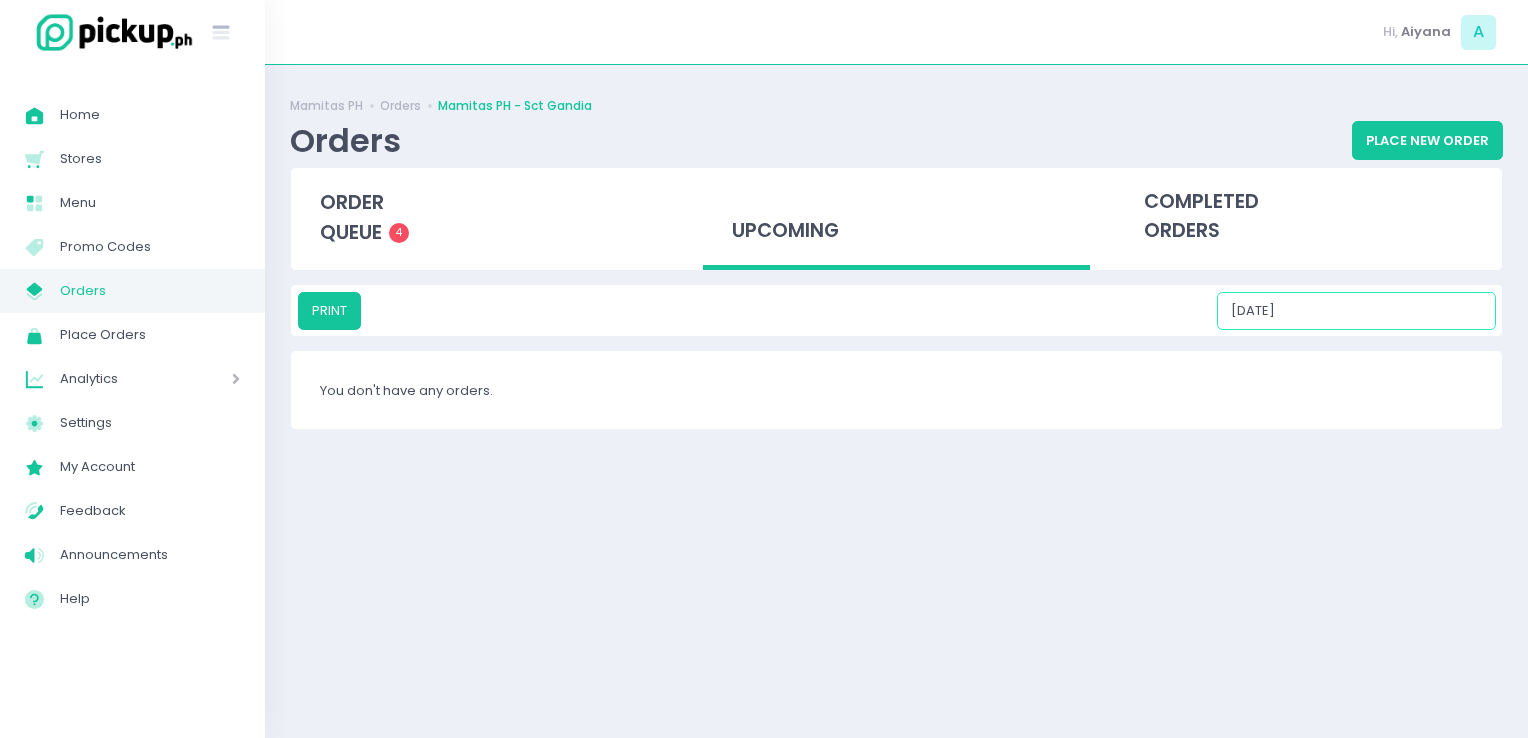 click on "07/13/2025" at bounding box center (1356, 311) 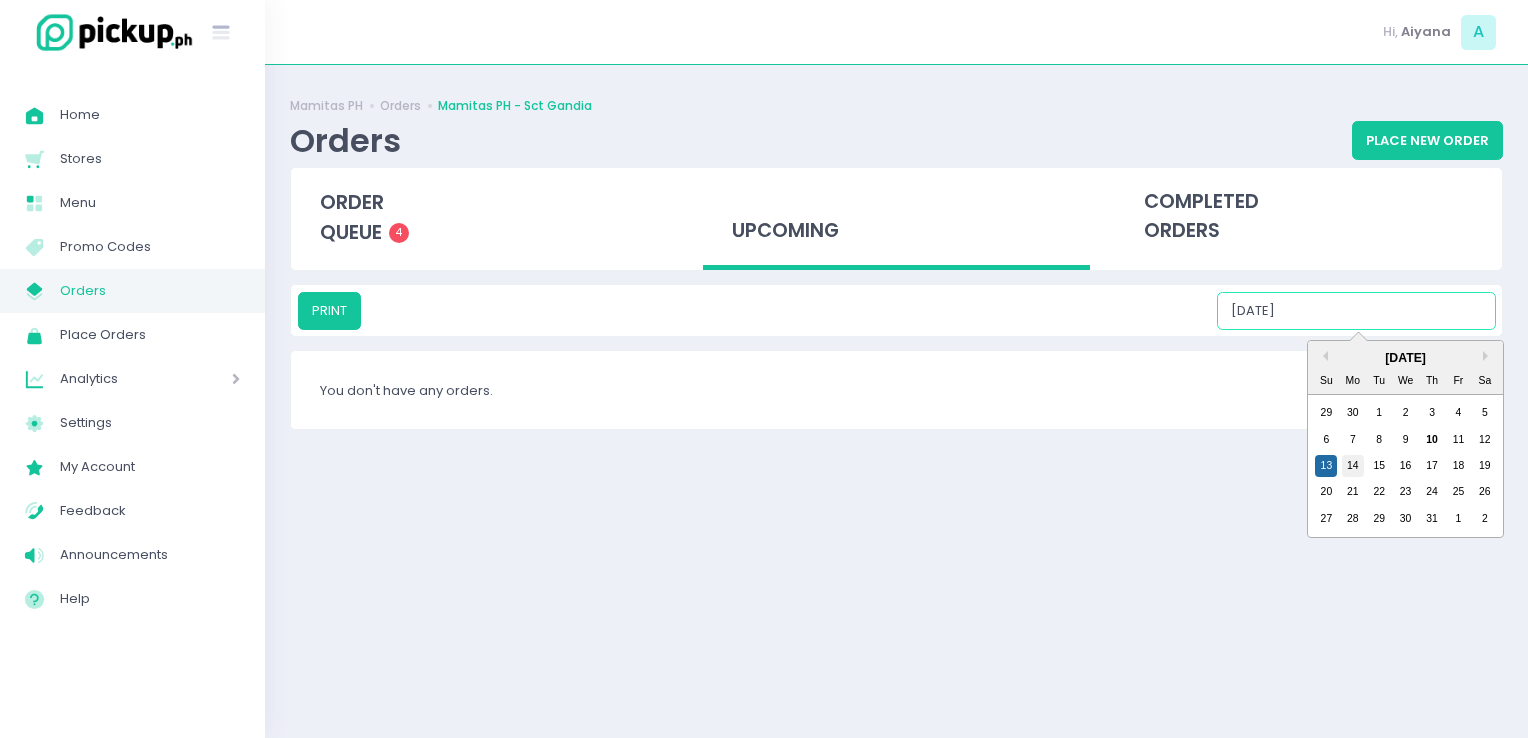 click on "14" at bounding box center [1353, 466] 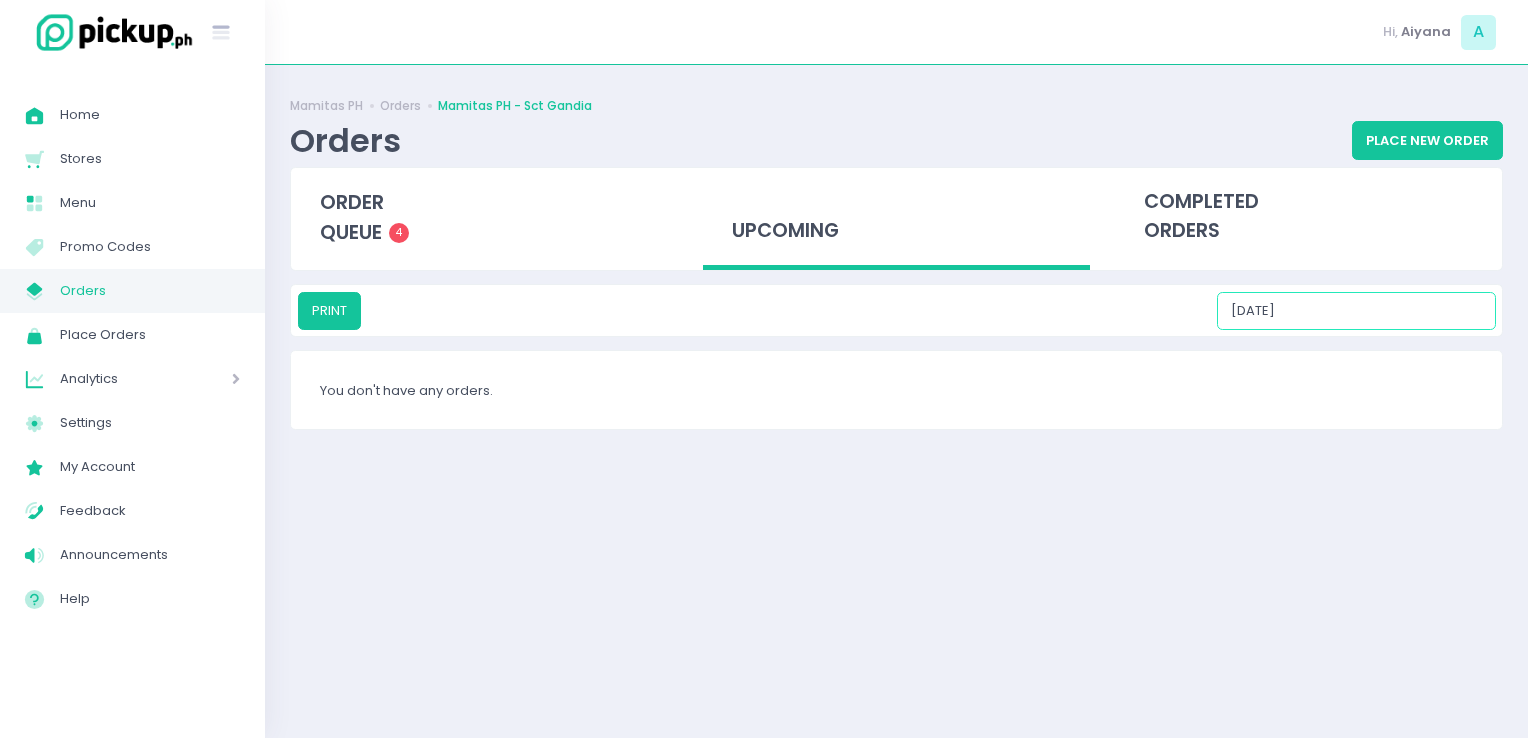 click on "07/14/2025" at bounding box center [1356, 311] 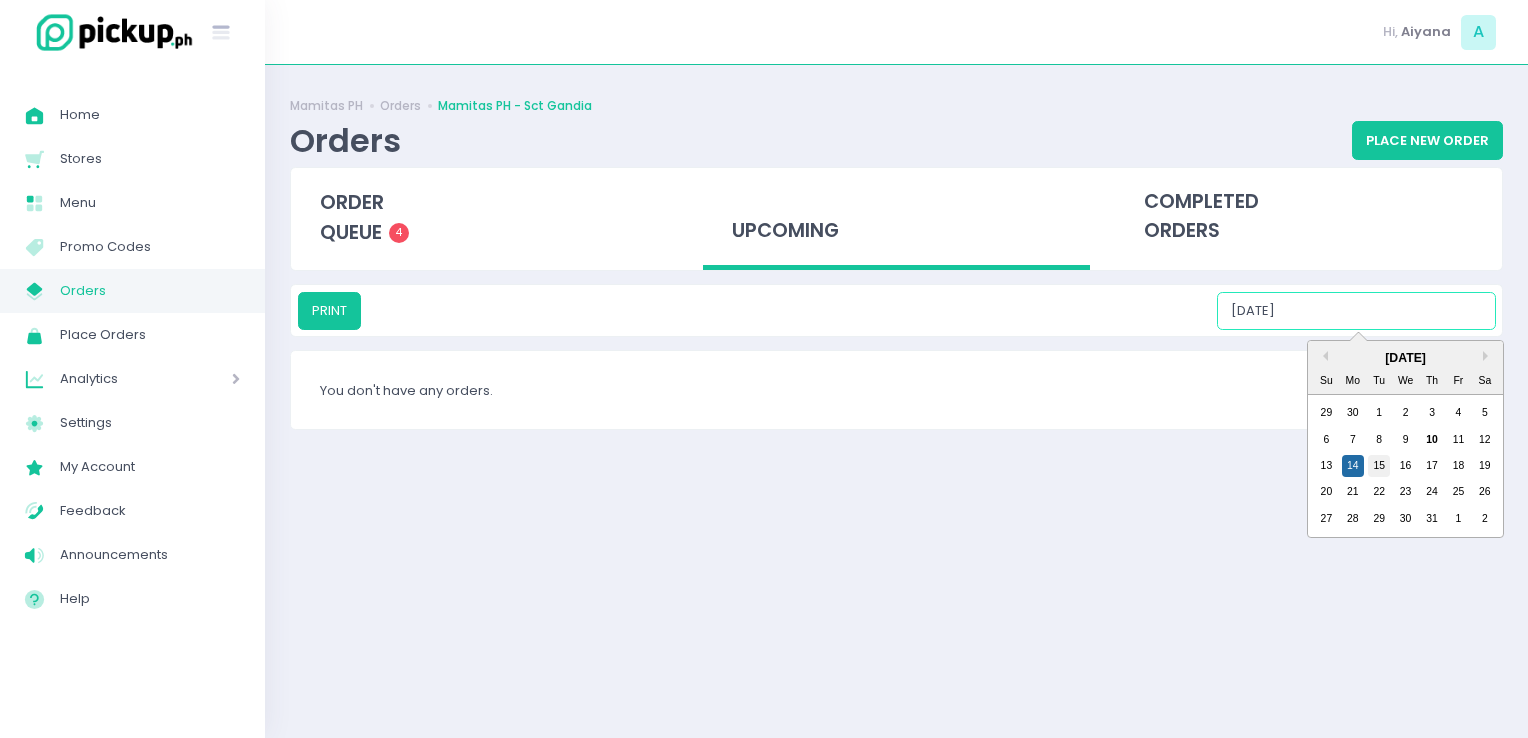click on "15" at bounding box center [1379, 466] 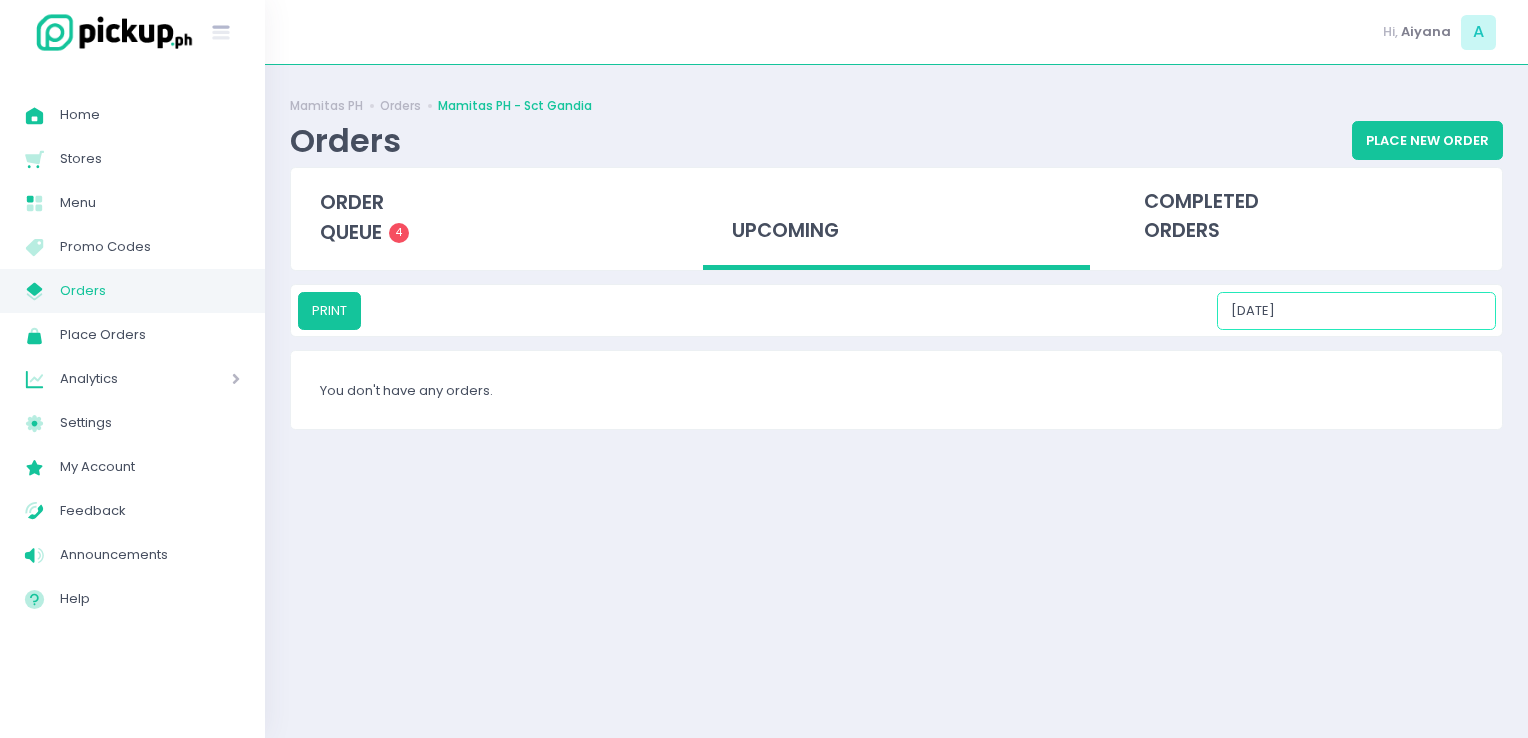 click on "07/15/2025" at bounding box center [1356, 311] 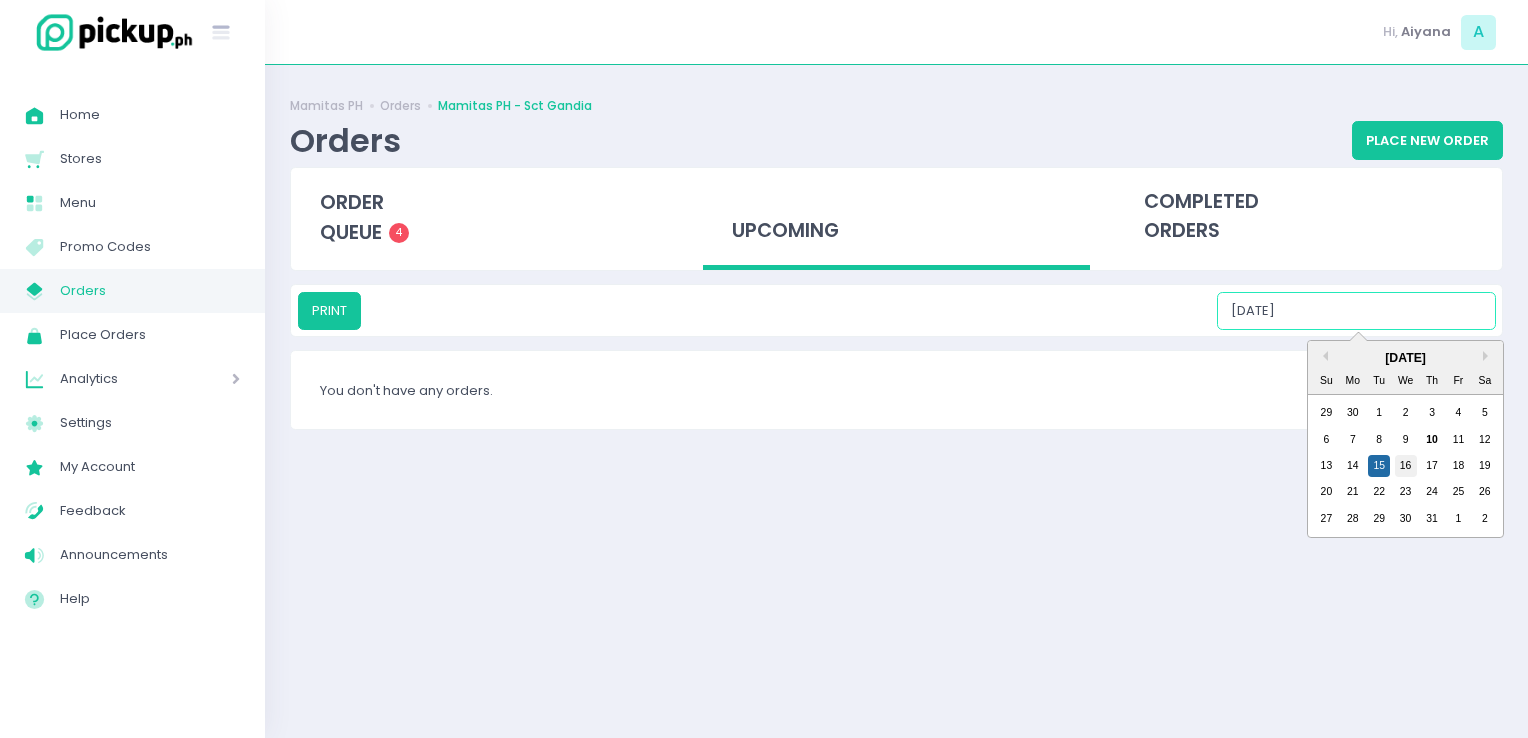 click on "16" at bounding box center (1406, 466) 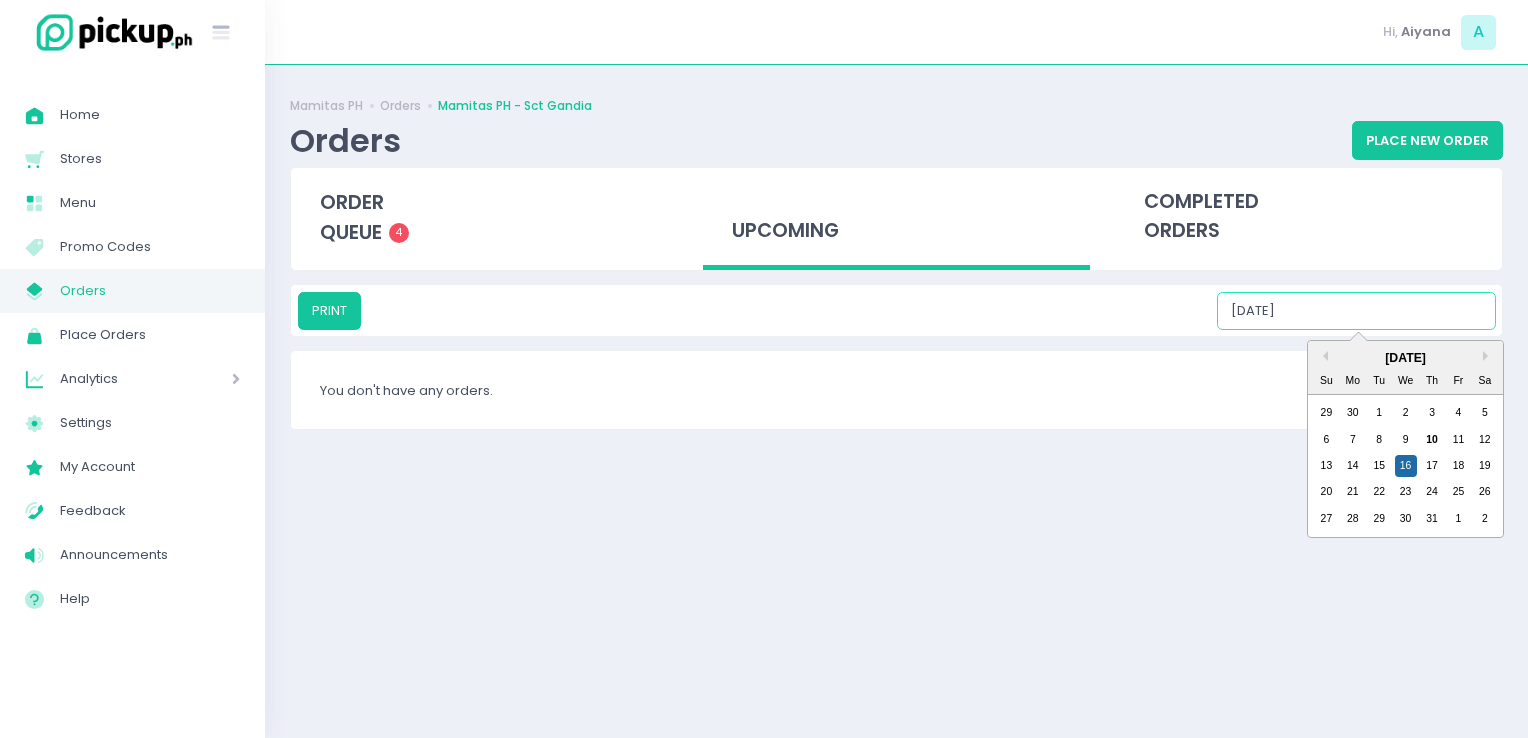 click on "07/16/2025" at bounding box center (1356, 311) 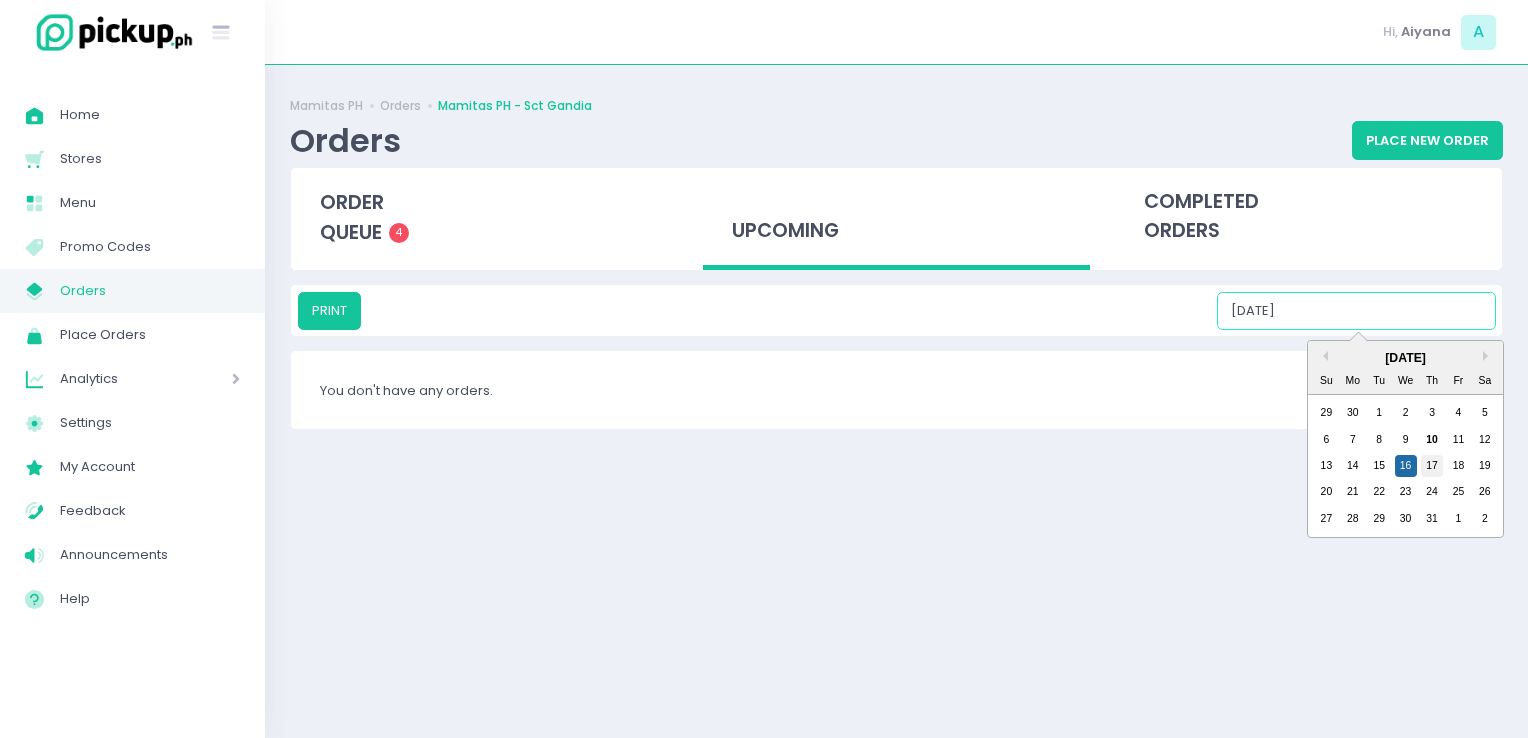click on "17" at bounding box center (1432, 466) 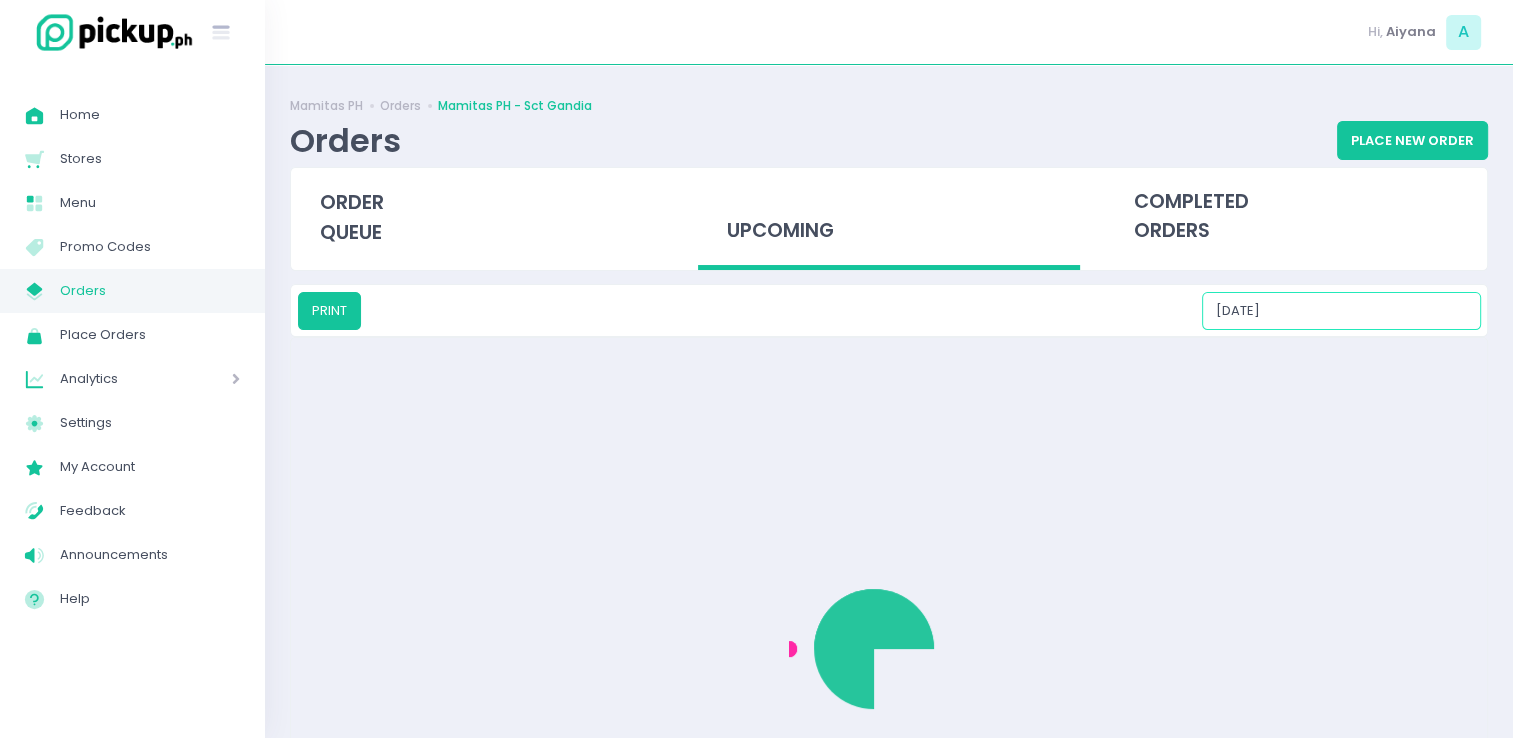 click on "07/17/2025" at bounding box center [1341, 311] 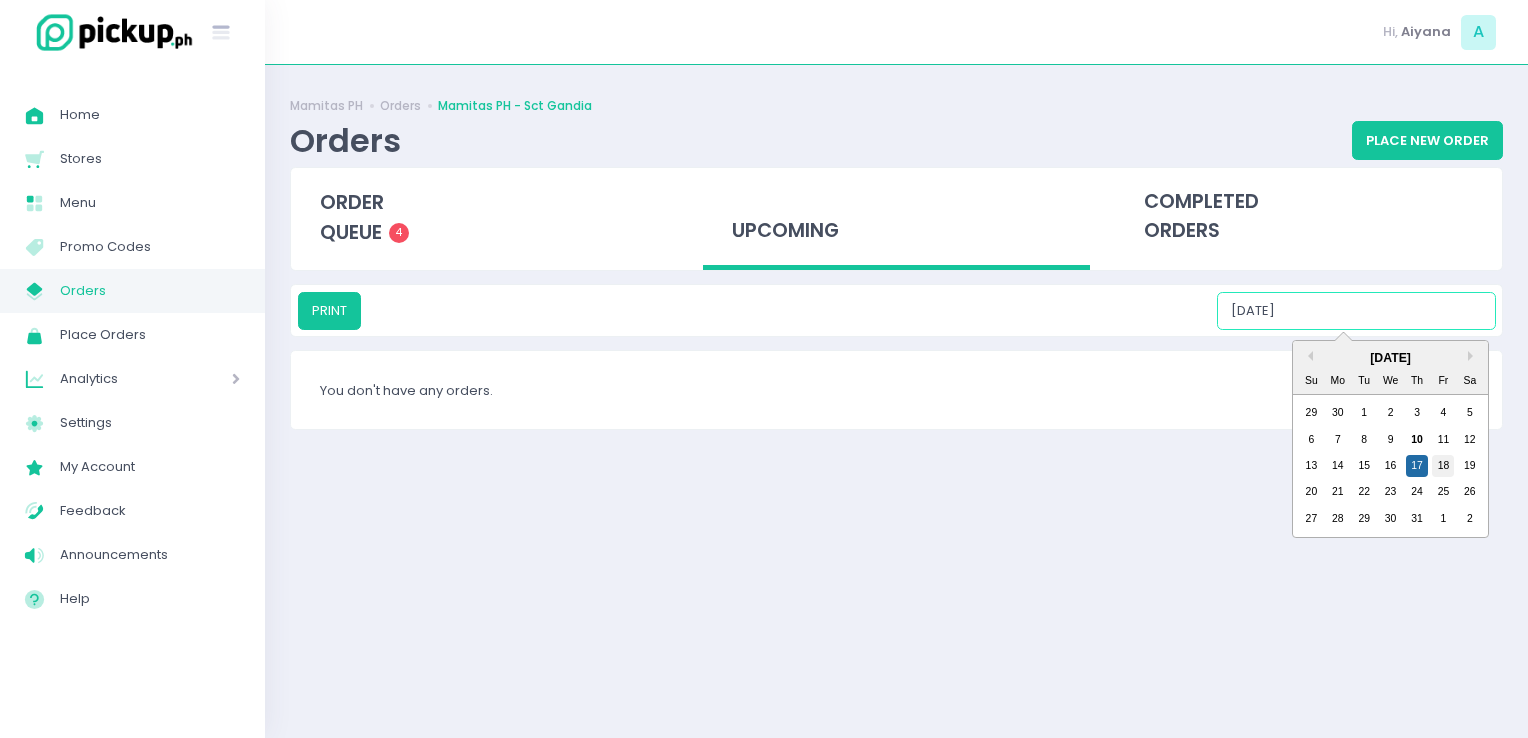 click on "18" at bounding box center (1443, 466) 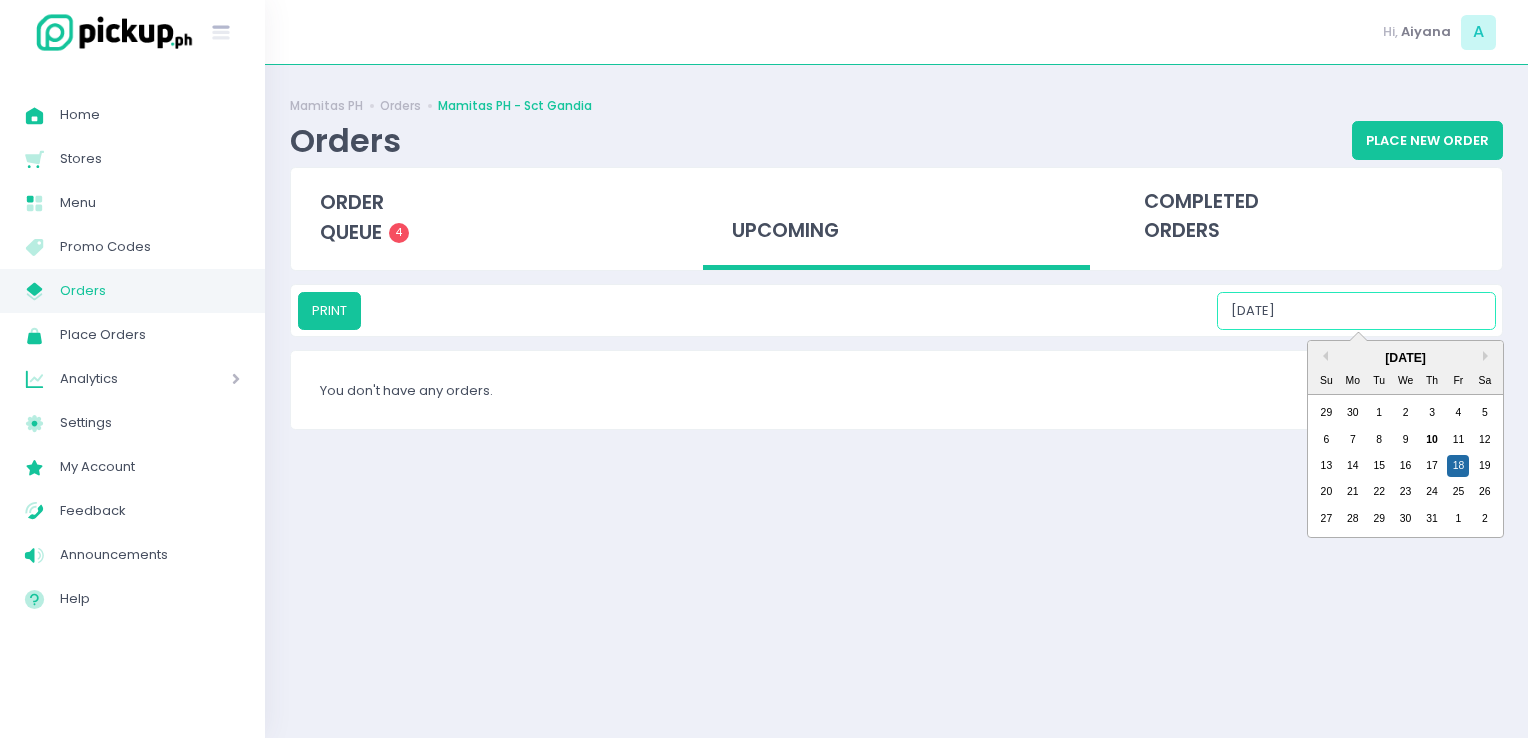 click on "07/18/2025" at bounding box center (1356, 311) 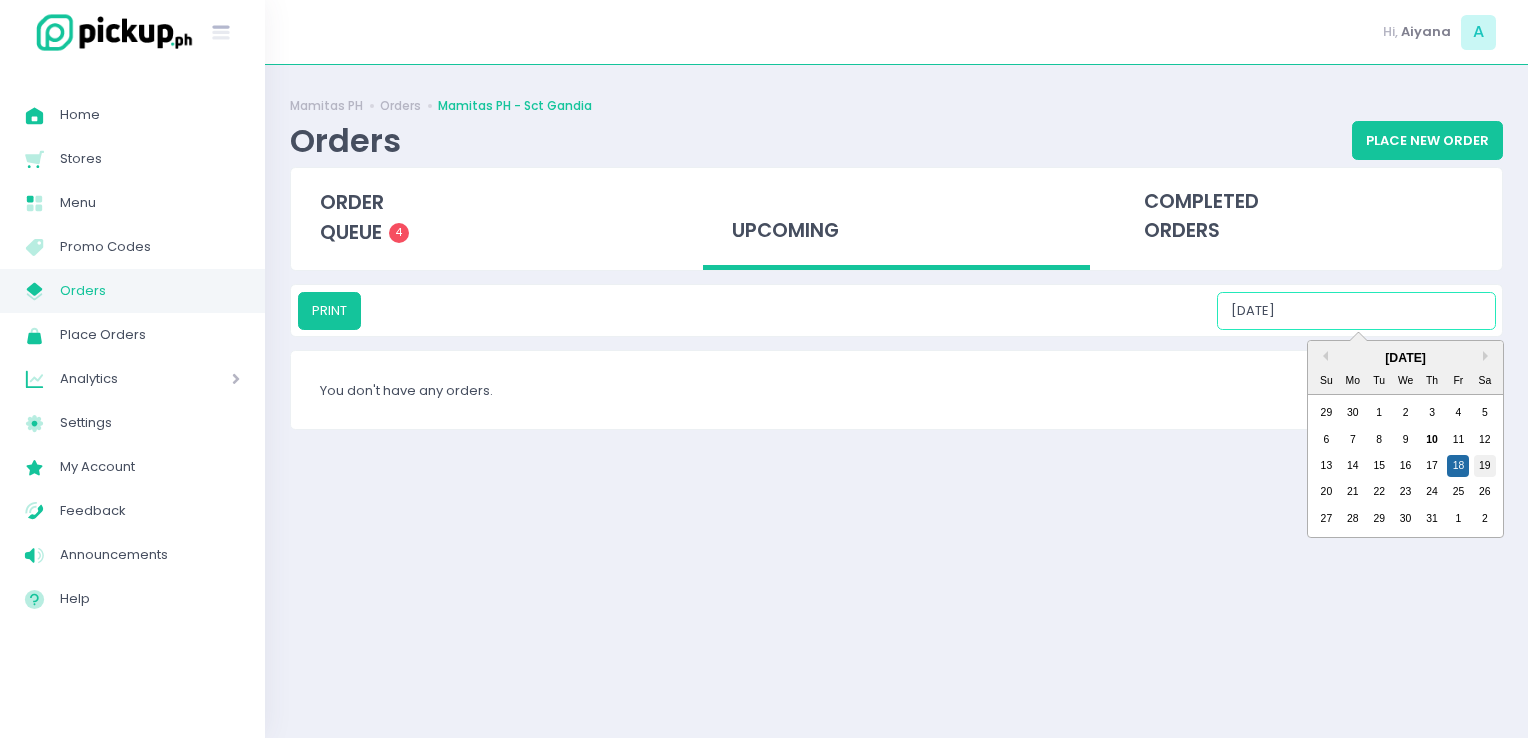 drag, startPoint x: 1498, startPoint y: 470, endPoint x: 1487, endPoint y: 466, distance: 11.7046995 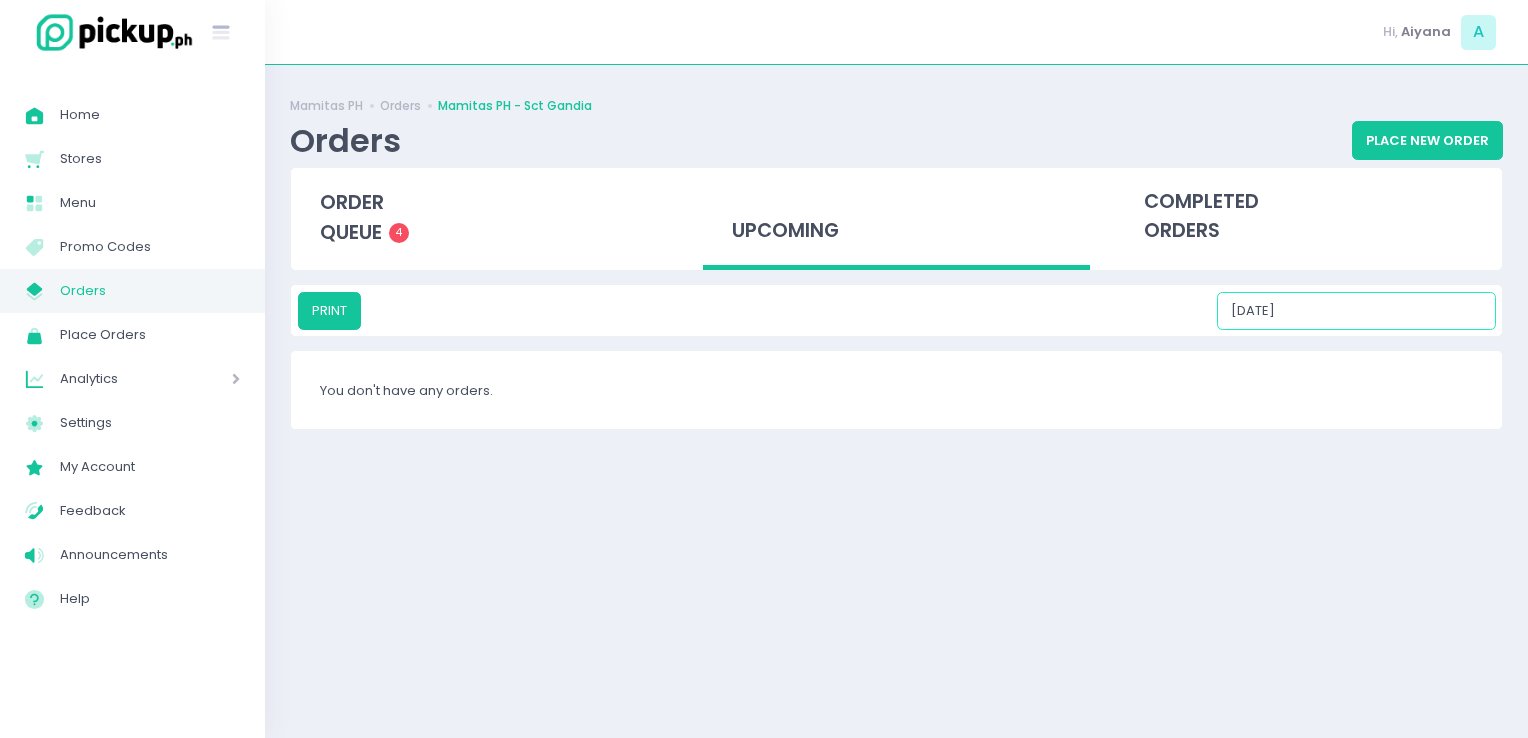 click on "07/19/2025" at bounding box center [1356, 311] 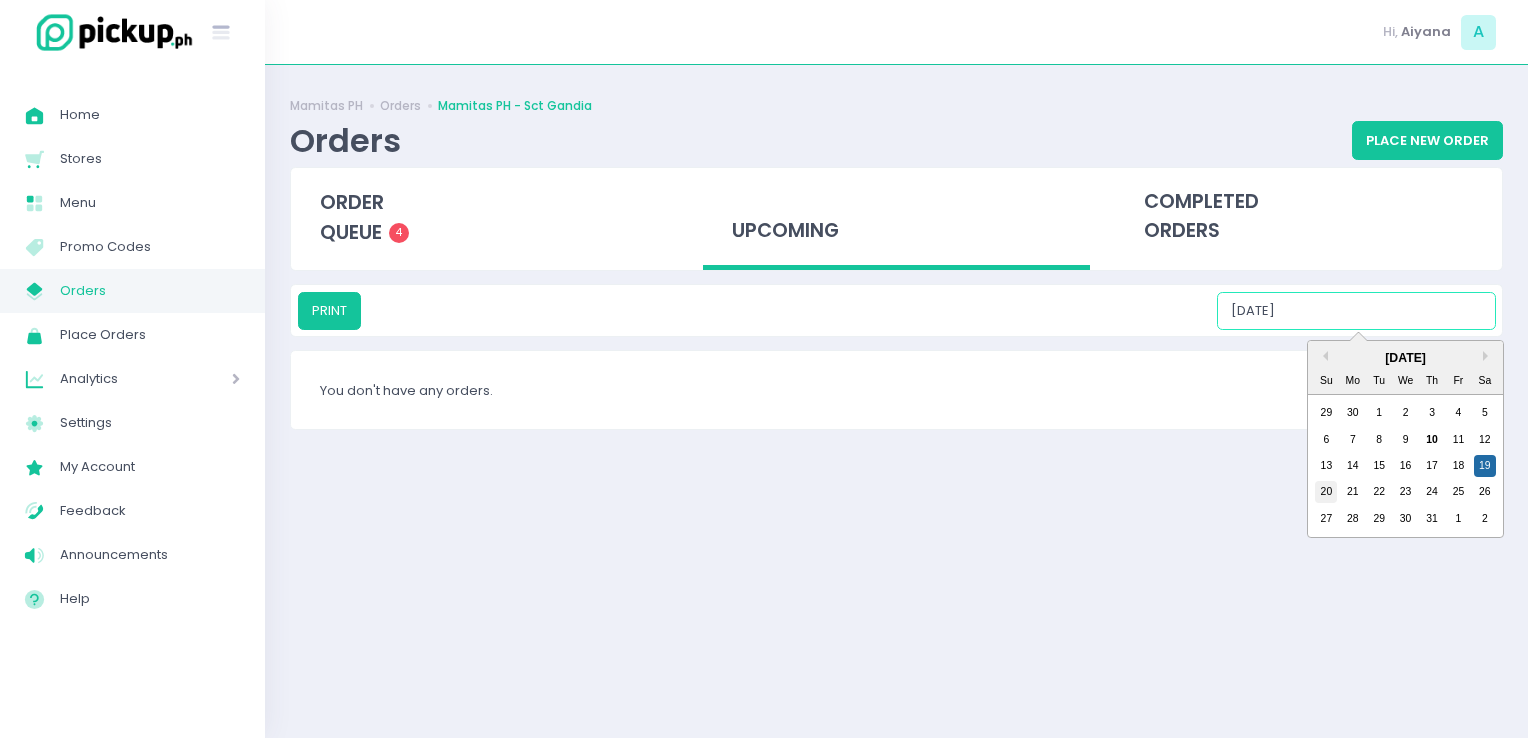click on "20" at bounding box center (1326, 492) 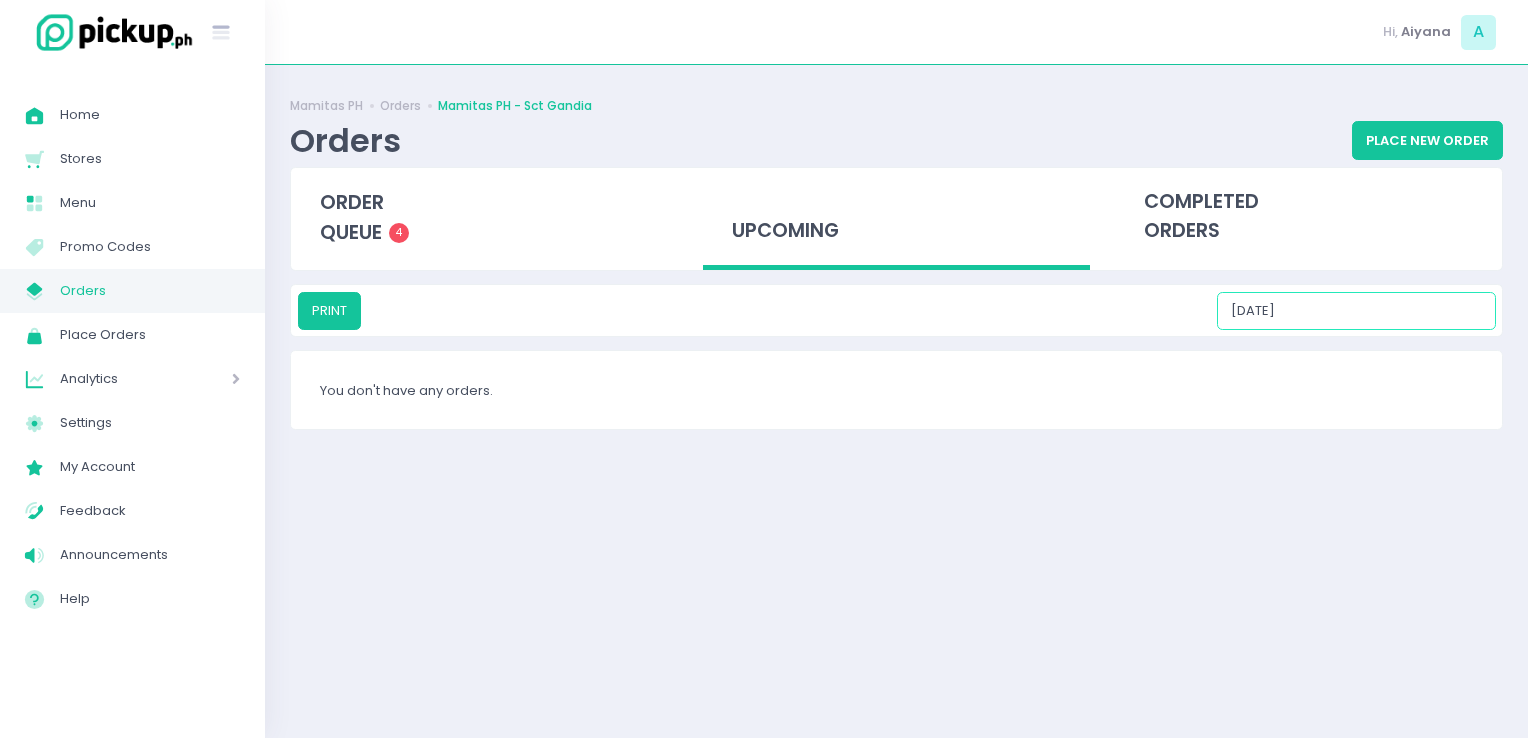 click on "07/20/2025" at bounding box center (1356, 311) 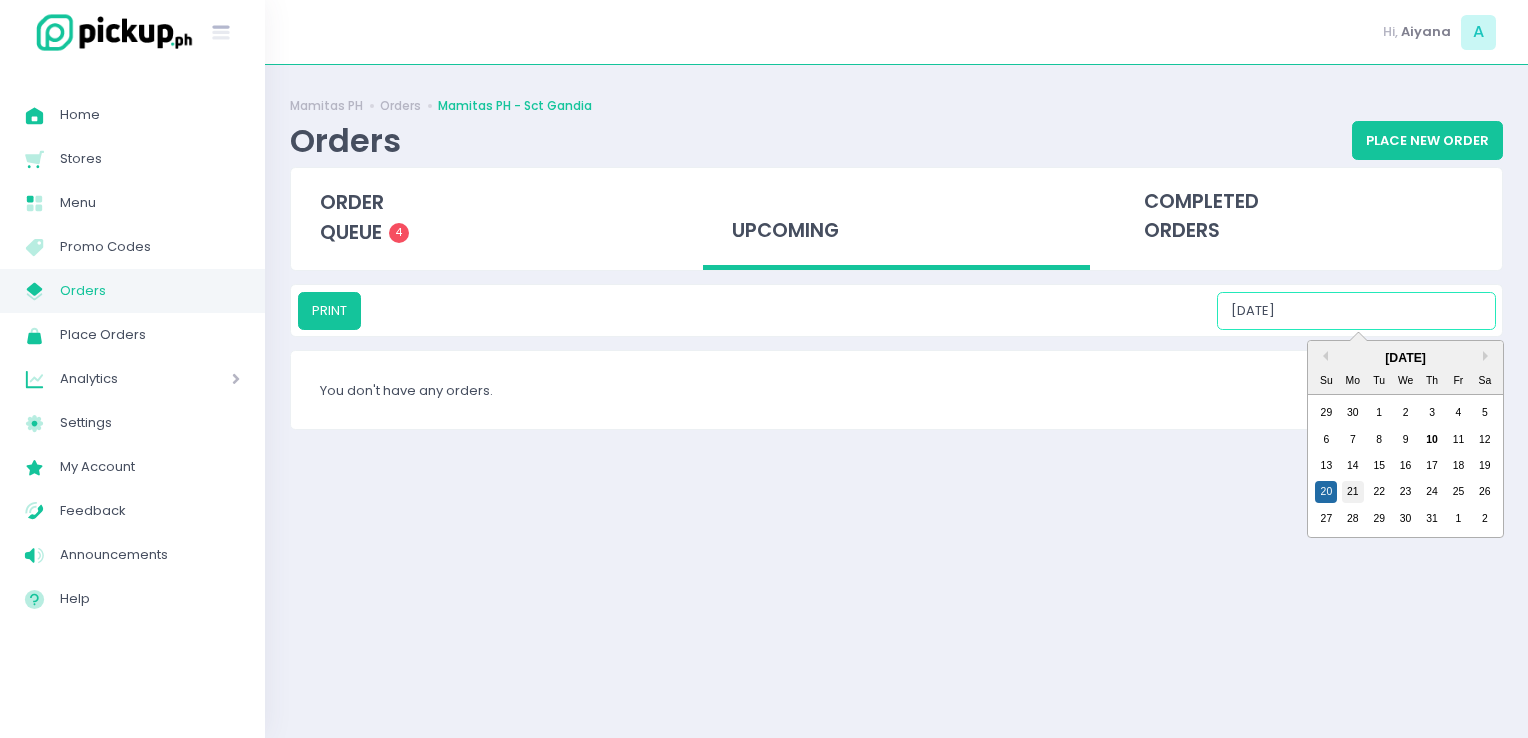 click on "21" at bounding box center (1353, 492) 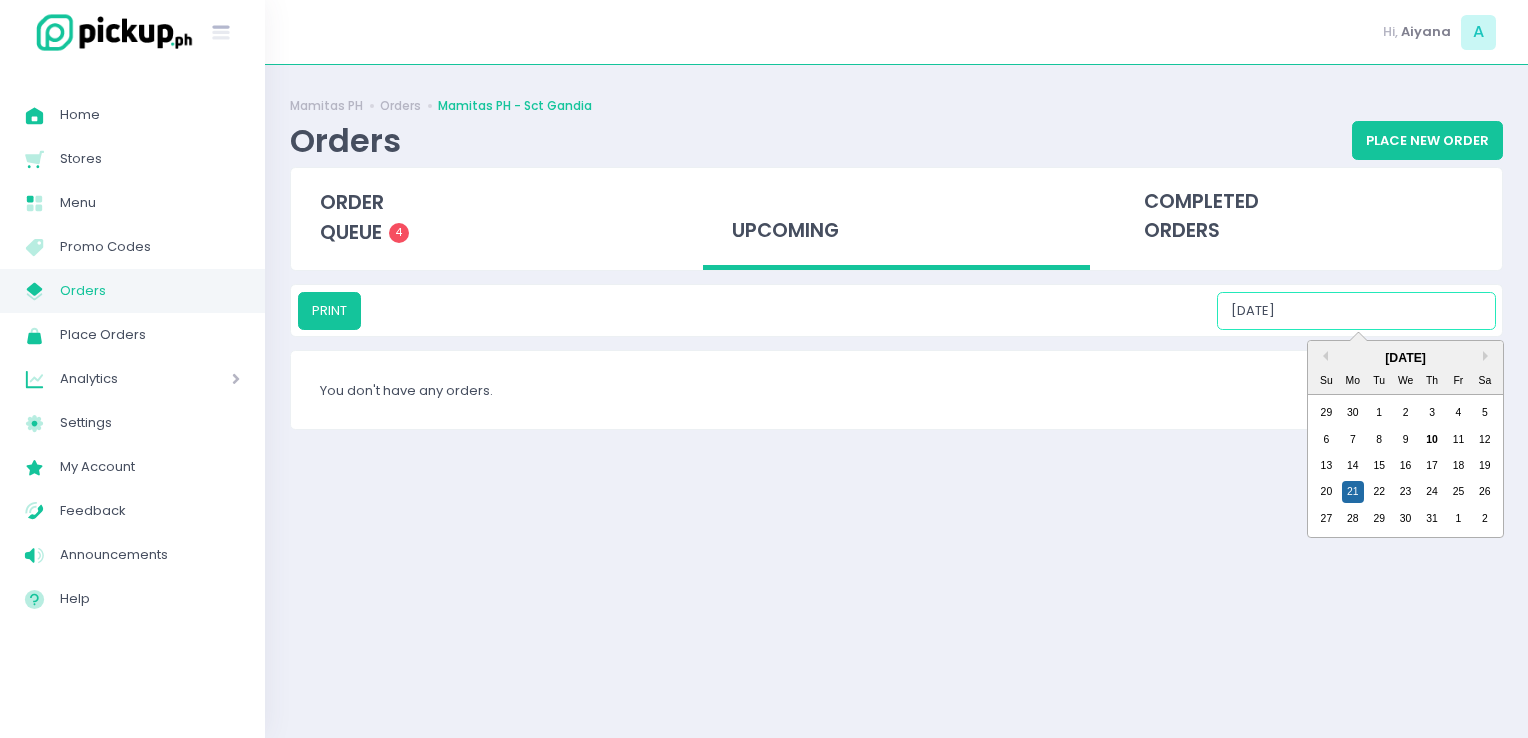 click on "07/21/2025" at bounding box center [1356, 311] 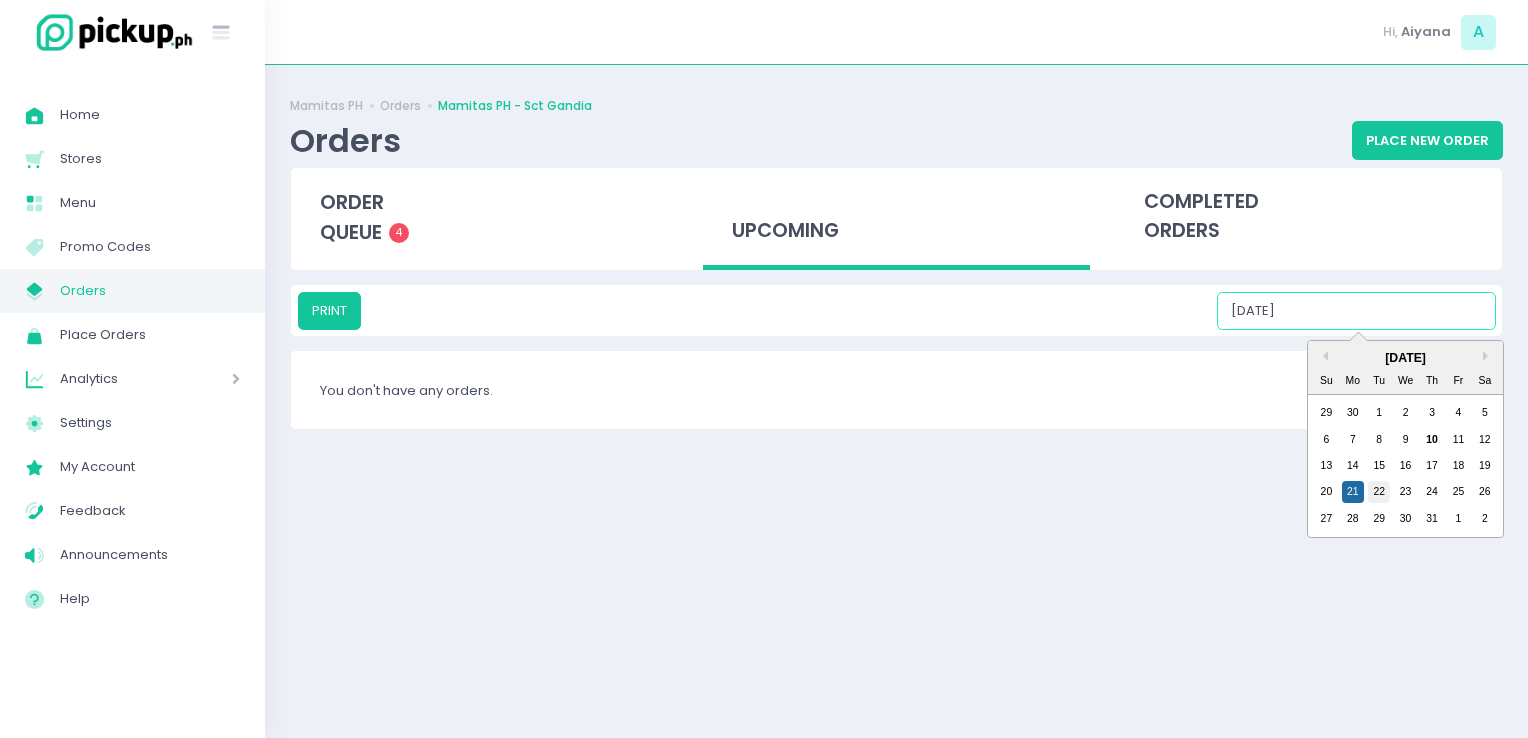 click on "22" at bounding box center (1379, 492) 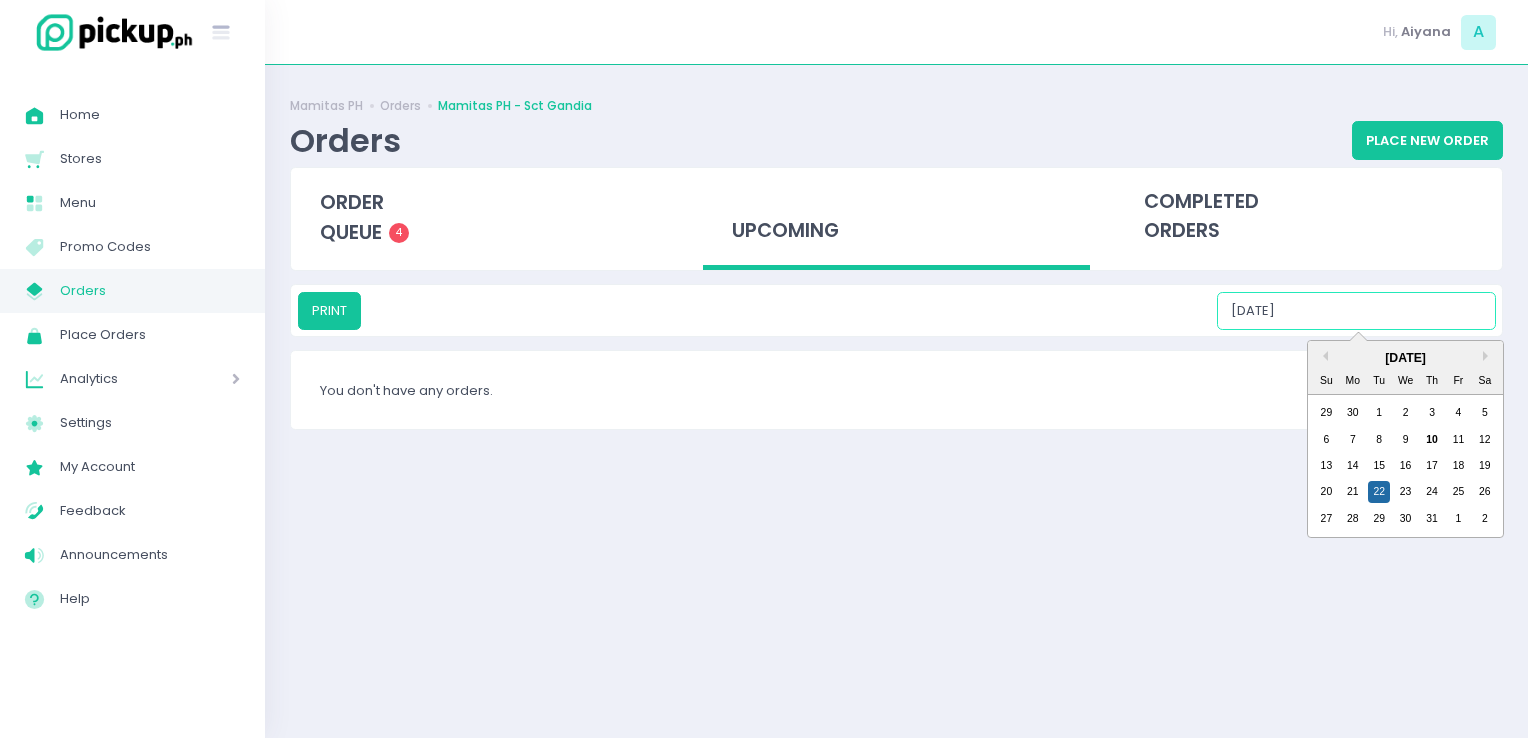 click on "07/22/2025" at bounding box center [1356, 311] 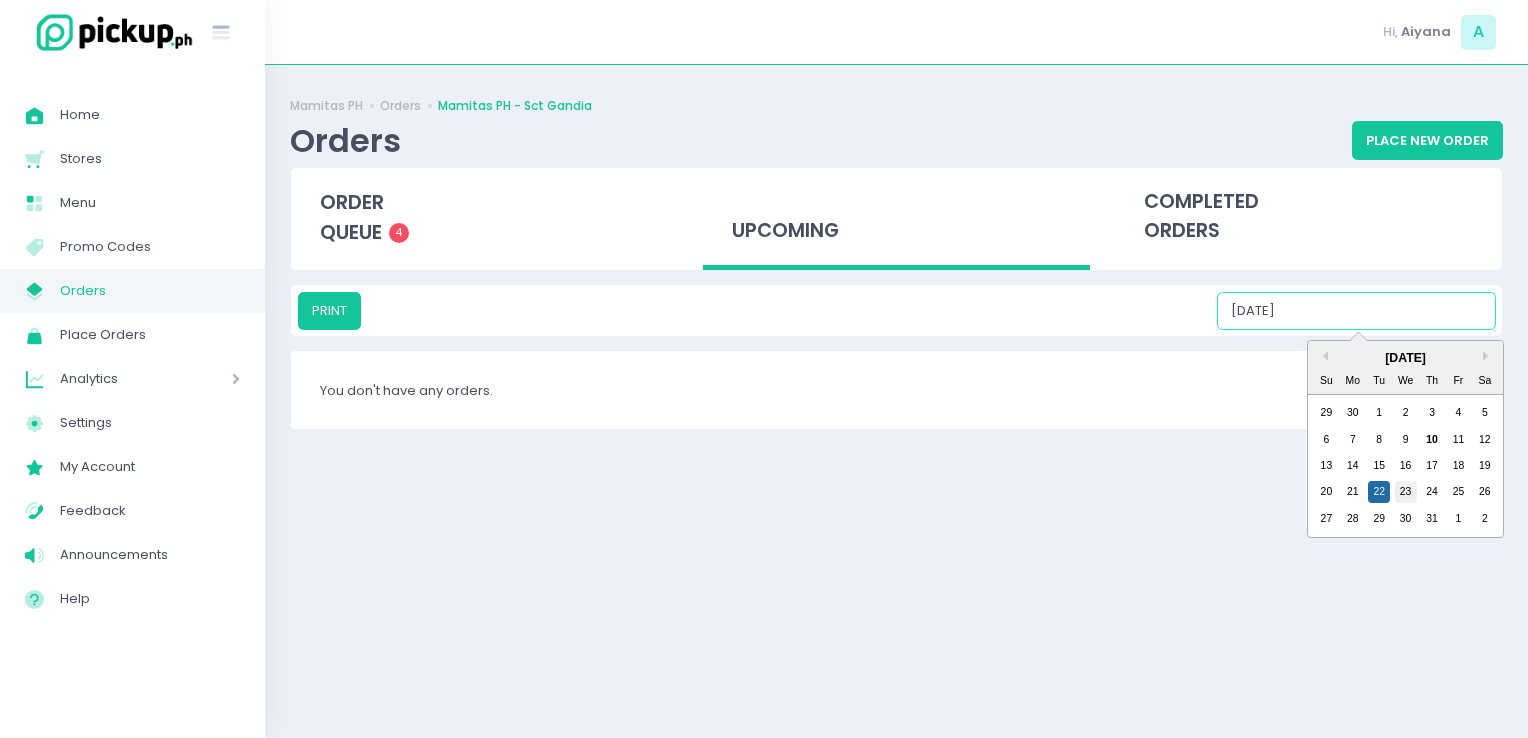 click on "23" at bounding box center [1406, 492] 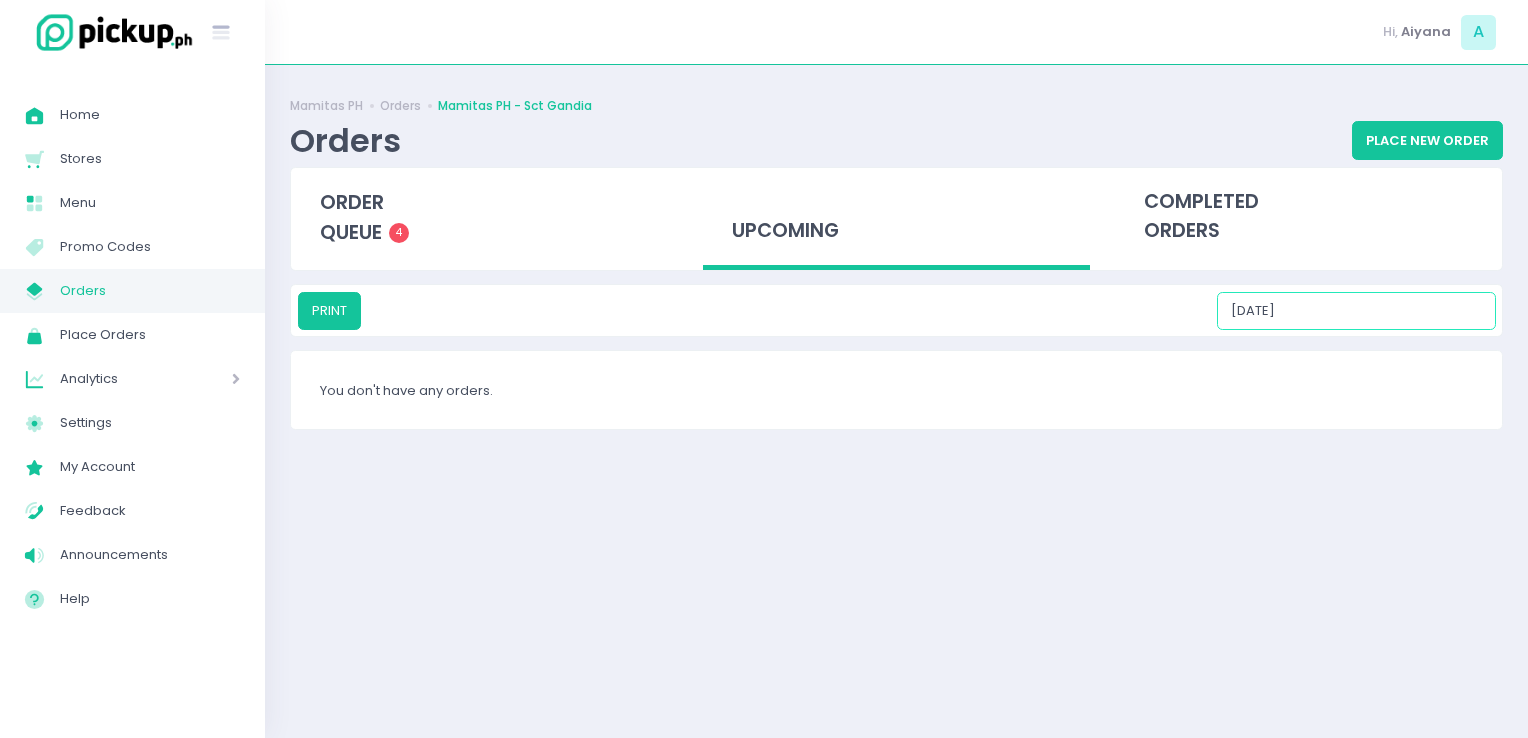 click on "07/23/2025" at bounding box center [1356, 311] 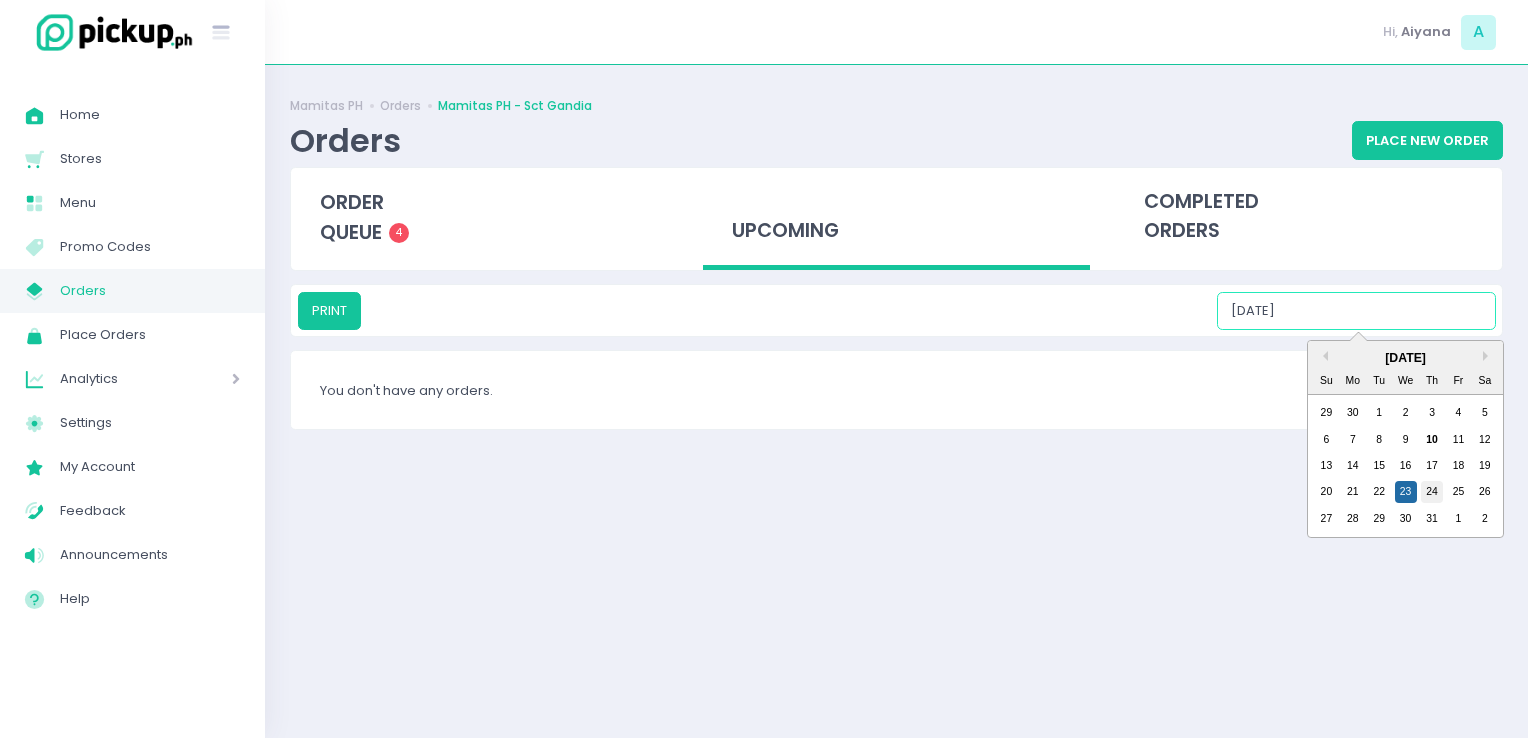 click on "24" at bounding box center (1432, 492) 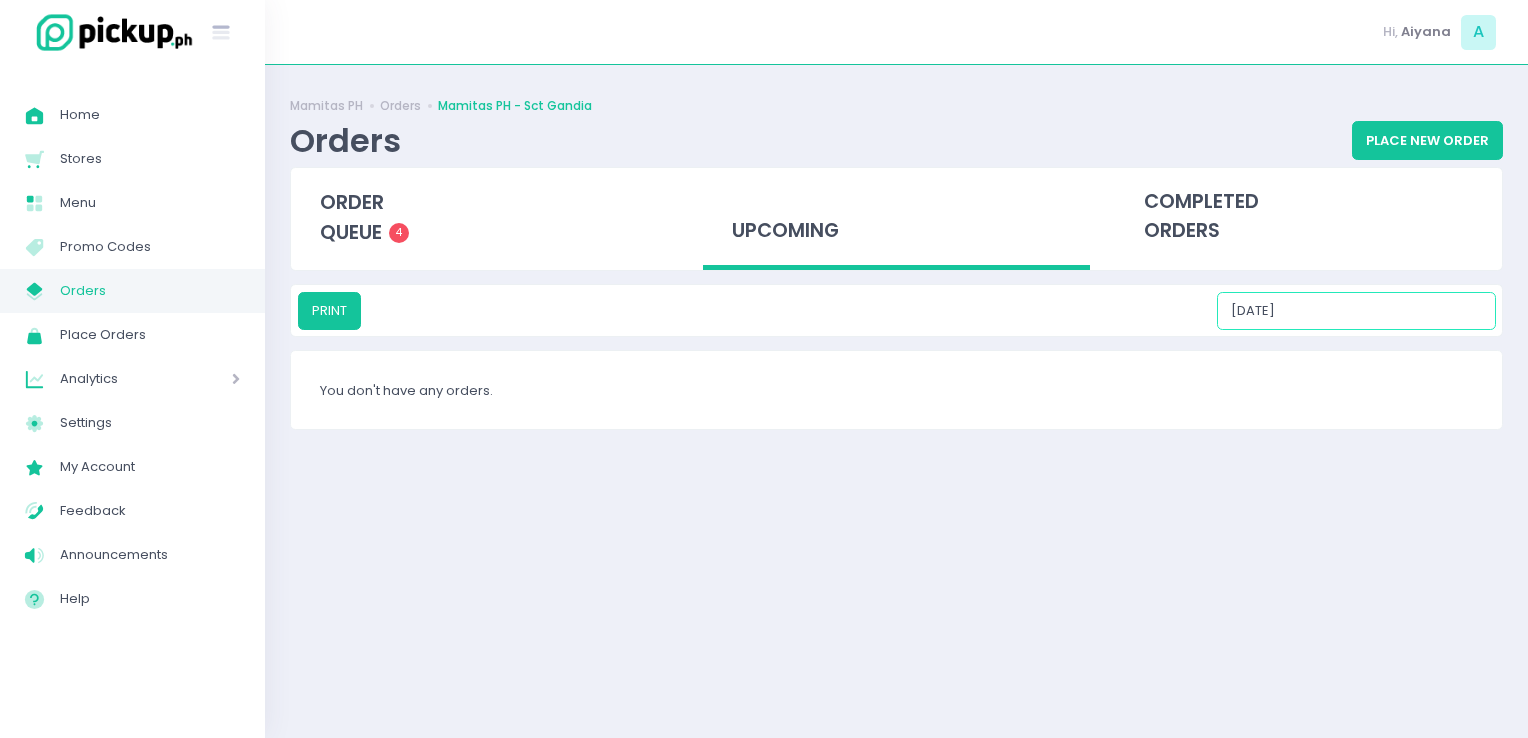 click on "07/24/2025" at bounding box center (1356, 311) 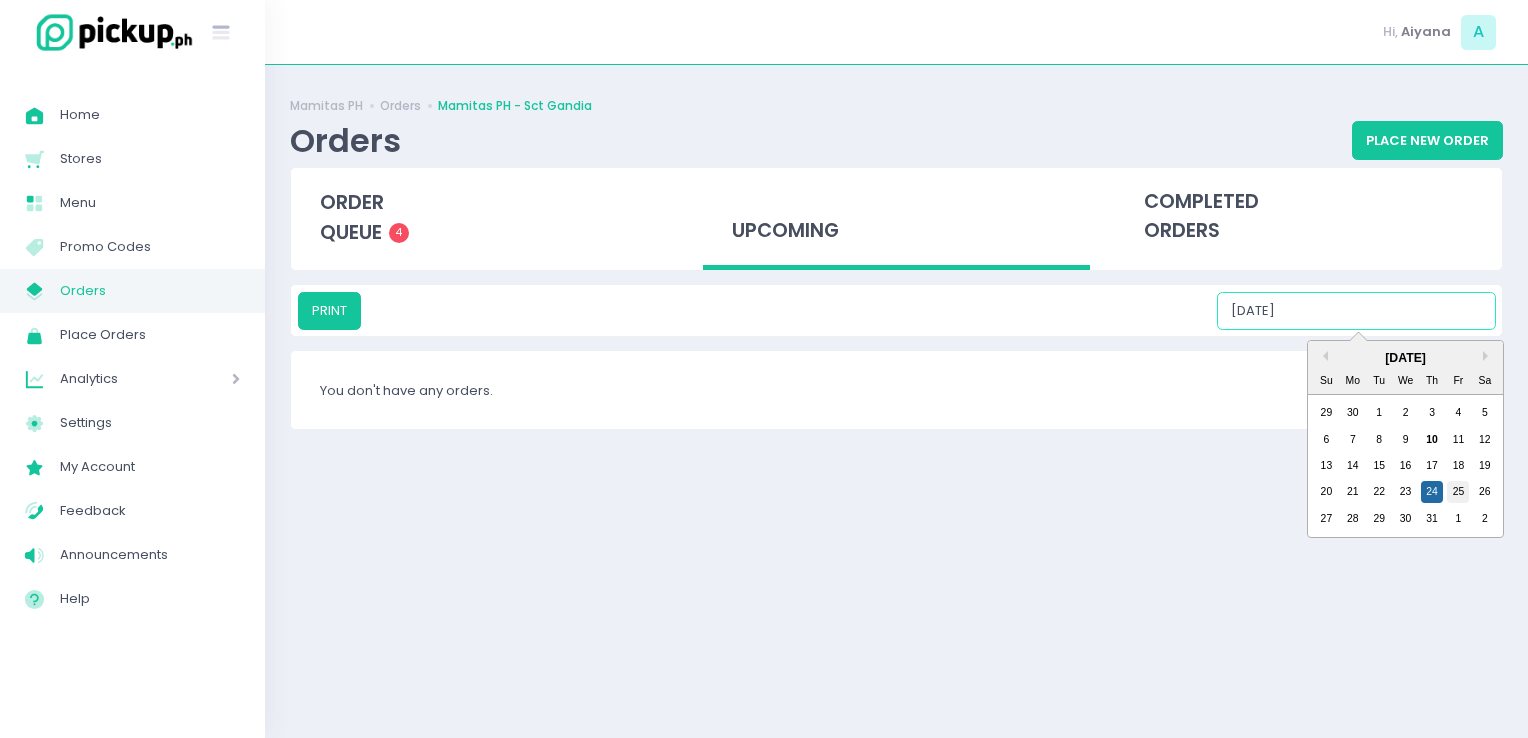 click on "25" at bounding box center [1458, 492] 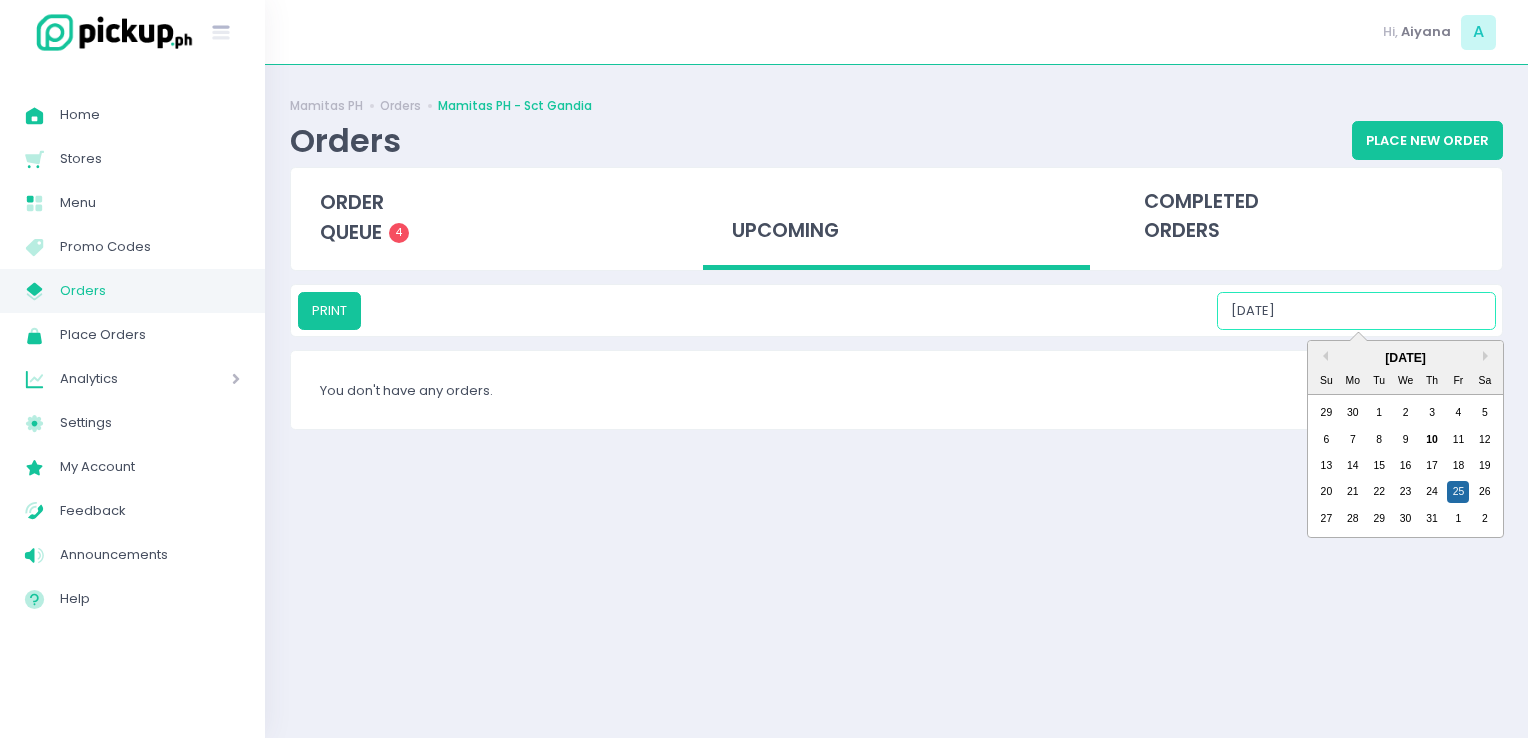 click on "07/25/2025" at bounding box center (1356, 311) 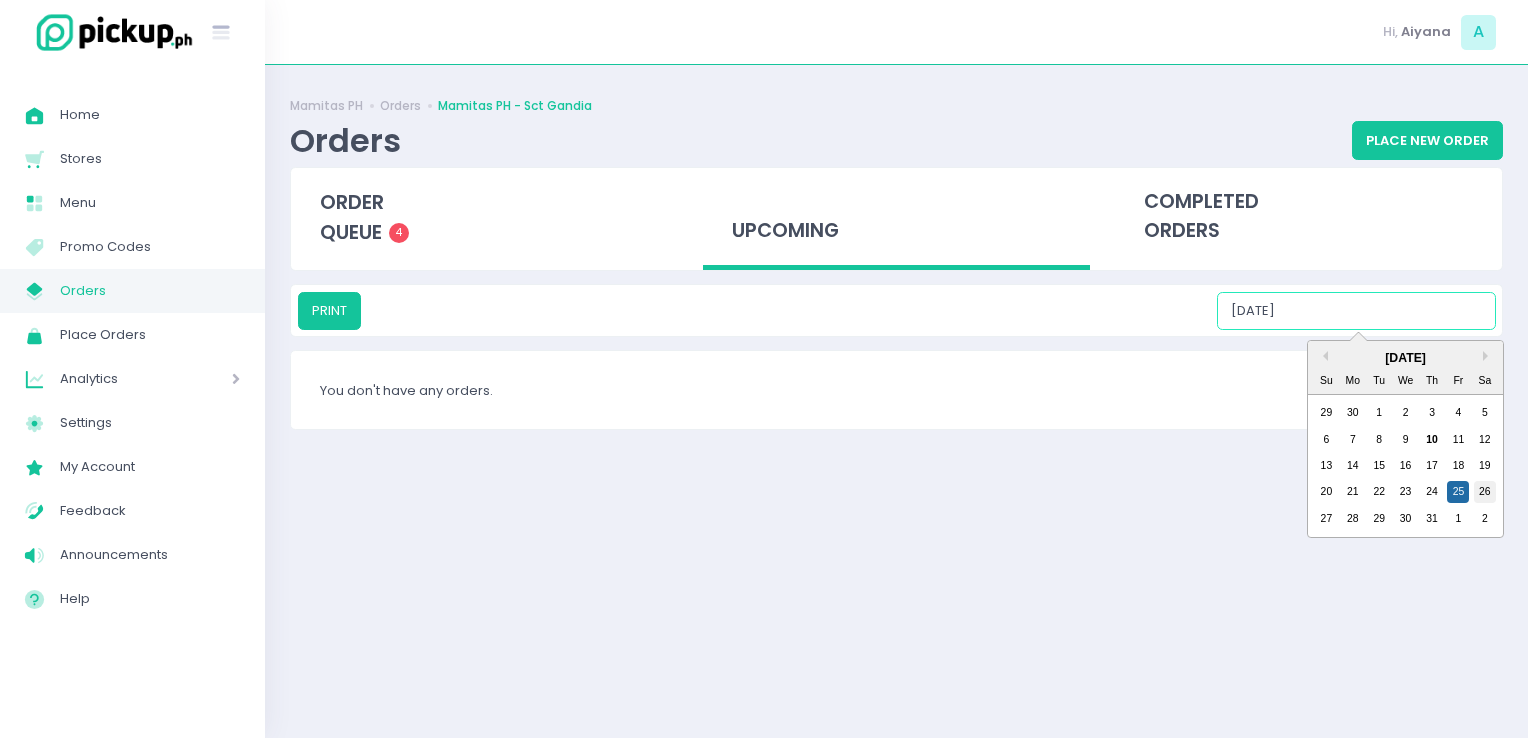 click on "26" at bounding box center [1485, 492] 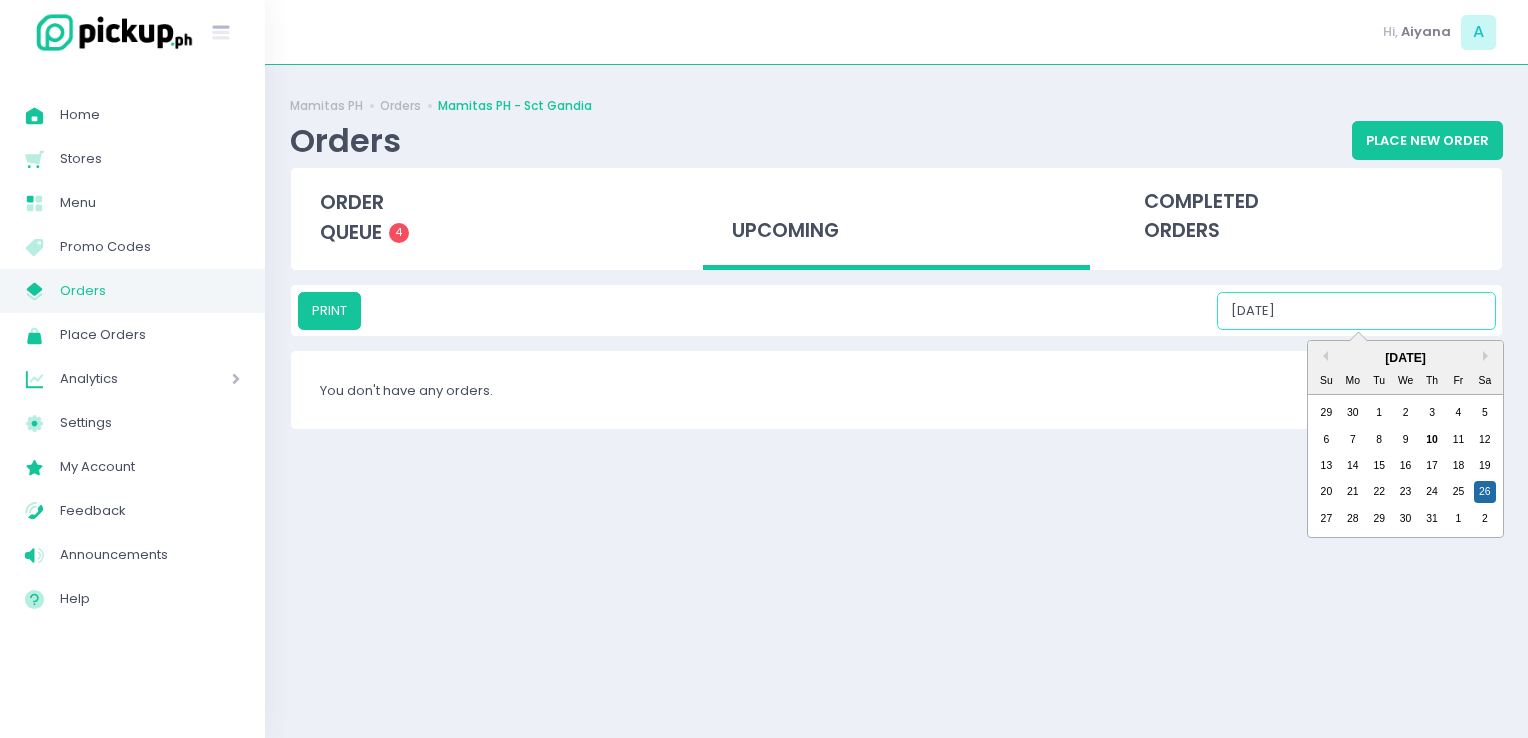 click on "07/26/2025" at bounding box center [1356, 311] 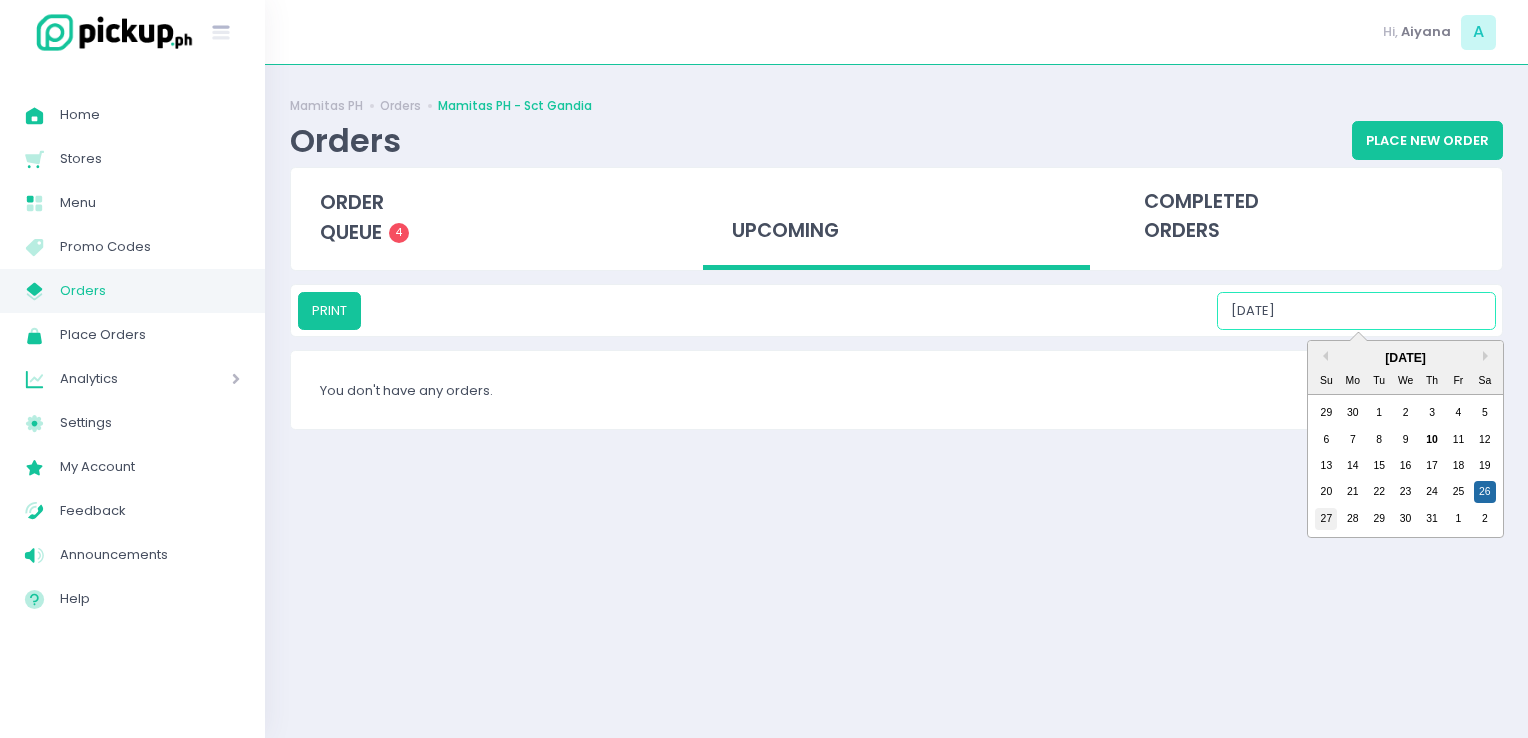 click on "27" at bounding box center [1326, 519] 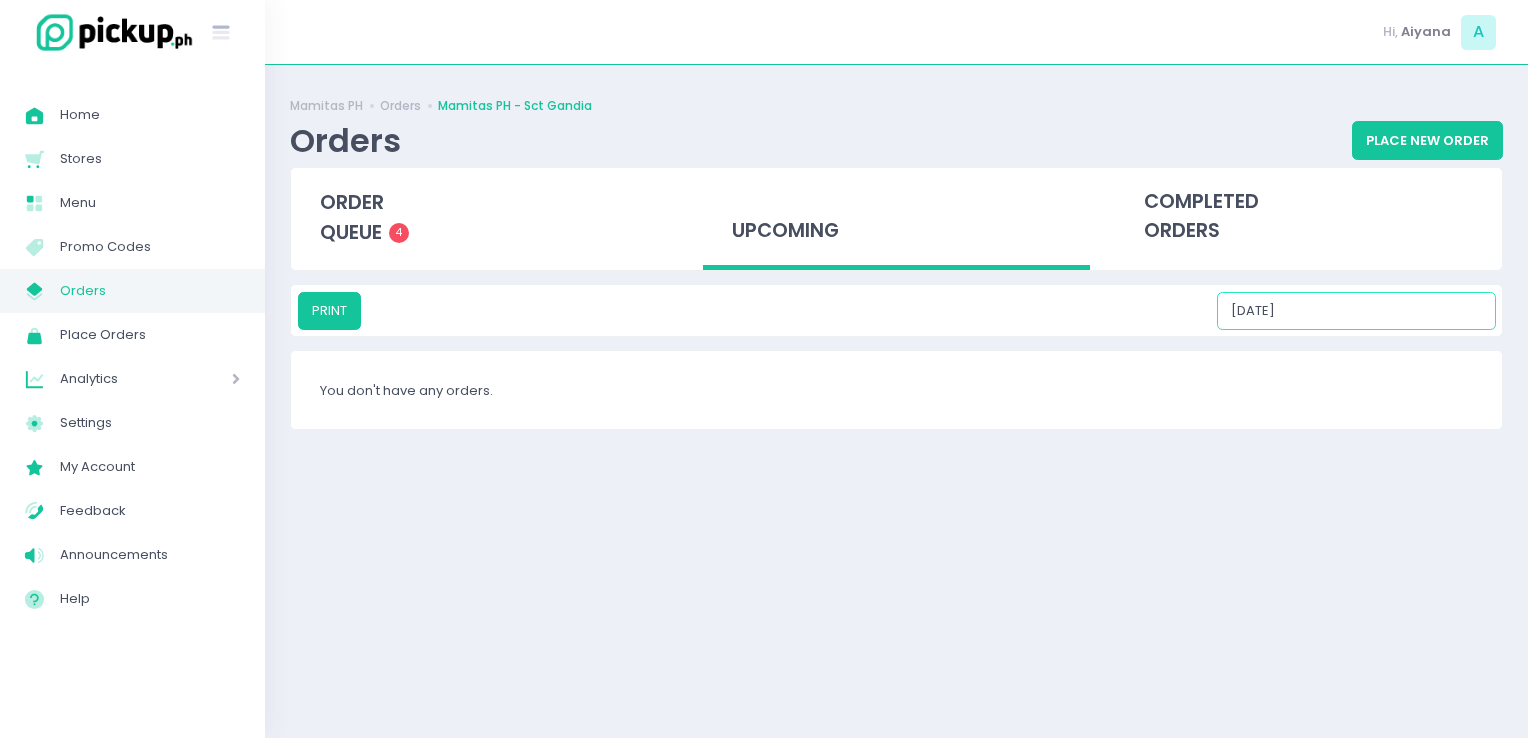 click on "07/27/2025" at bounding box center (1356, 311) 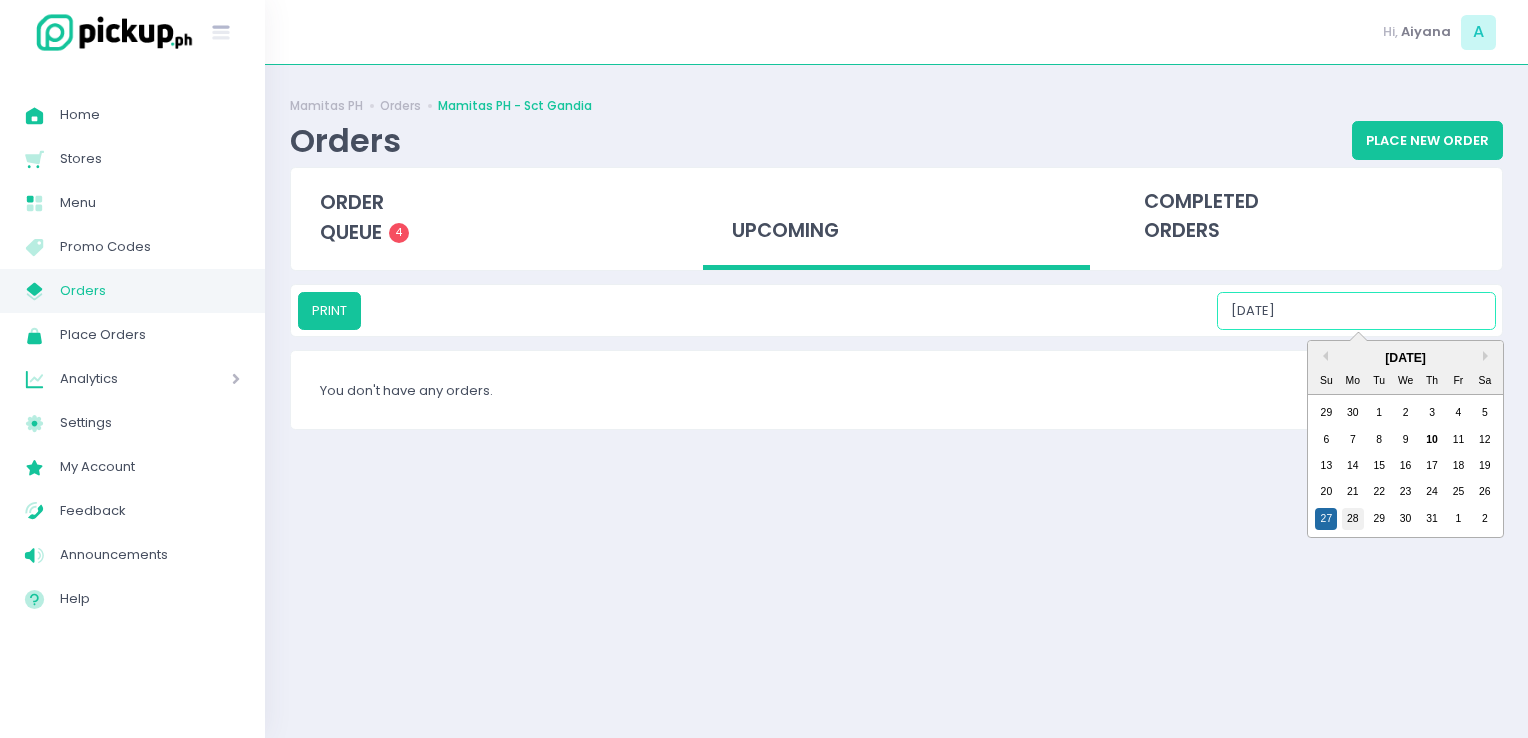 click on "28" at bounding box center [1353, 519] 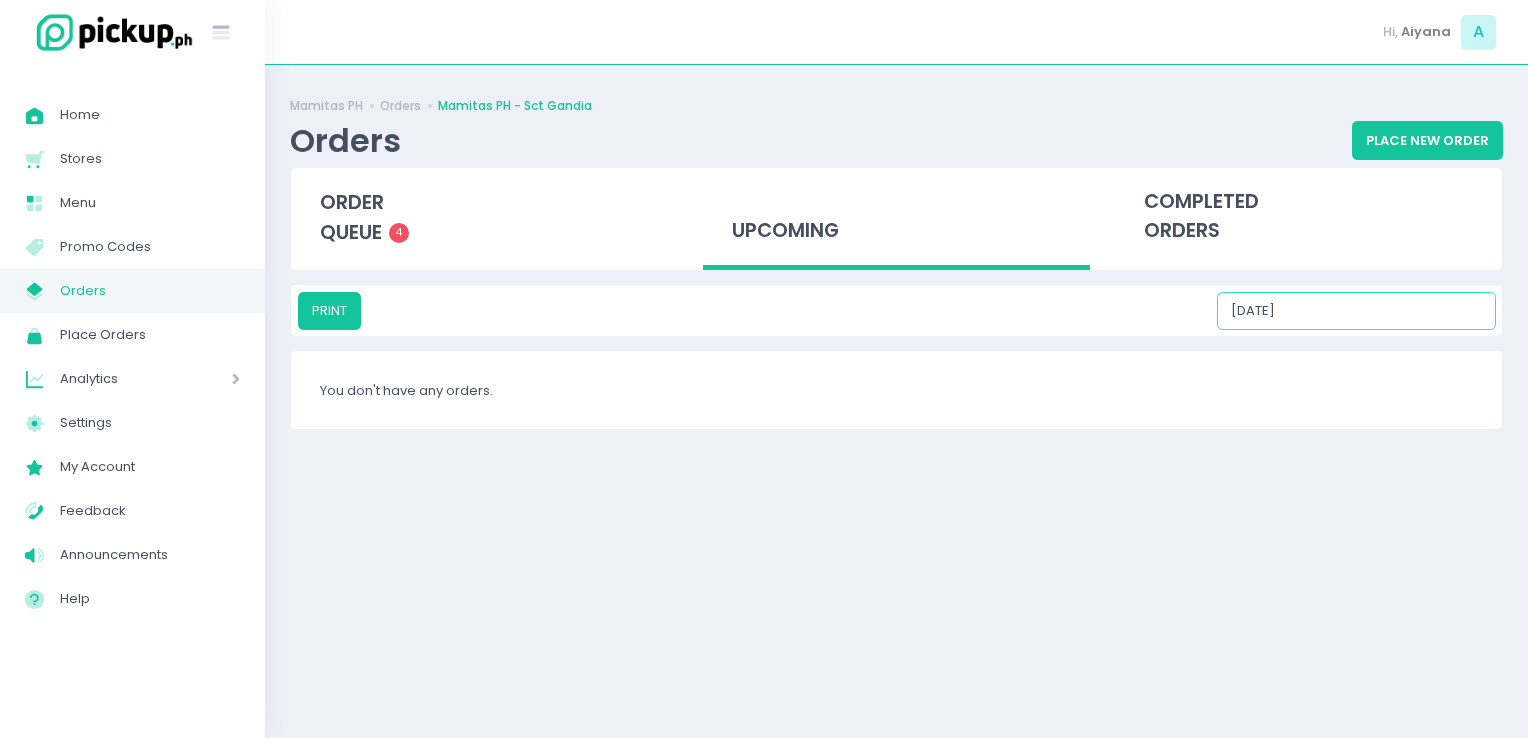 click on "07/28/2025" at bounding box center [1356, 311] 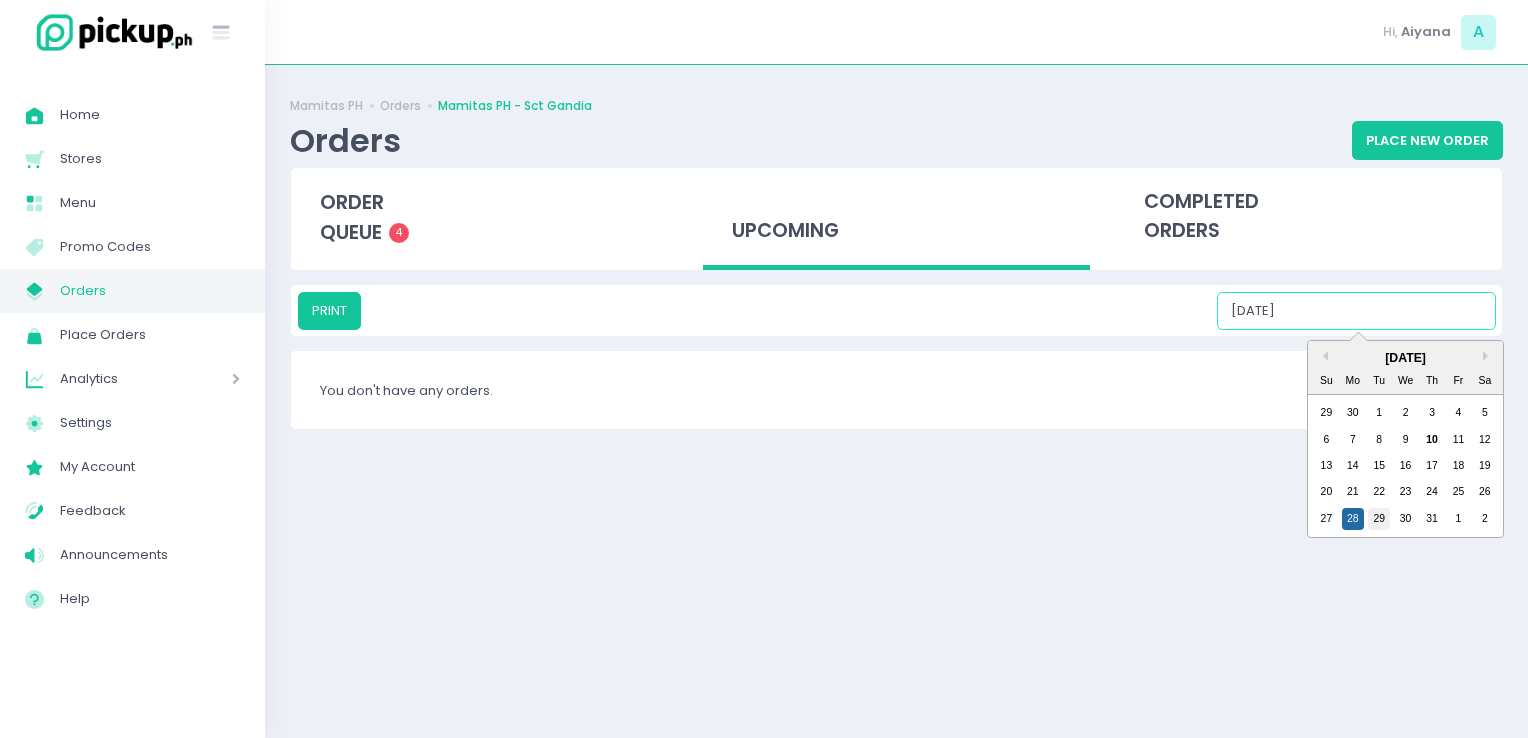 click on "29" at bounding box center (1379, 519) 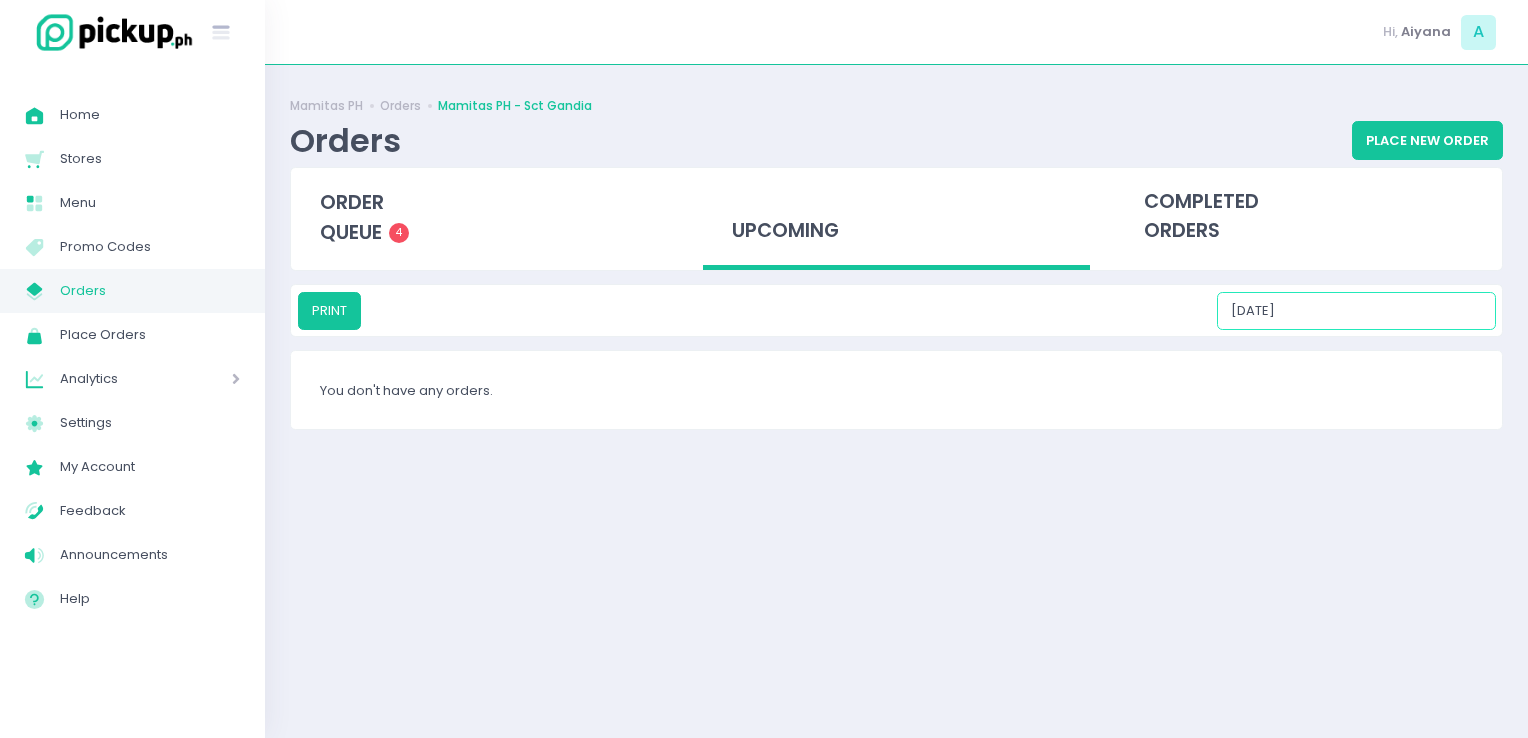 click on "07/29/2025" at bounding box center (1356, 311) 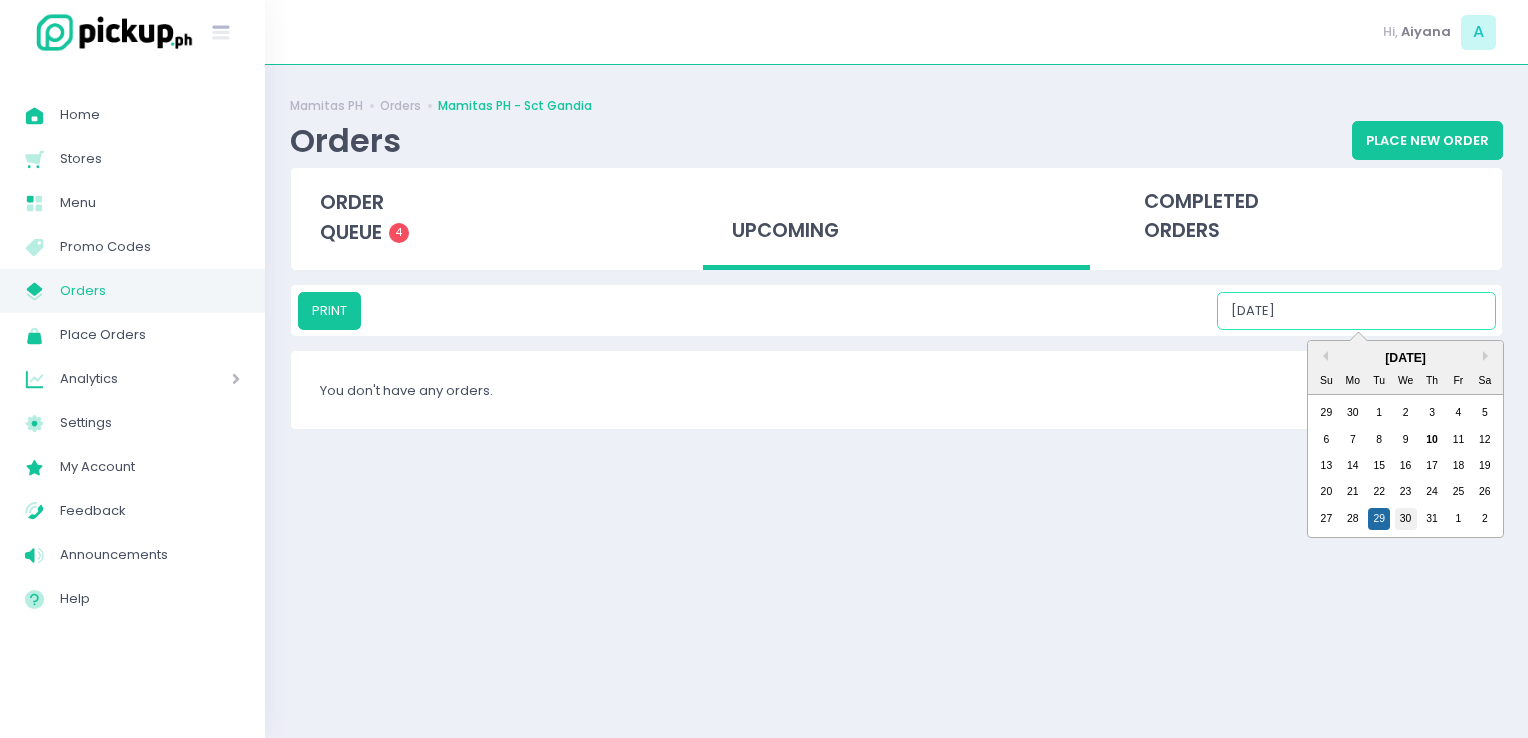 click on "30" at bounding box center [1406, 519] 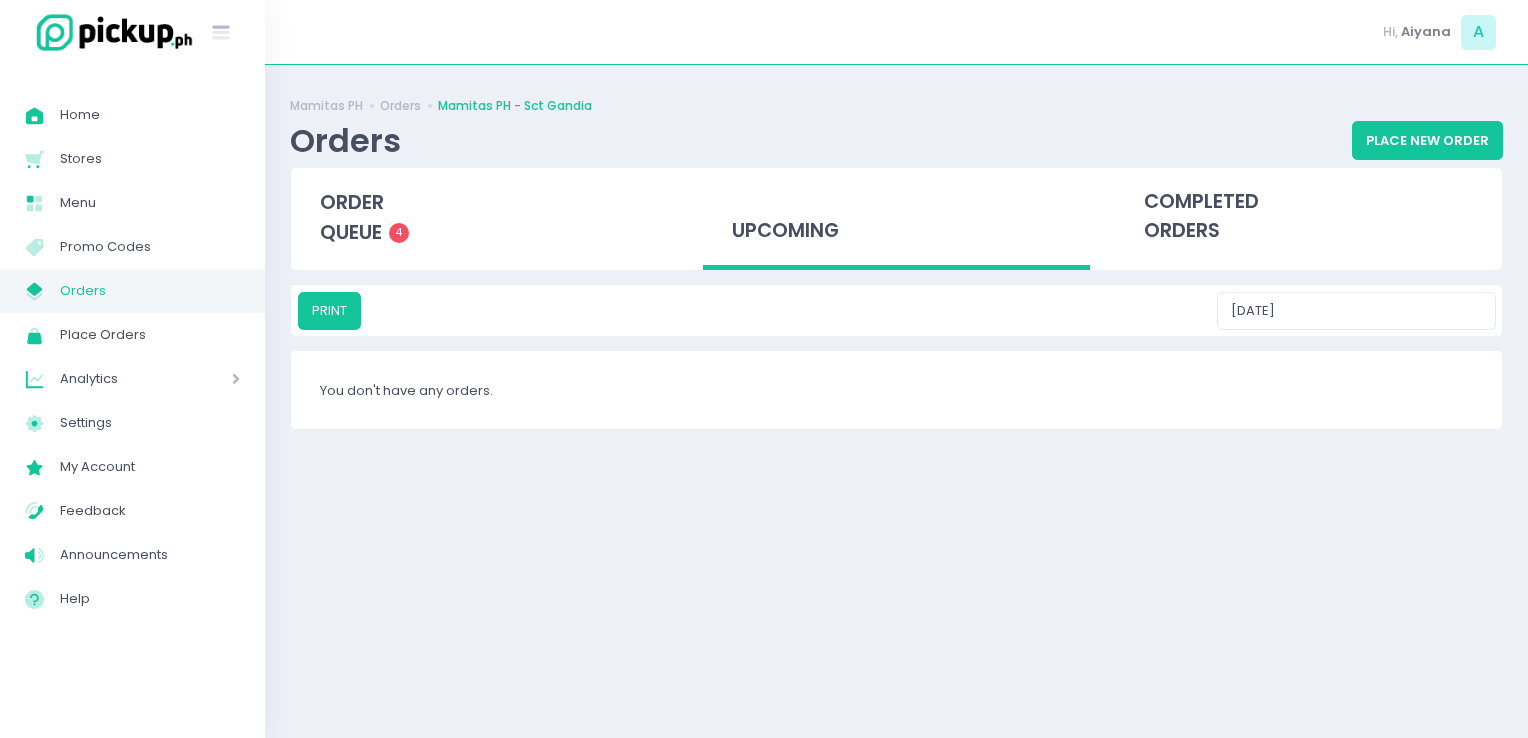 drag, startPoint x: 1341, startPoint y: 333, endPoint x: 1346, endPoint y: 323, distance: 11.18034 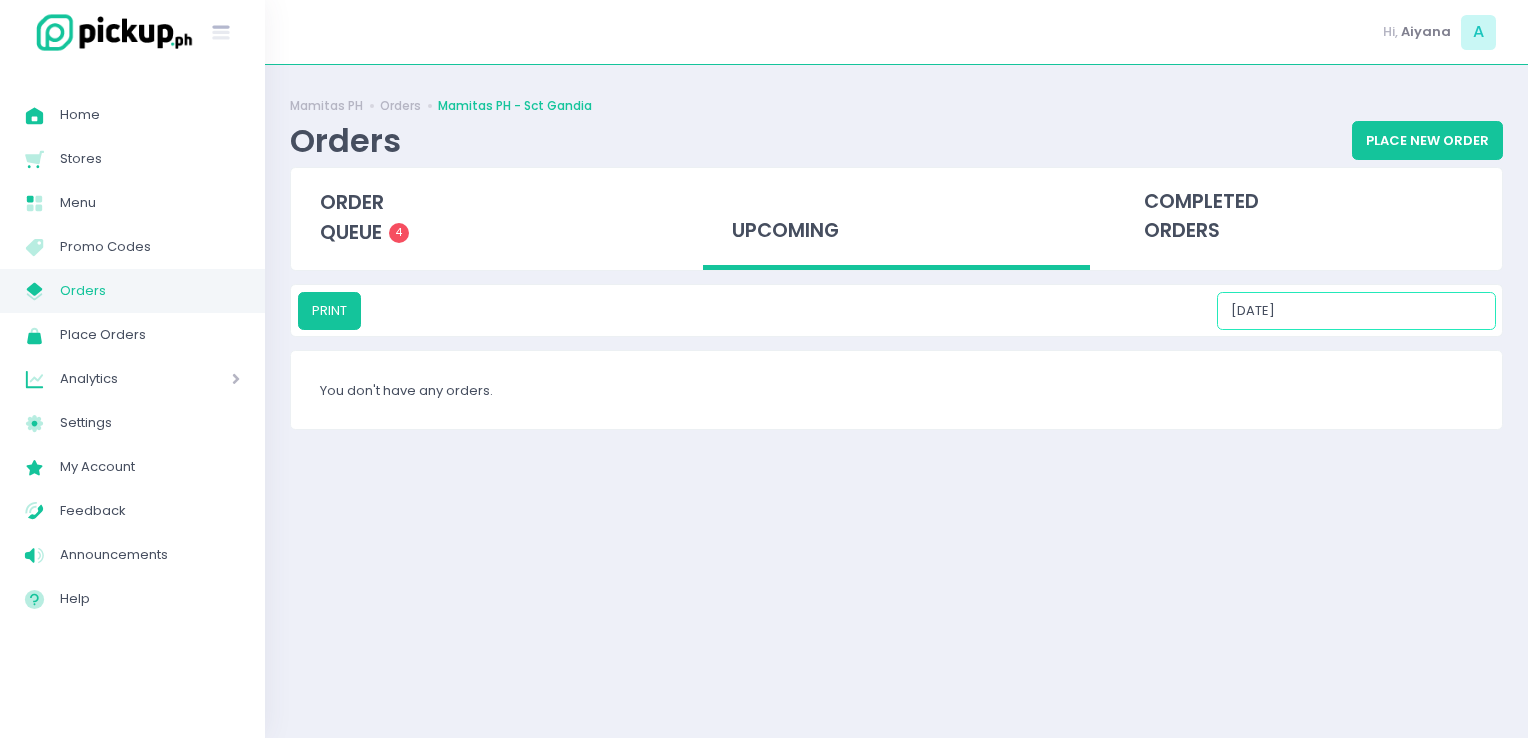 click on "07/30/2025" at bounding box center [1356, 311] 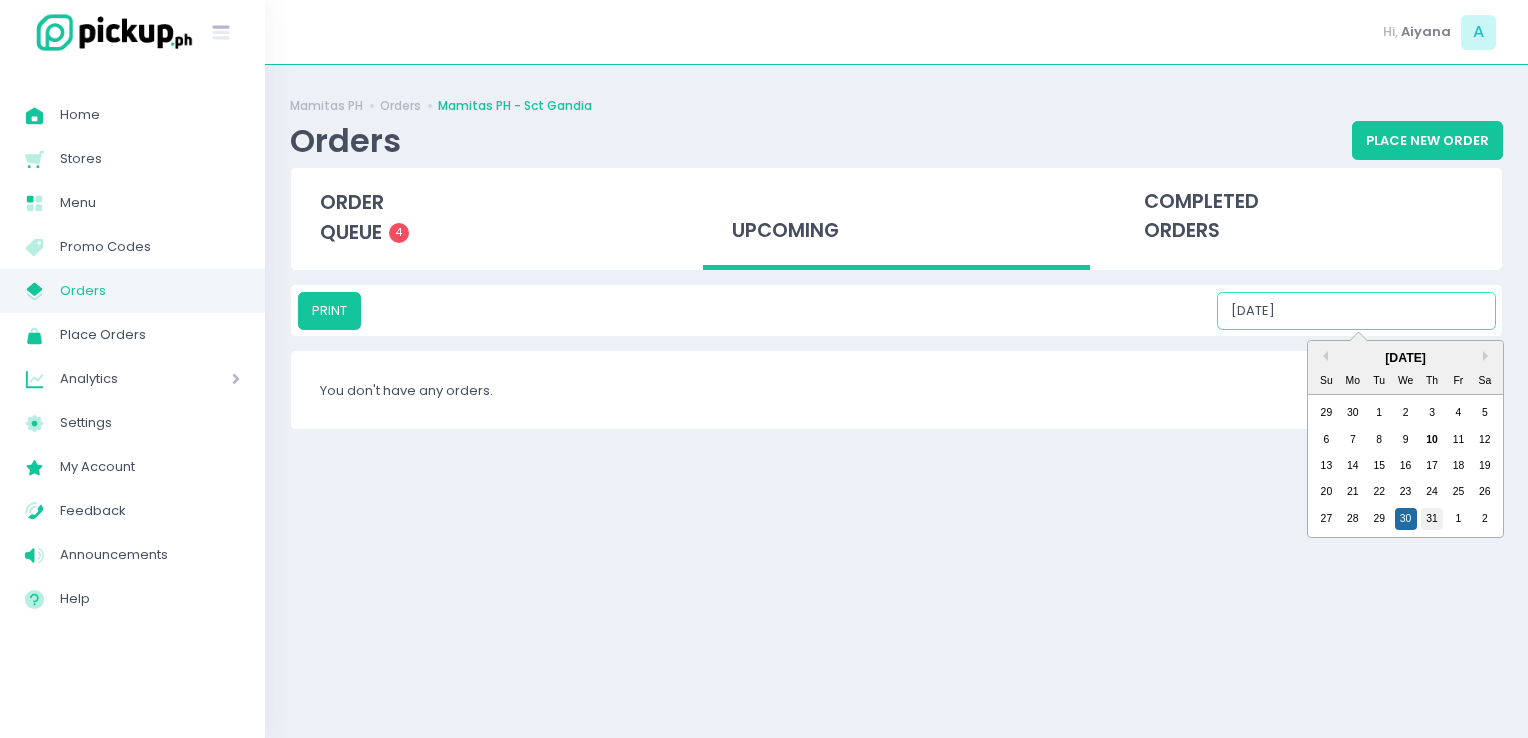click on "31" at bounding box center [1432, 519] 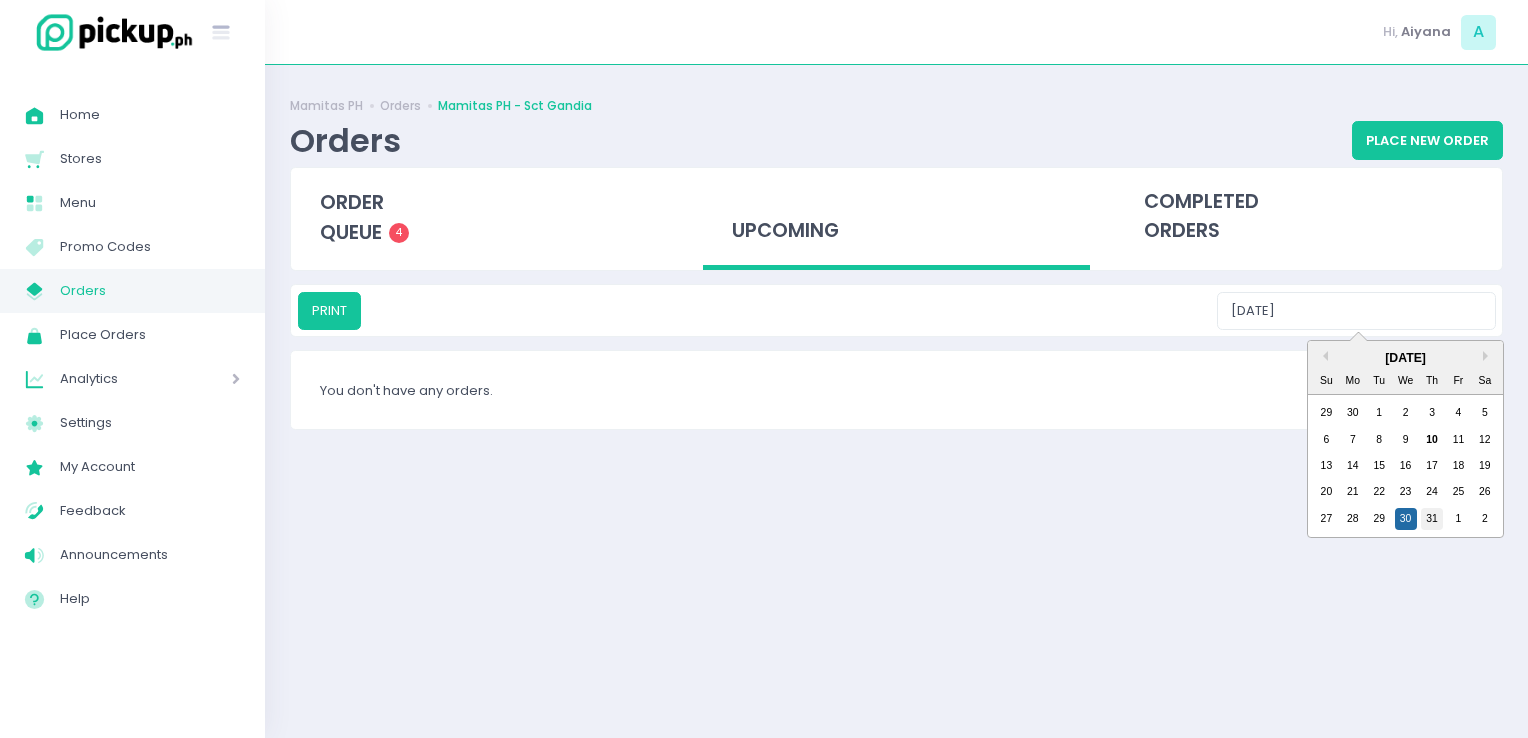 type on "07/31/2025" 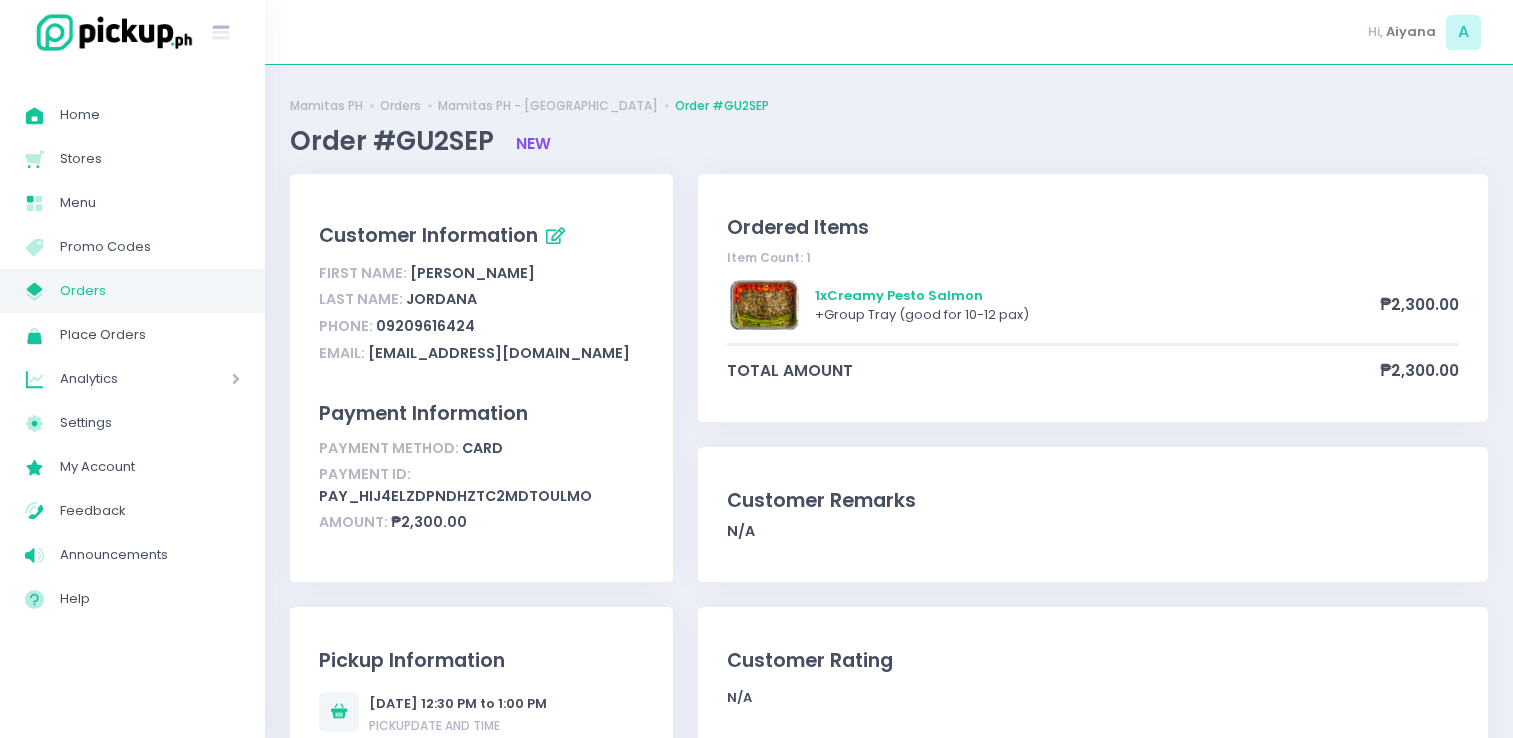 scroll, scrollTop: 0, scrollLeft: 0, axis: both 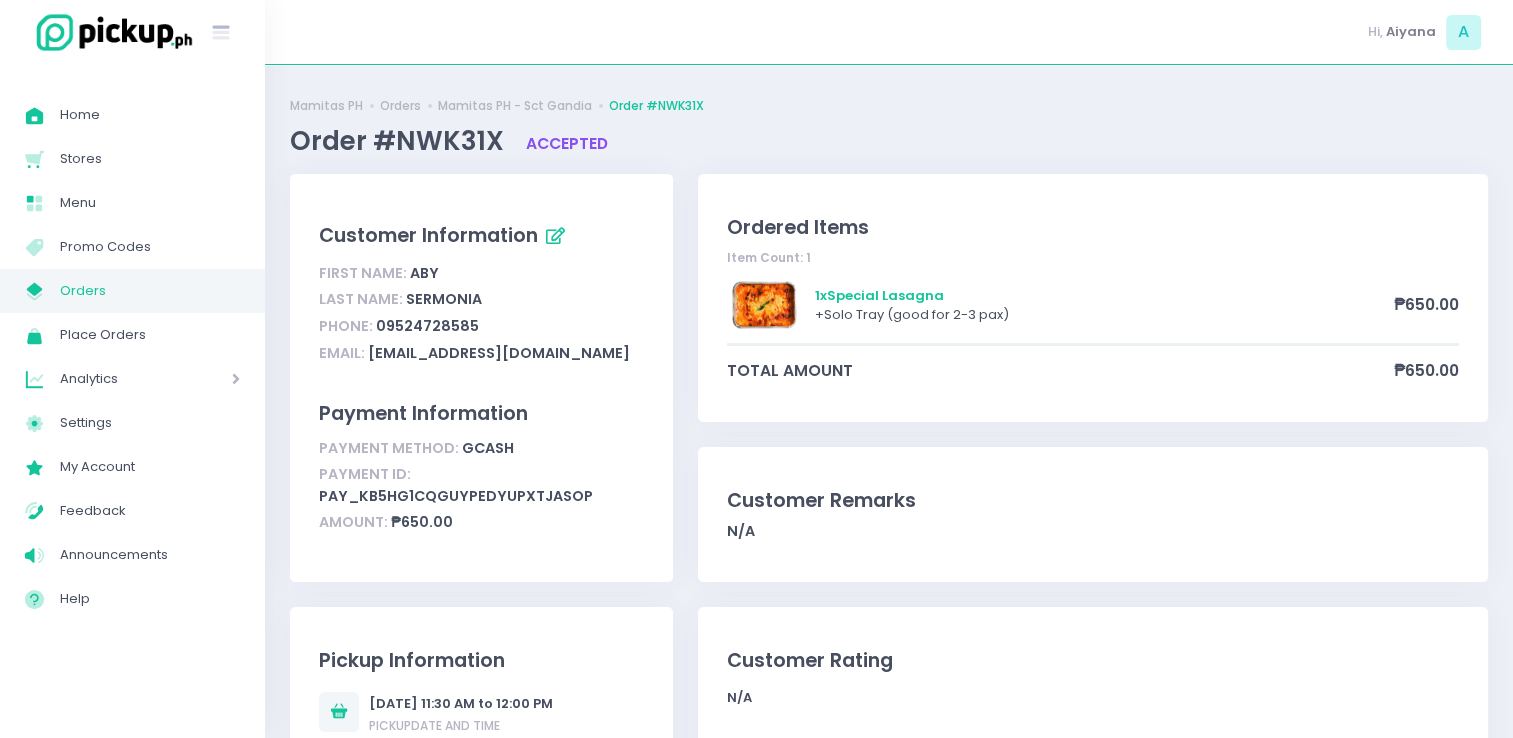 click on "My Store Created with Sketch. Orders" at bounding box center [132, 291] 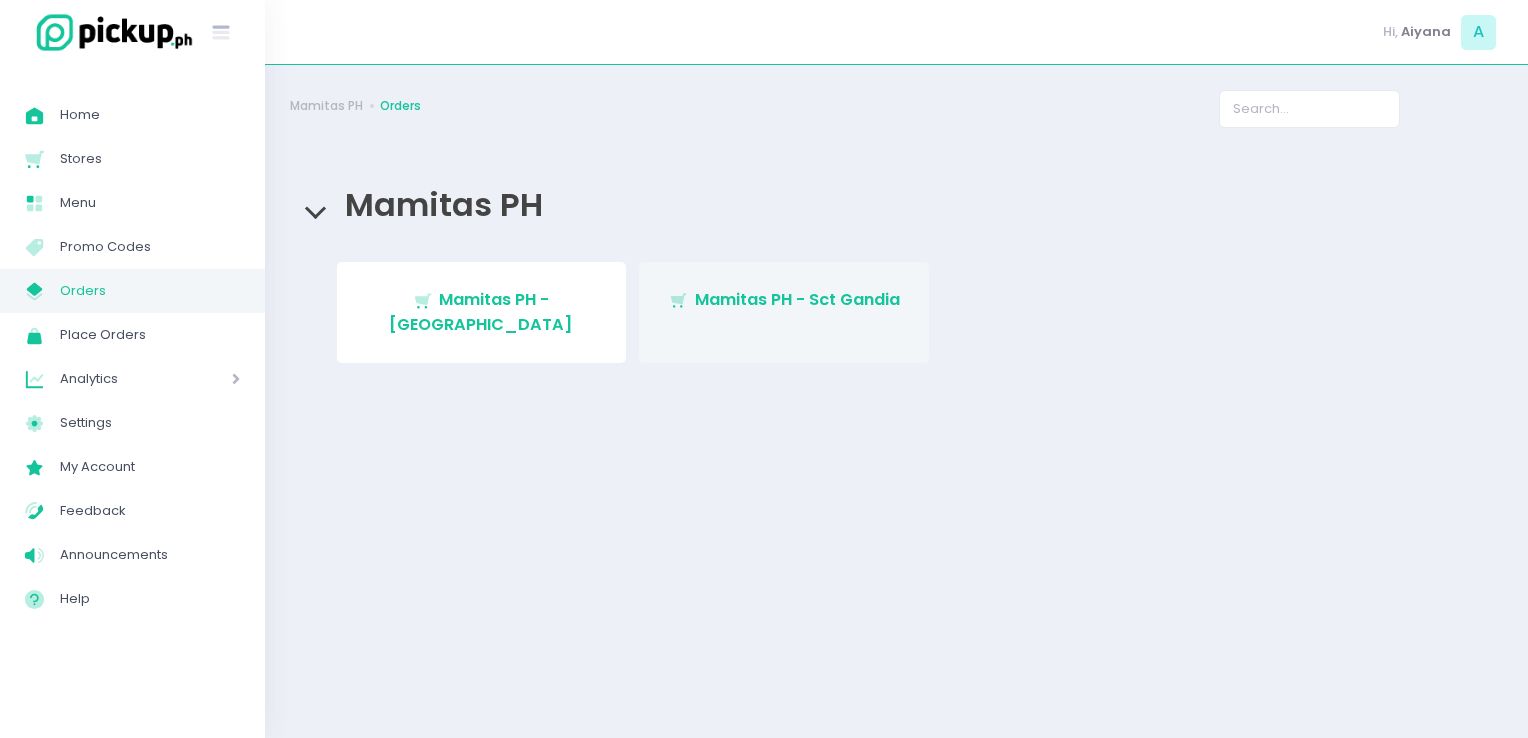 click on "Stockholm-icons / Shopping / Cart1 Created with Sketch. Mamitas PH - Sct Gandia" at bounding box center [784, 312] 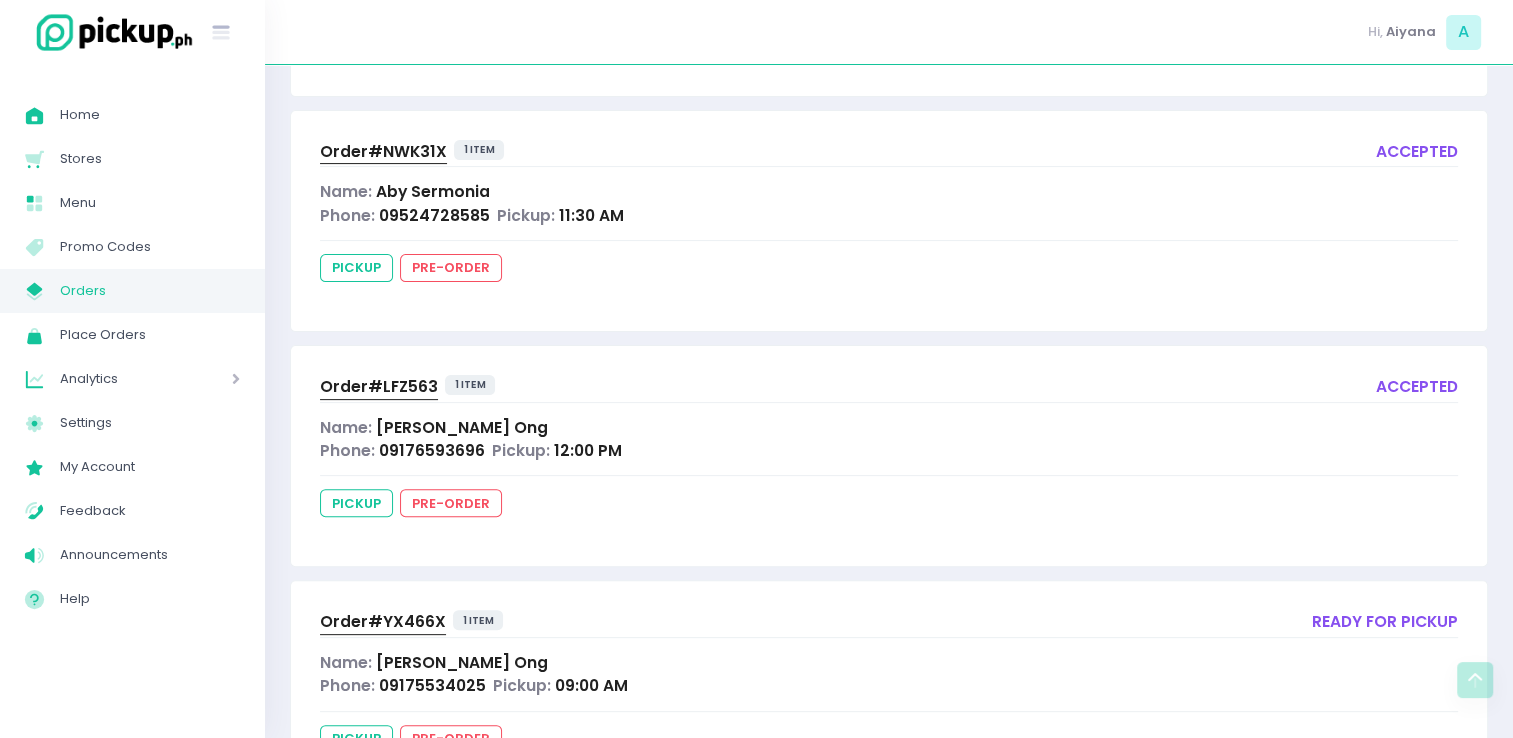 scroll, scrollTop: 480, scrollLeft: 0, axis: vertical 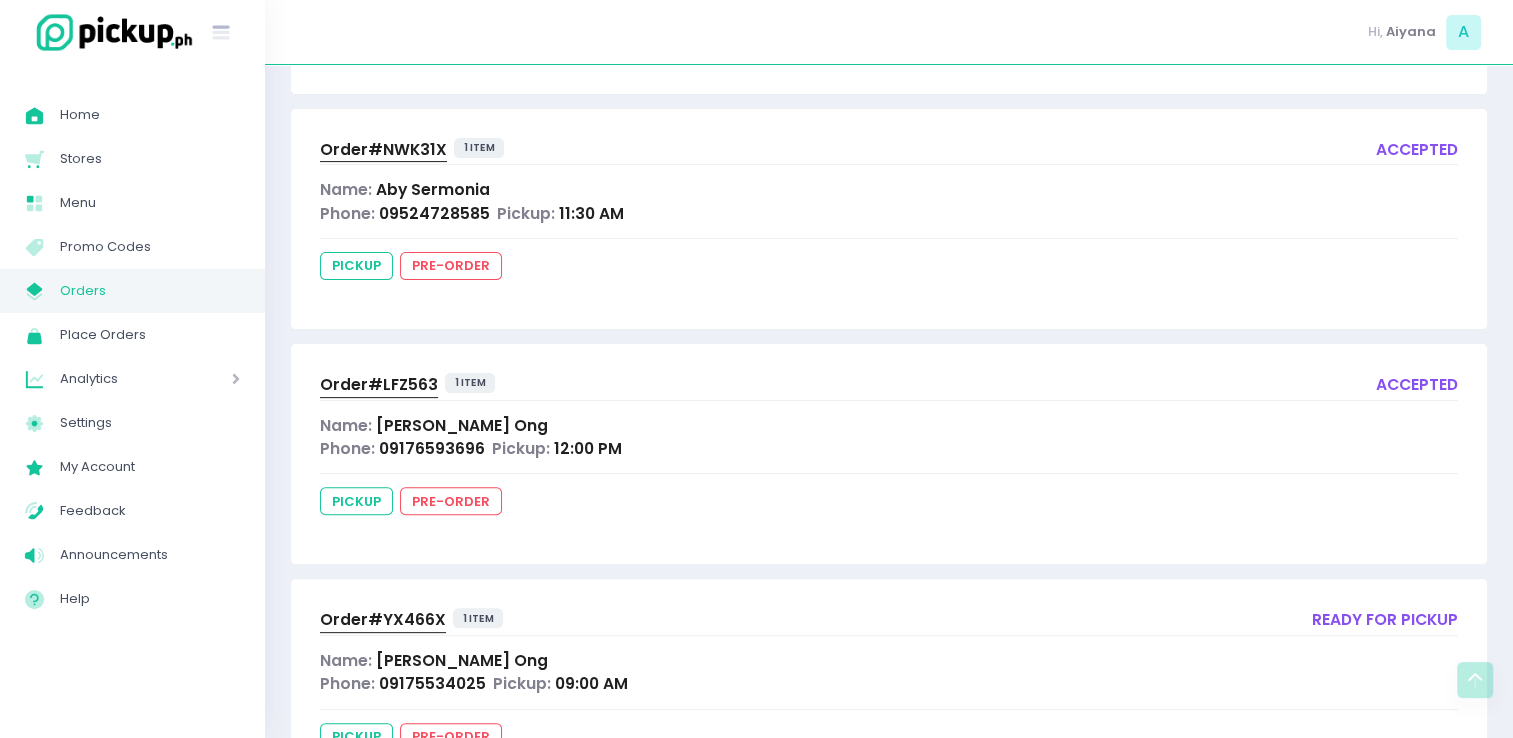 click on "Order# YX466X" at bounding box center [383, 619] 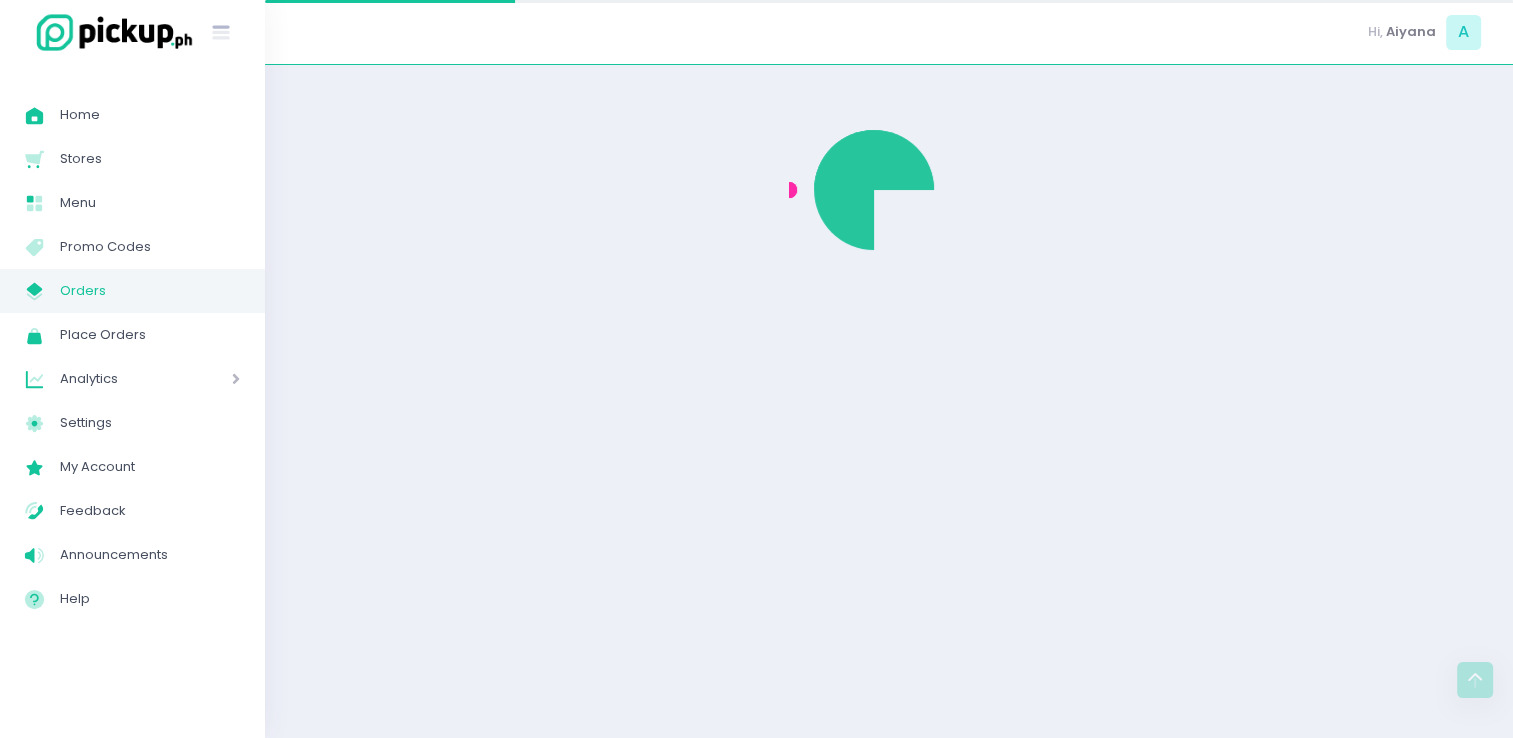 scroll, scrollTop: 0, scrollLeft: 0, axis: both 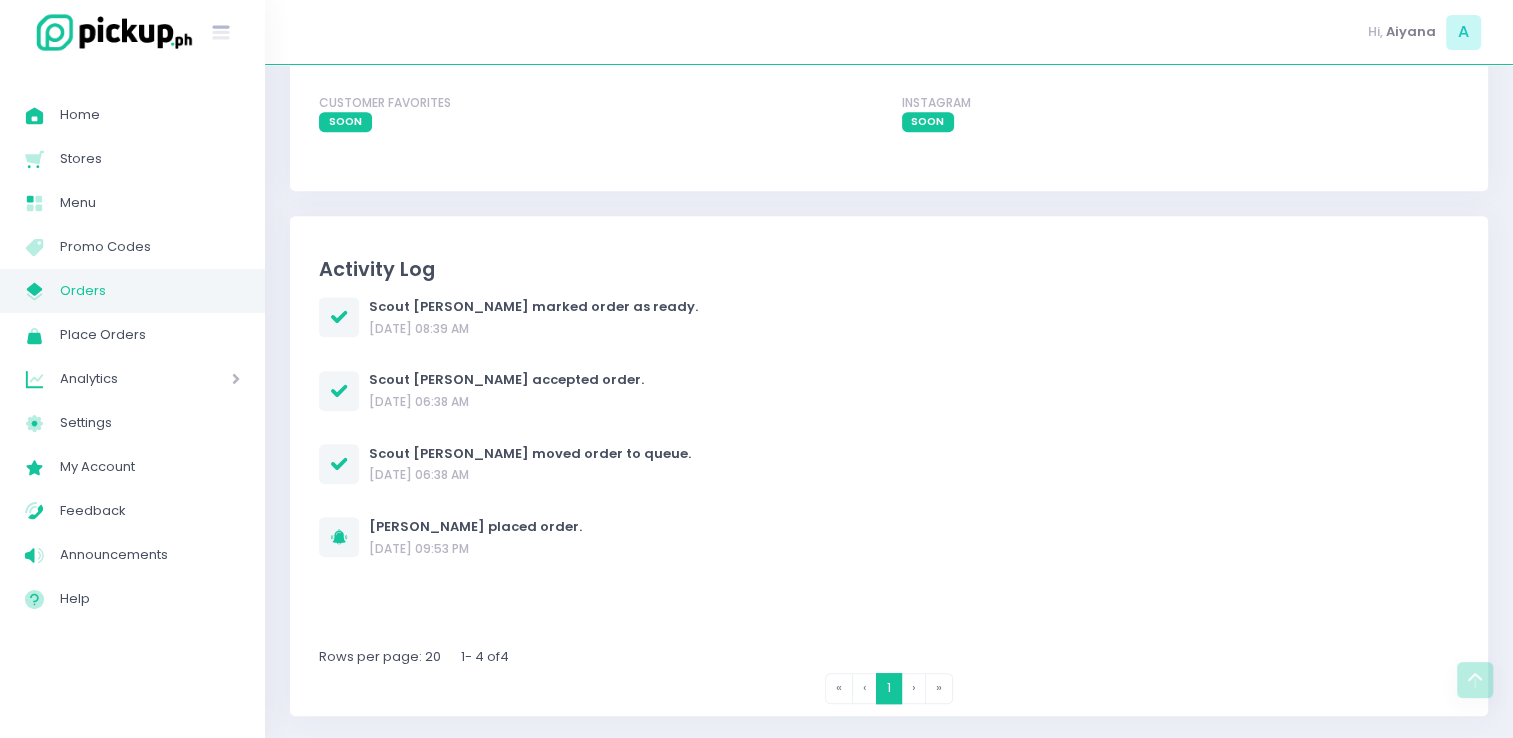 click on "Orders" at bounding box center [150, 291] 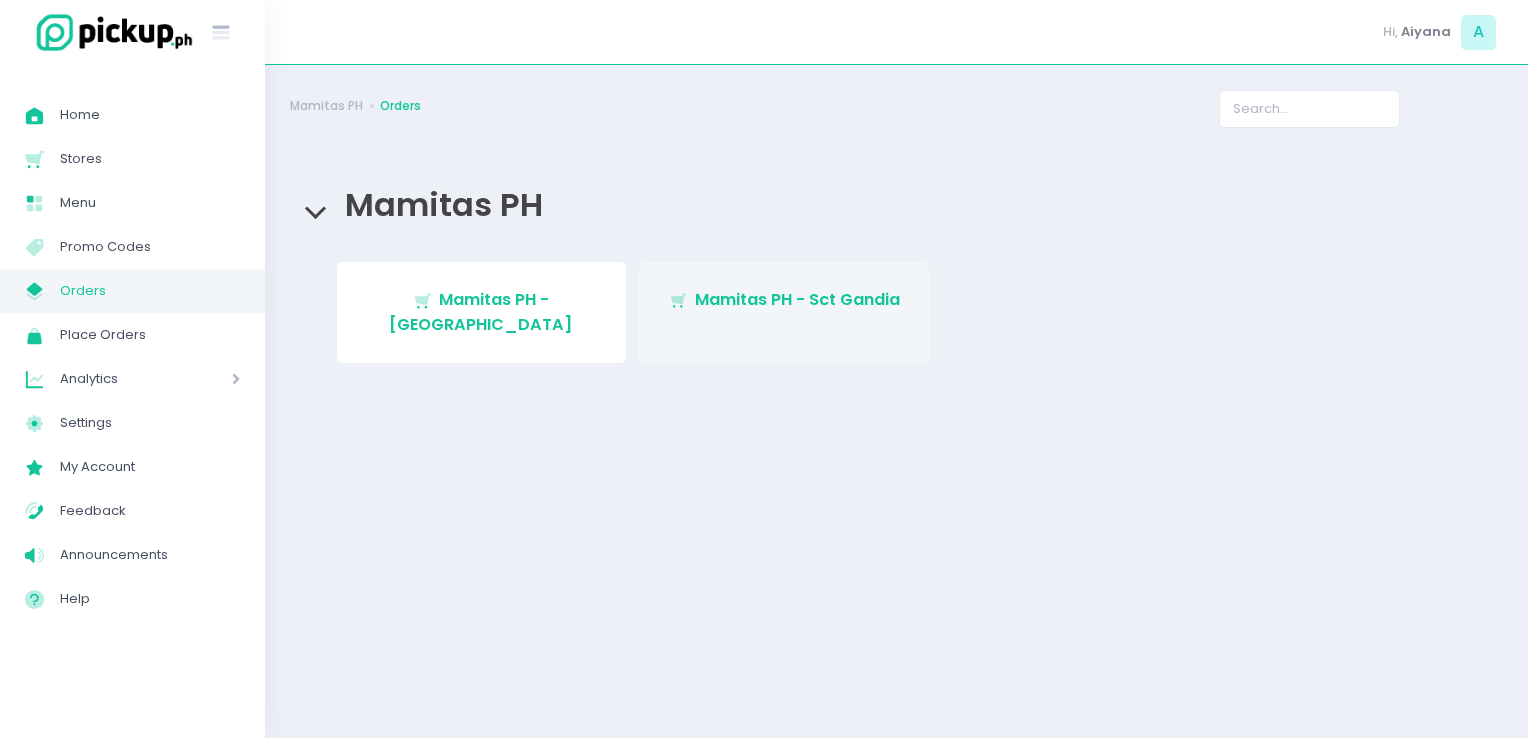 click on "Mamitas PH - Sct Gandia" at bounding box center (797, 299) 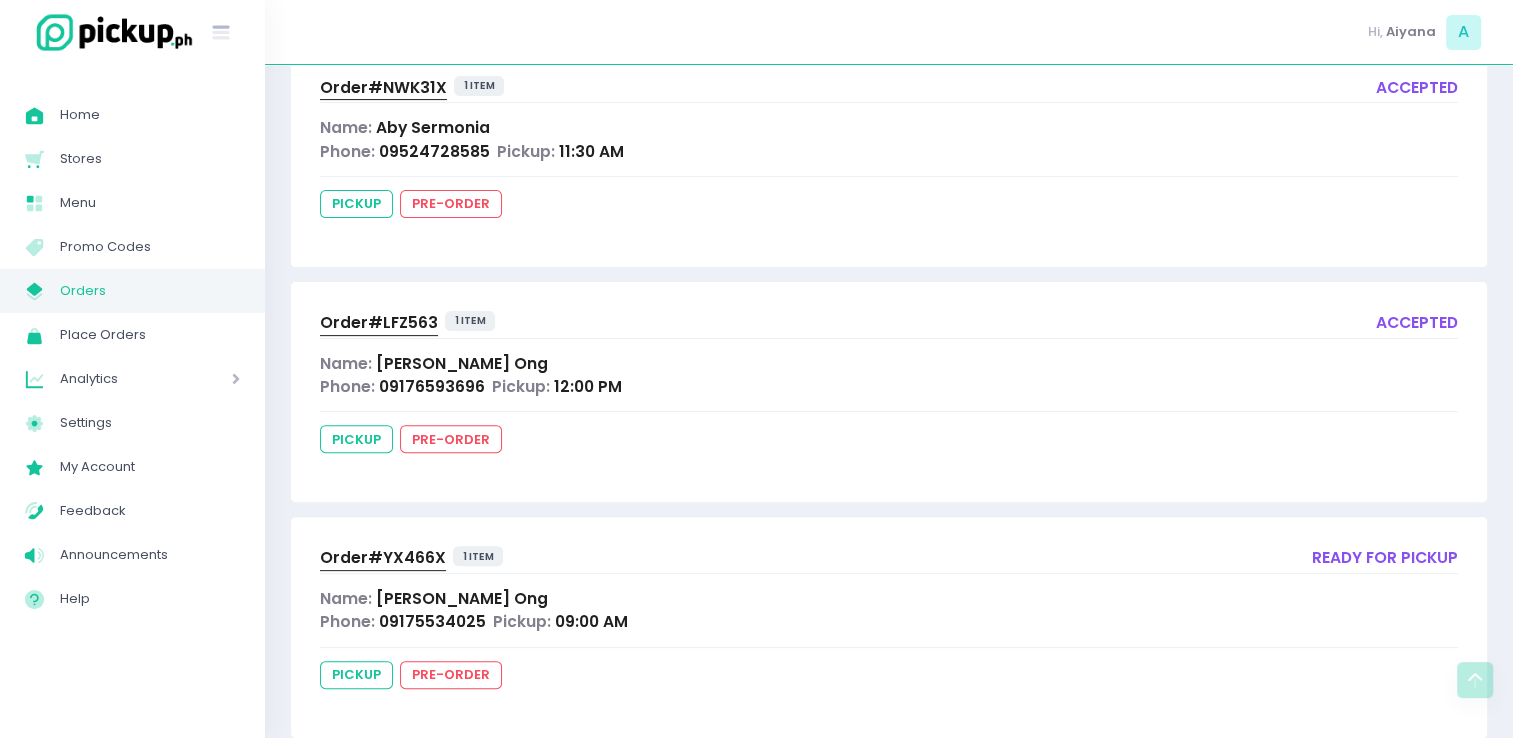scroll, scrollTop: 535, scrollLeft: 0, axis: vertical 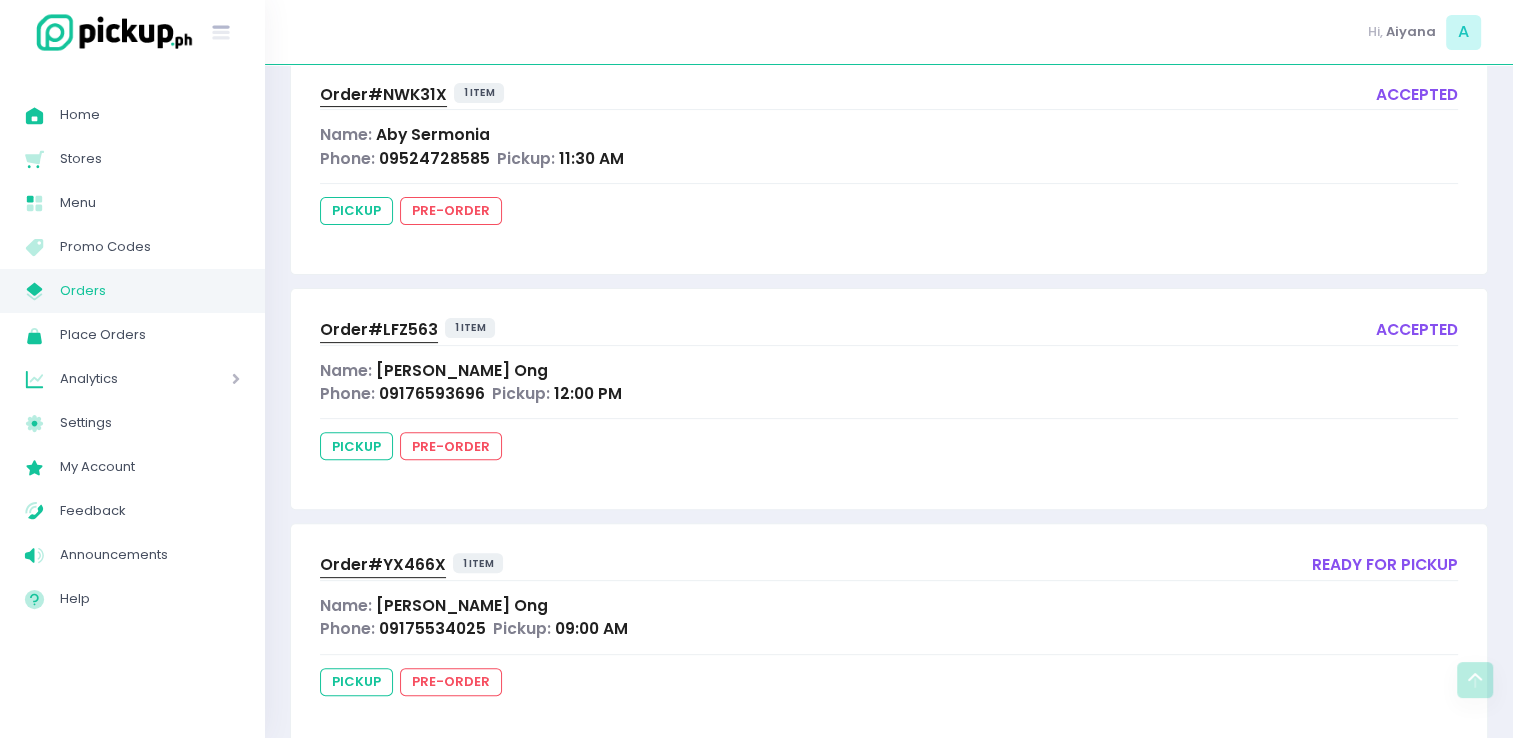 click on "Order# LFZ563" at bounding box center [379, 329] 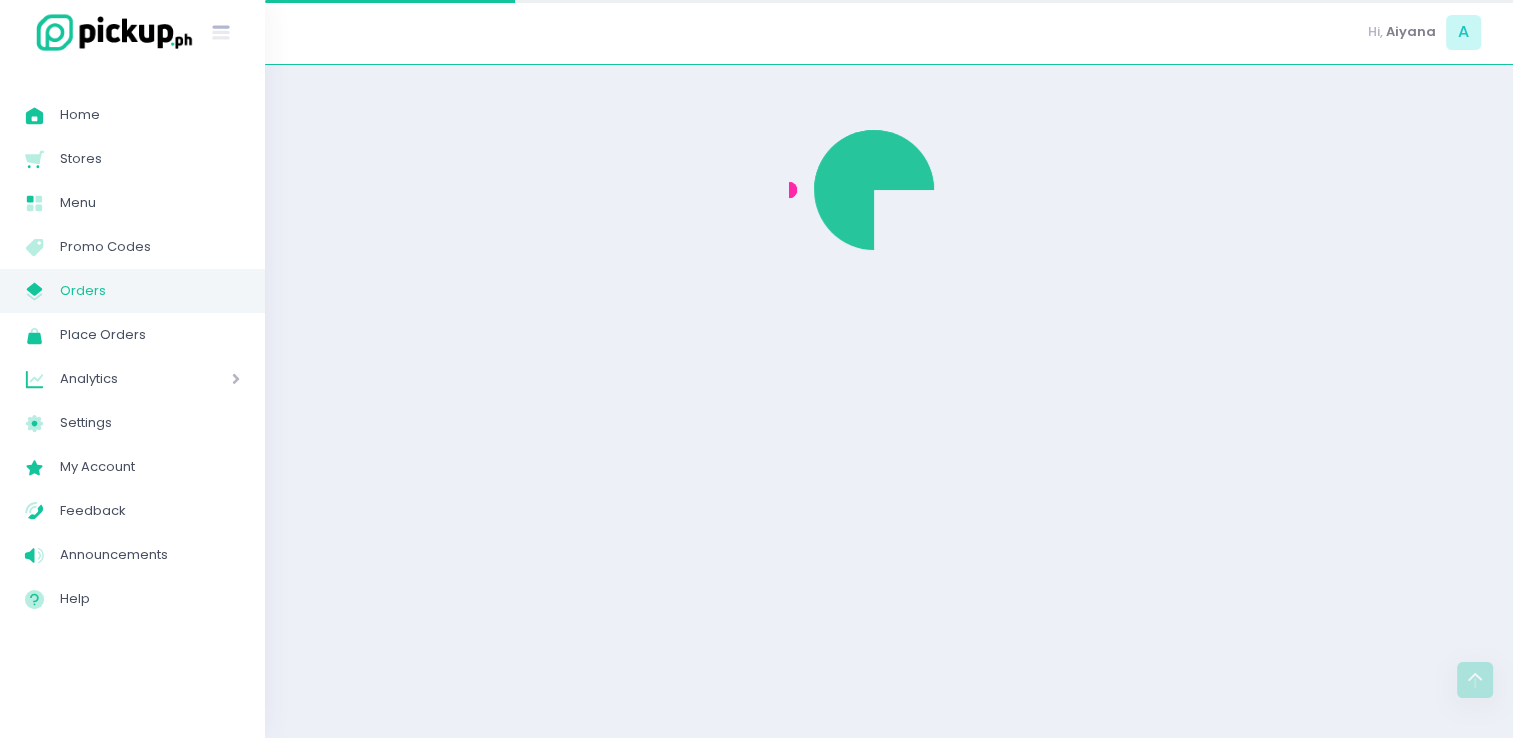 scroll, scrollTop: 0, scrollLeft: 0, axis: both 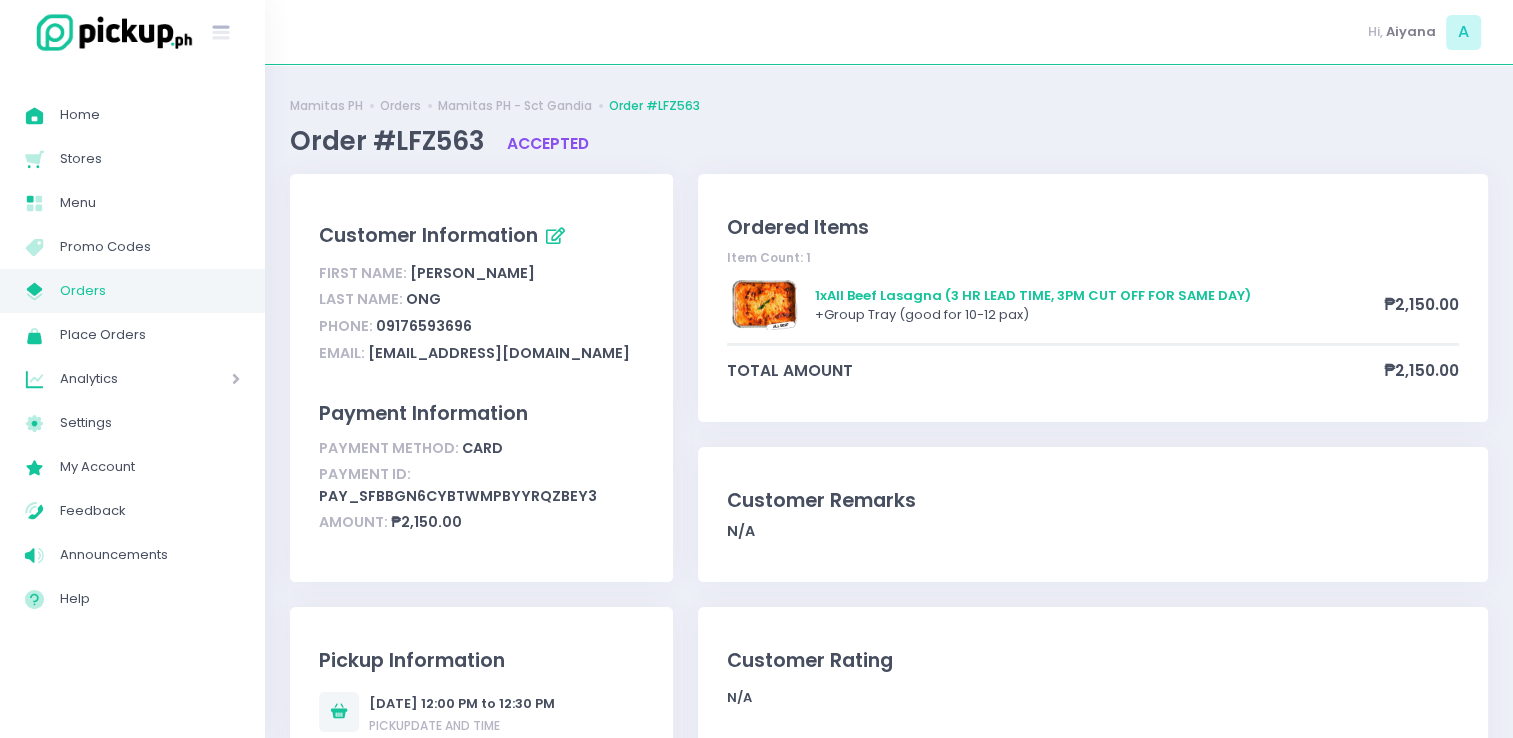 click on "Orders" at bounding box center (150, 291) 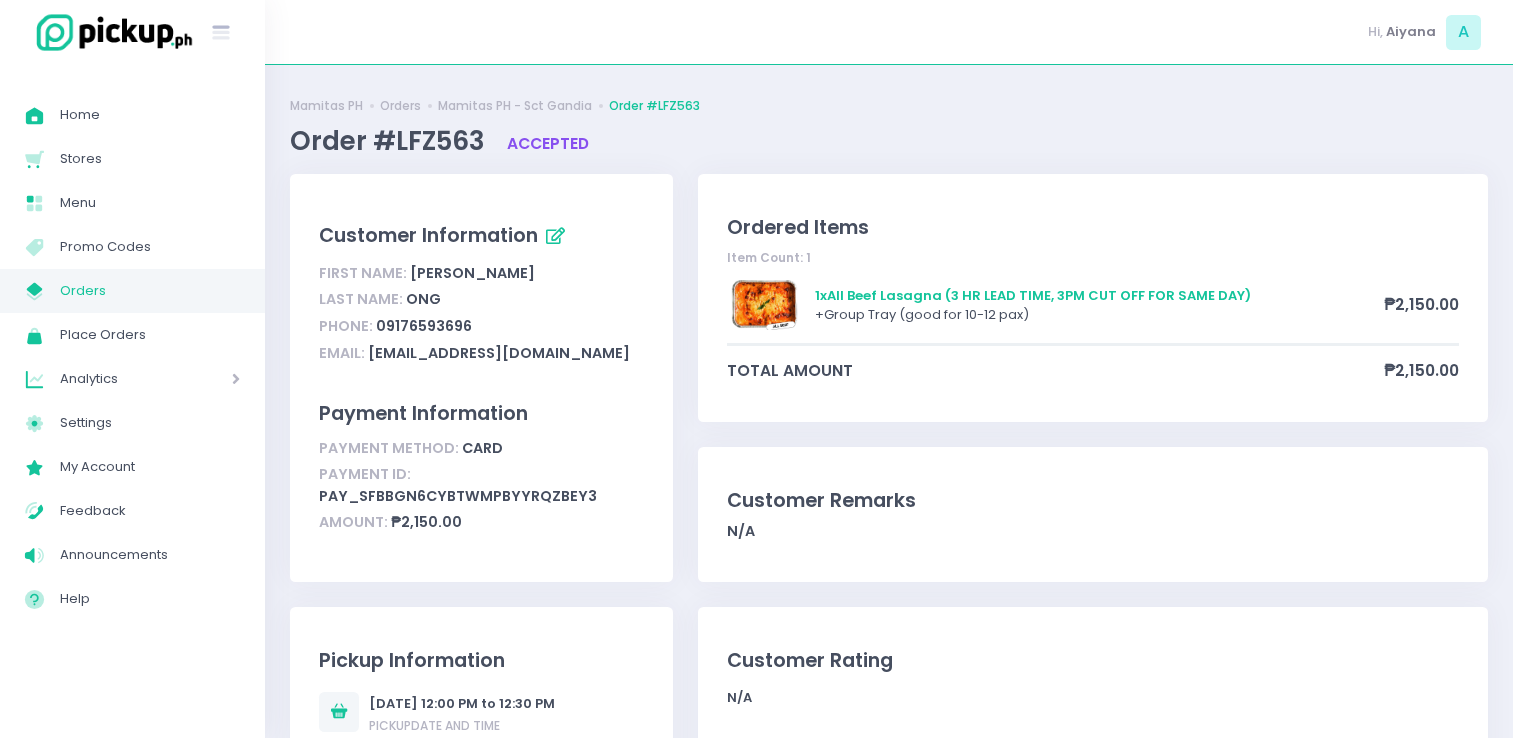 scroll, scrollTop: 0, scrollLeft: 0, axis: both 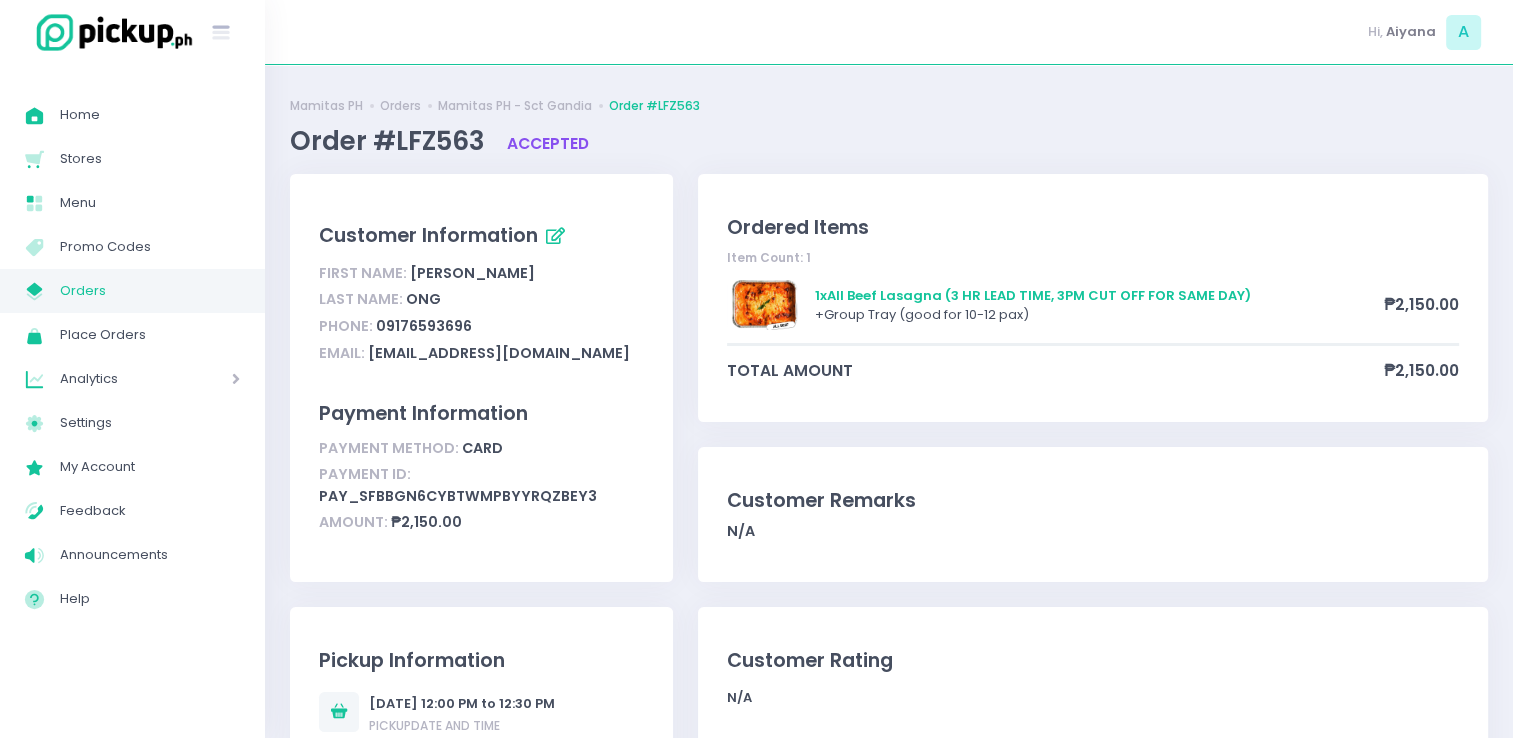 click on "Orders" at bounding box center [150, 291] 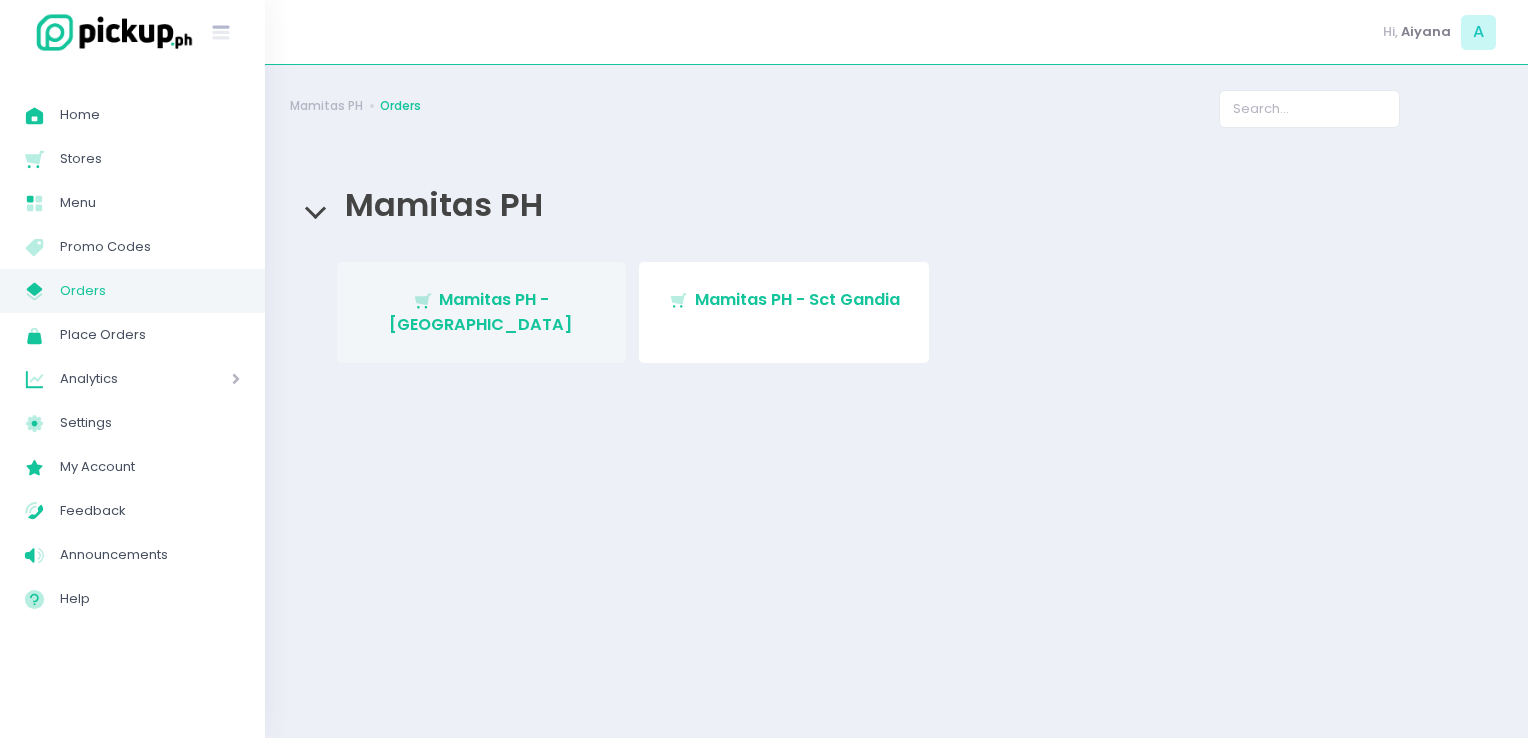 click on "Stockholm-icons / Shopping / Cart1 Created with Sketch. Mamitas PH - Blue Ridge" at bounding box center [482, 312] 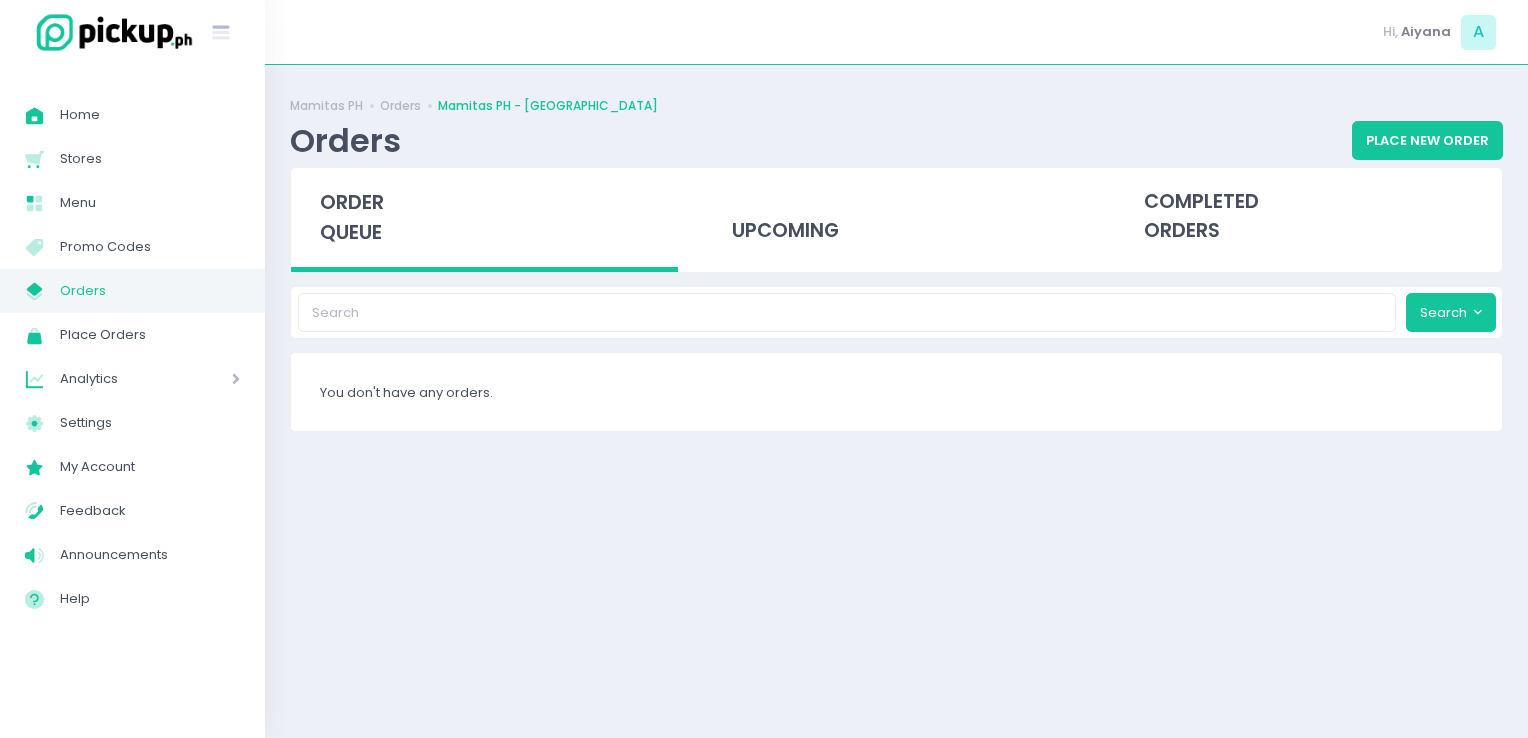 click on "Search" at bounding box center [896, 312] 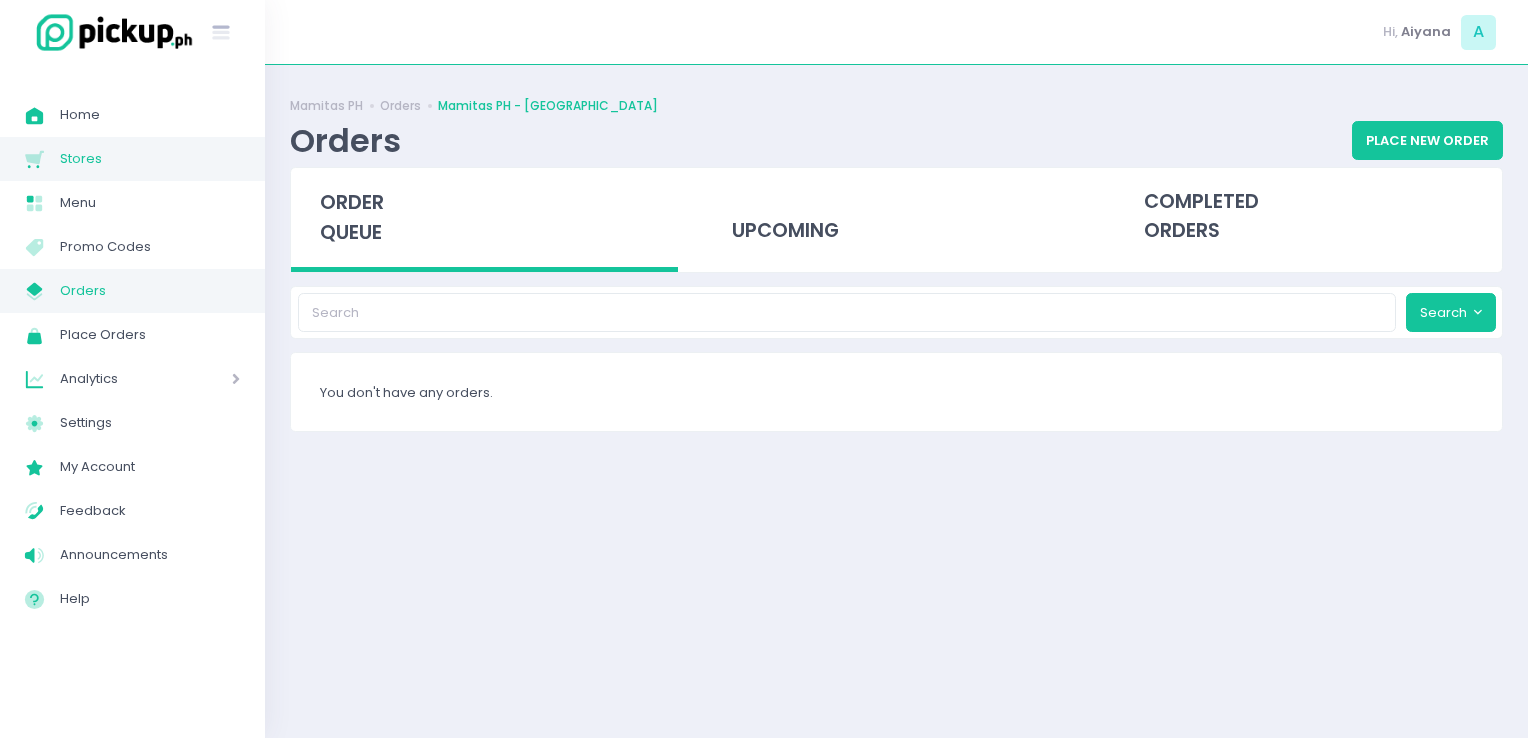 click on "Stores" at bounding box center (150, 159) 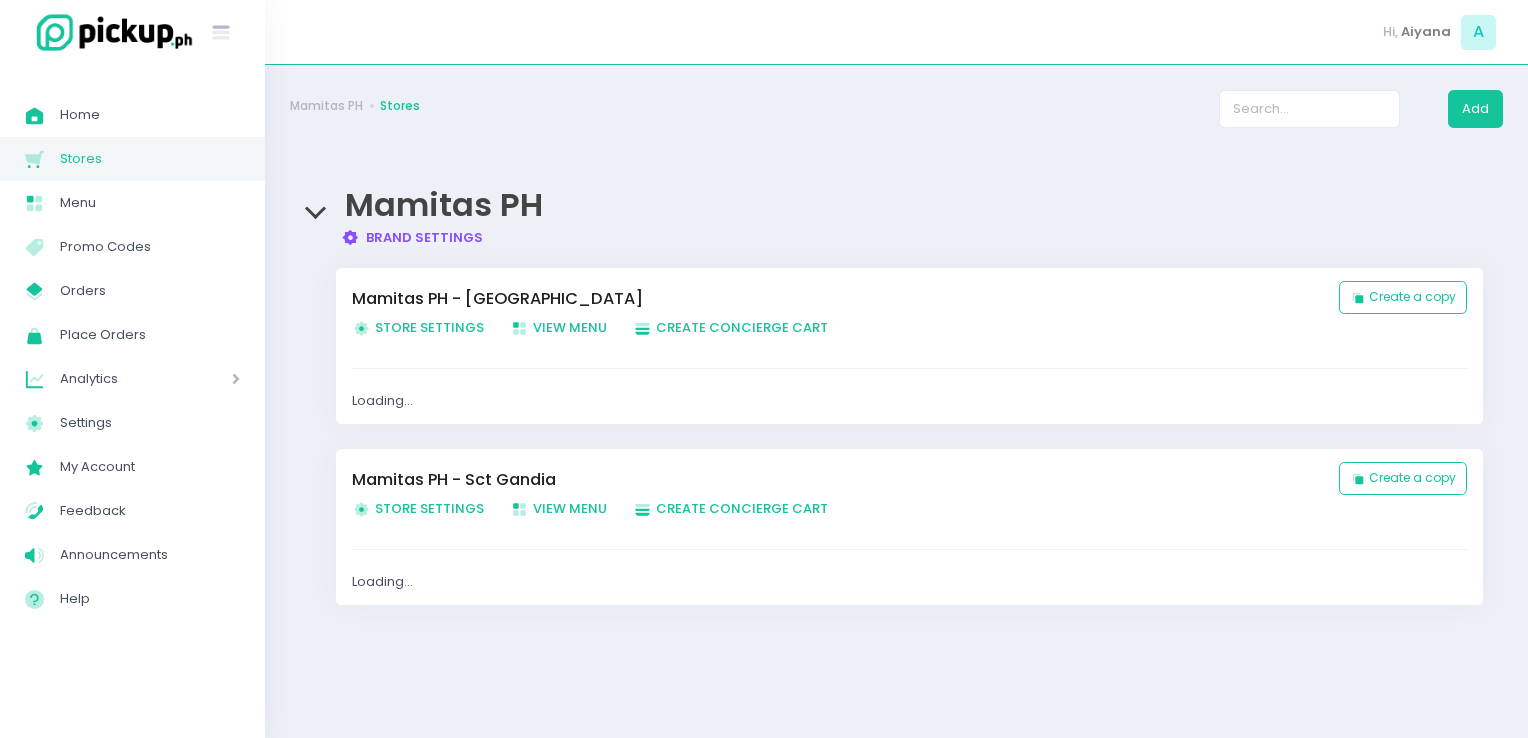 click on "Store Settings Created with Sketch. Store Settings" at bounding box center (418, 508) 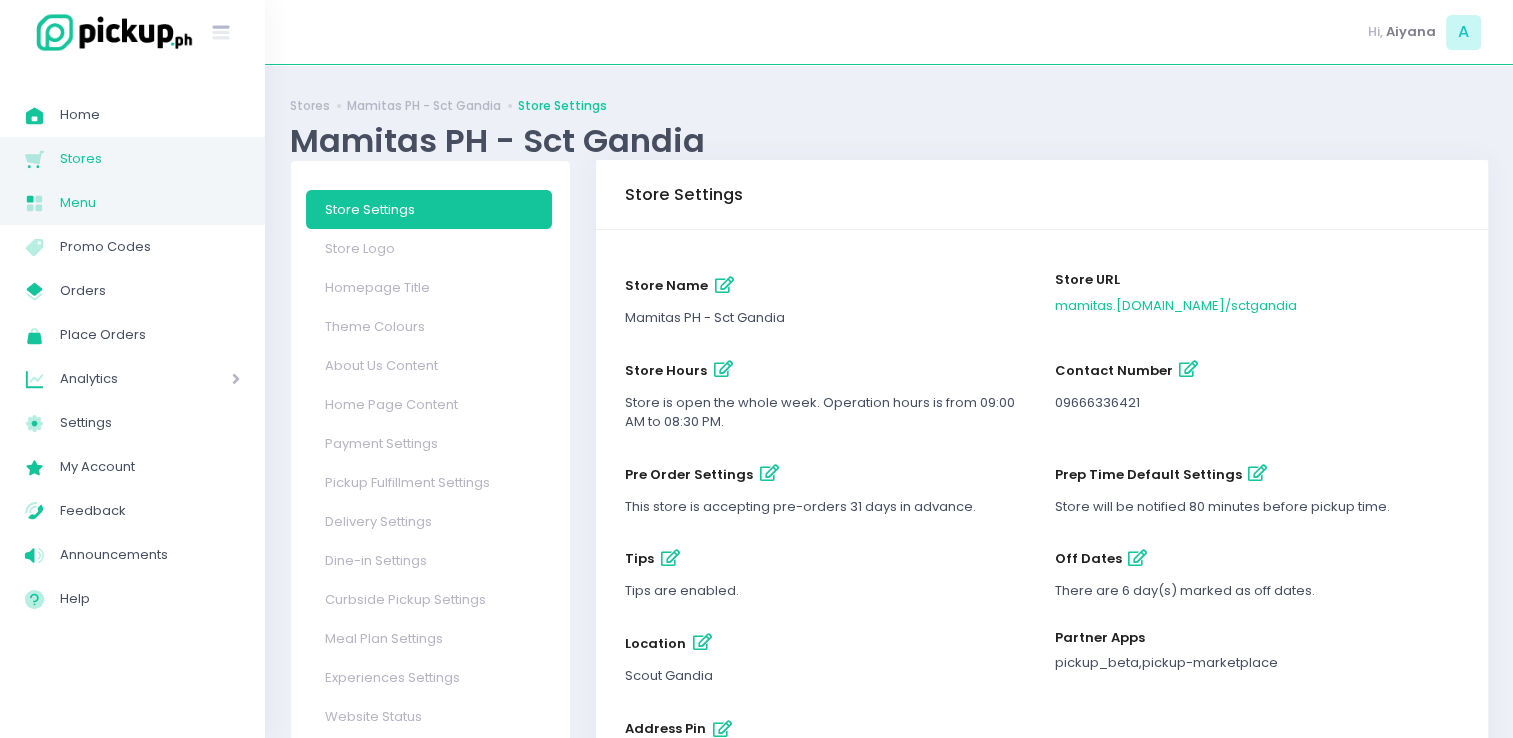 click on "Menu Created with Sketch. Menu" at bounding box center (132, 203) 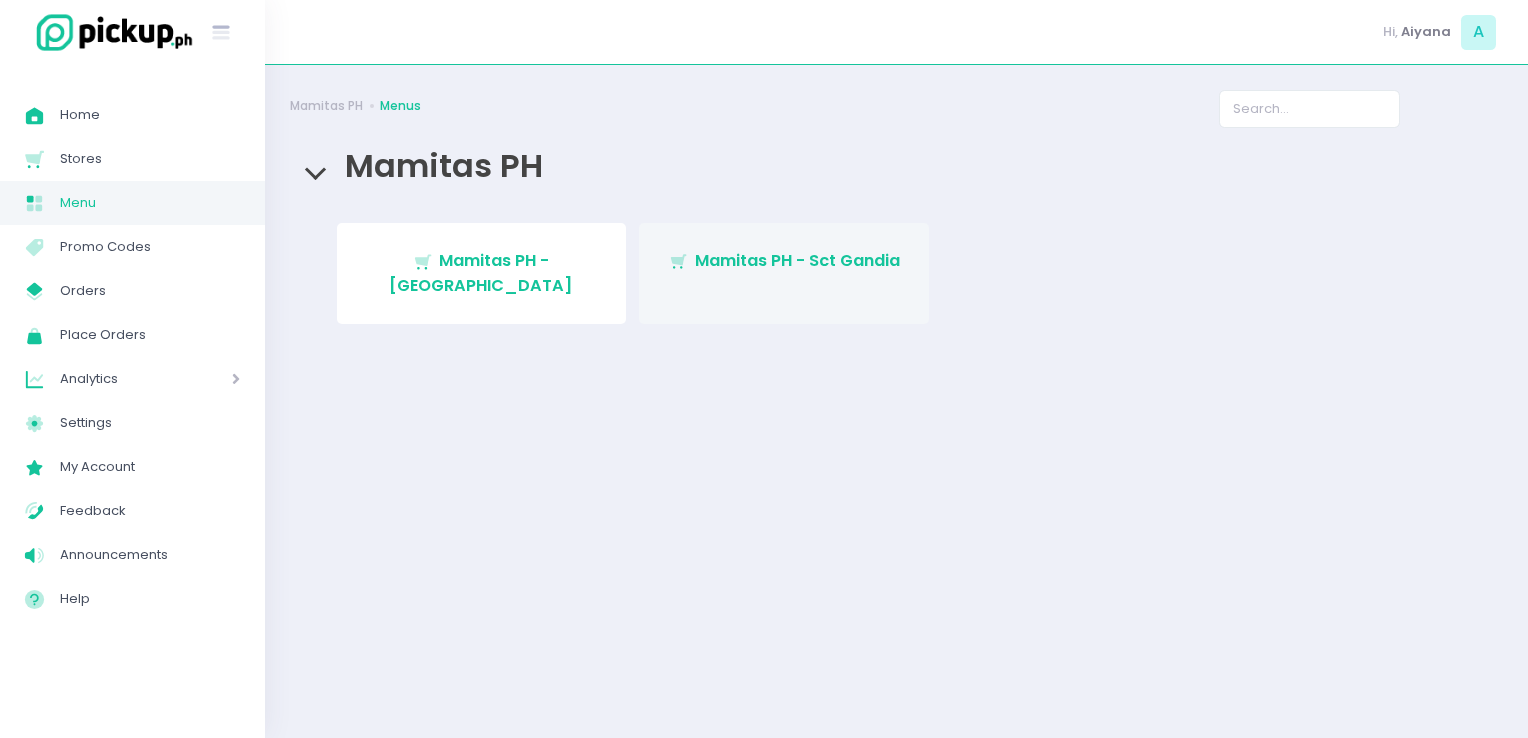 click on "Mamitas PH - Sct Gandia" at bounding box center (797, 260) 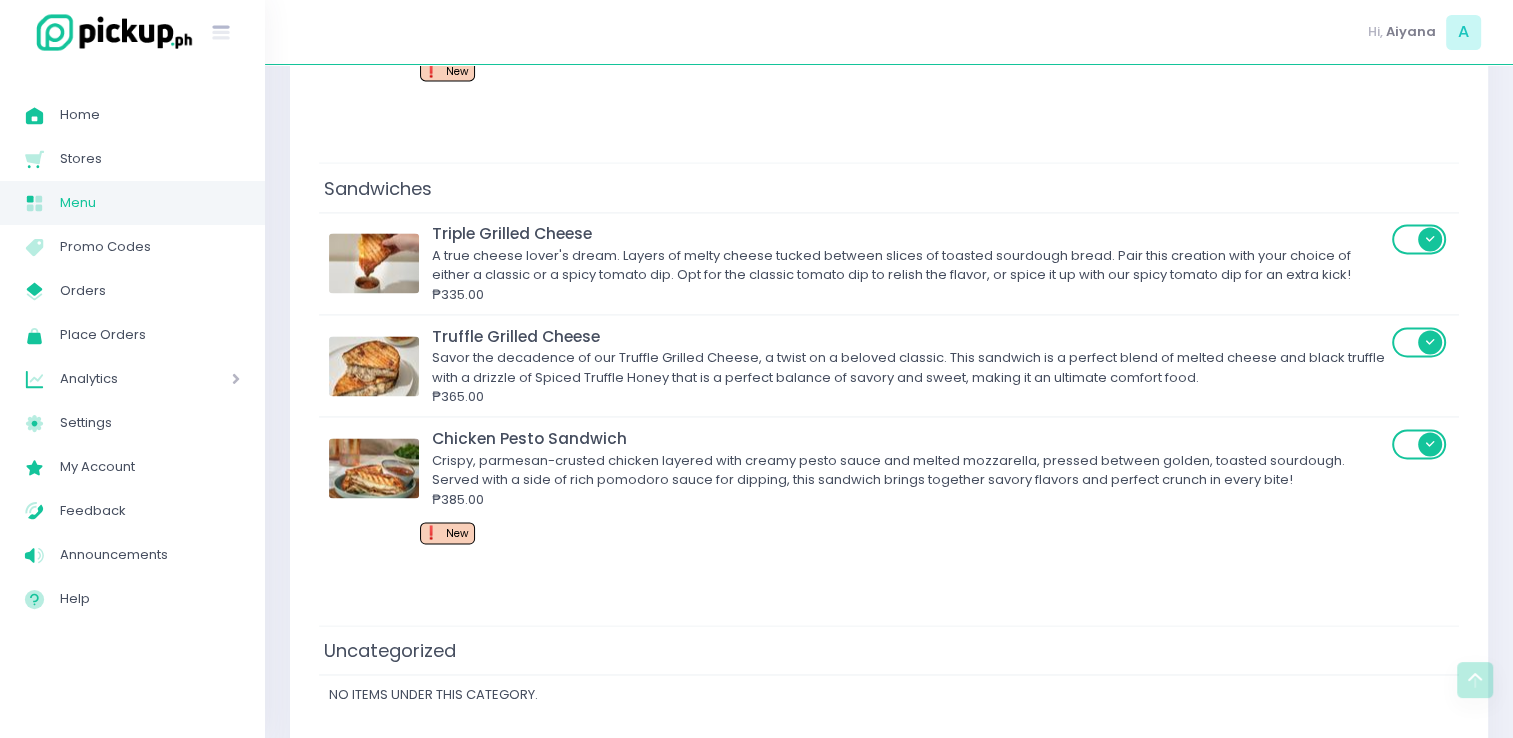 scroll, scrollTop: 2998, scrollLeft: 0, axis: vertical 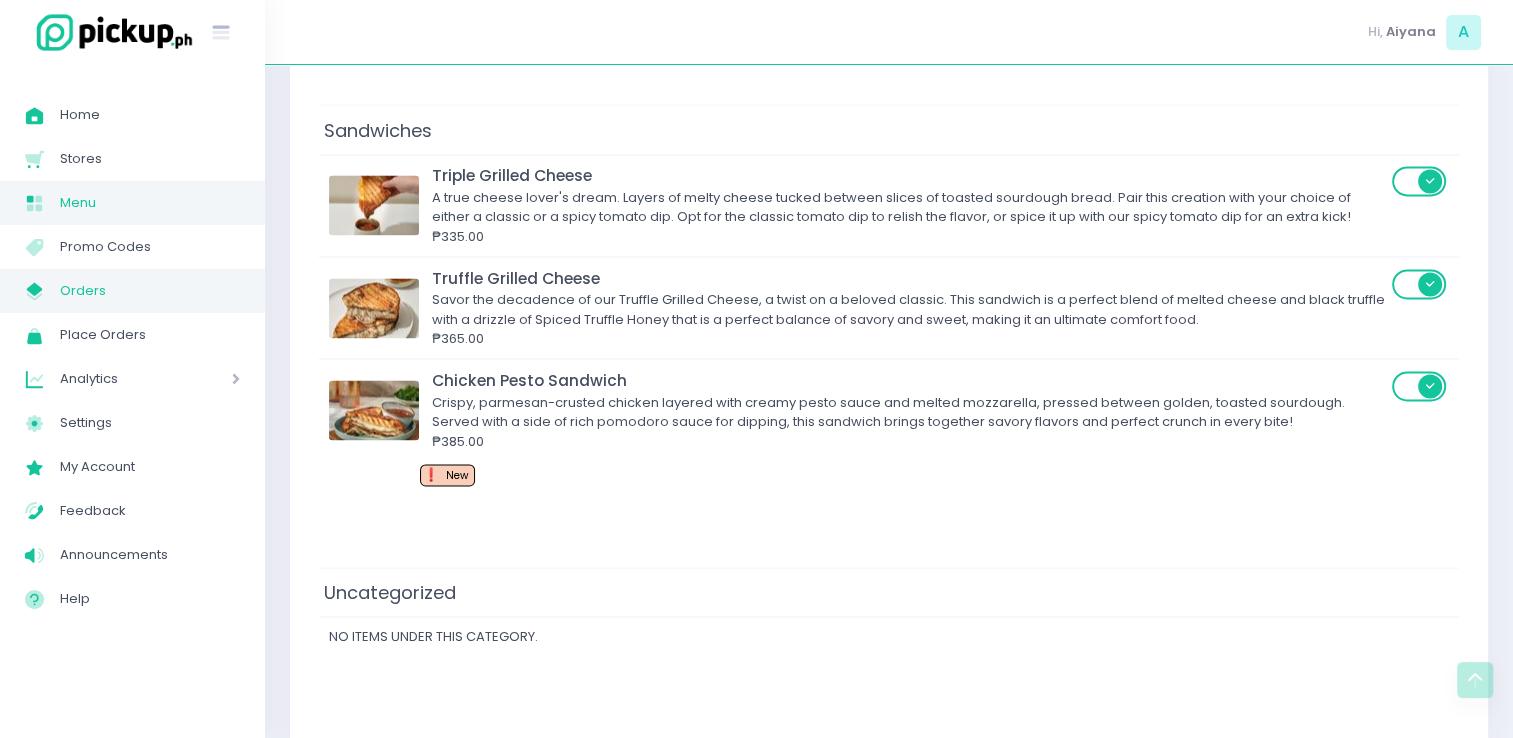 click on "Orders" at bounding box center [150, 291] 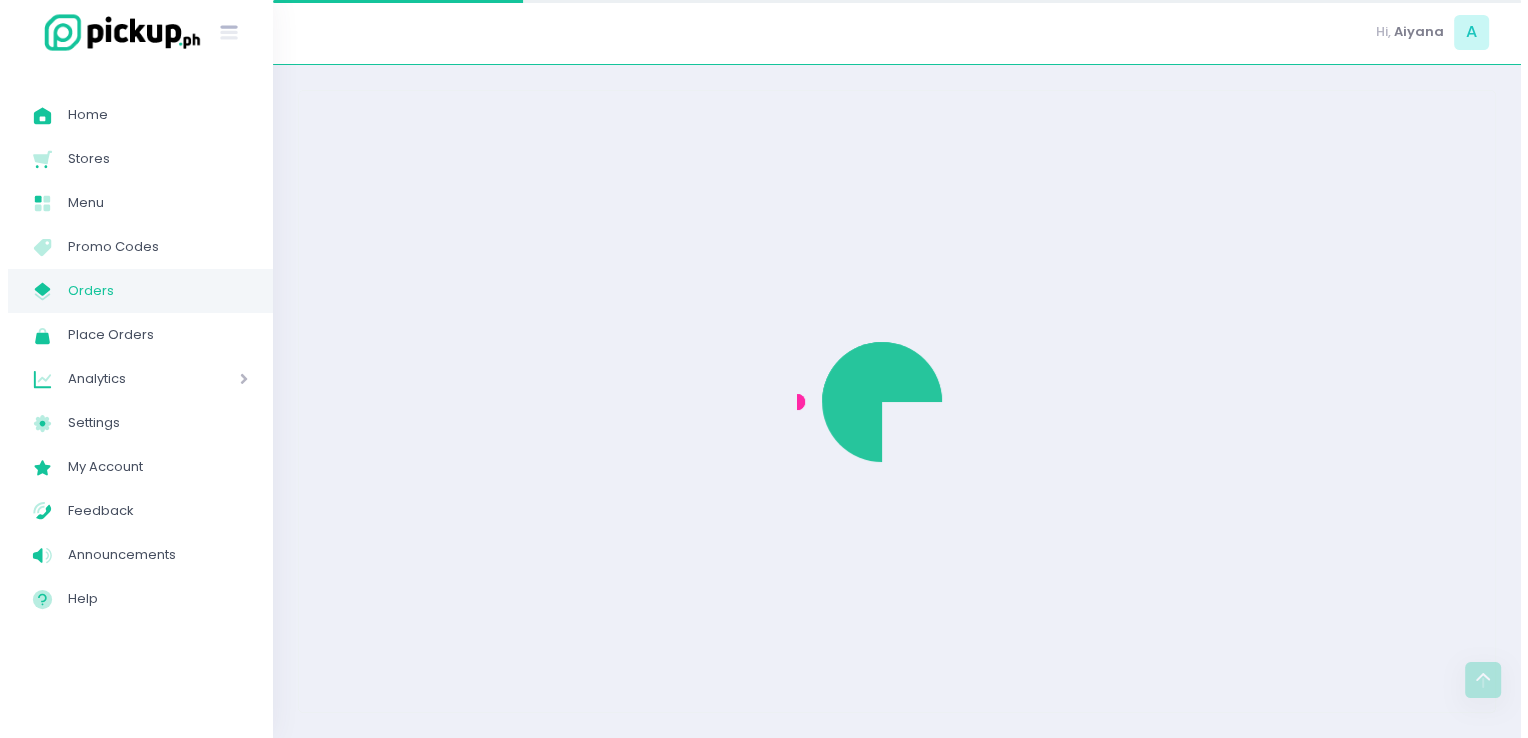 scroll, scrollTop: 0, scrollLeft: 0, axis: both 